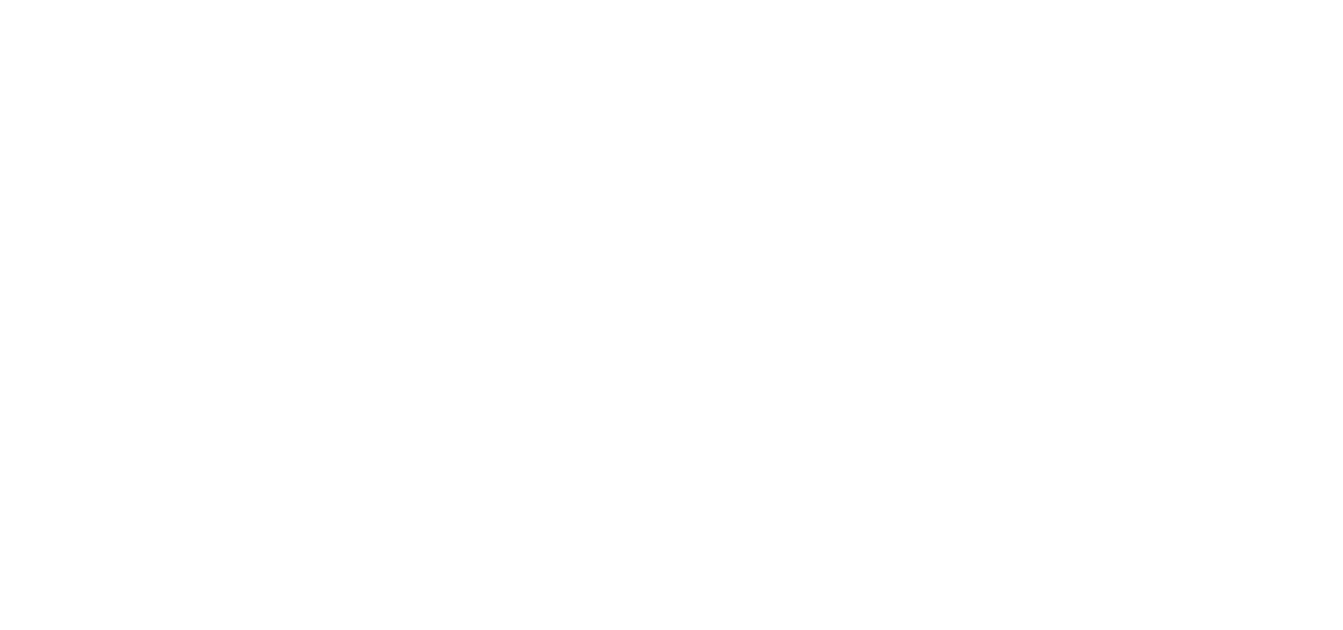 scroll, scrollTop: 0, scrollLeft: 0, axis: both 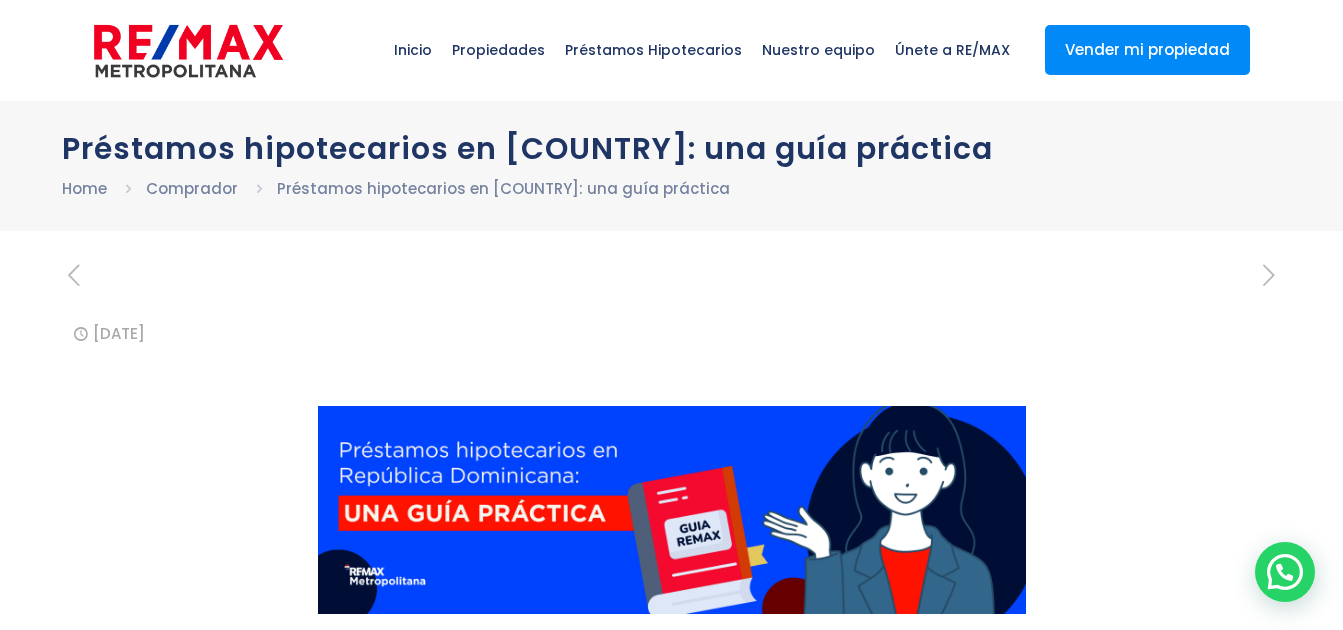 click on "Propiedades" at bounding box center [498, 50] 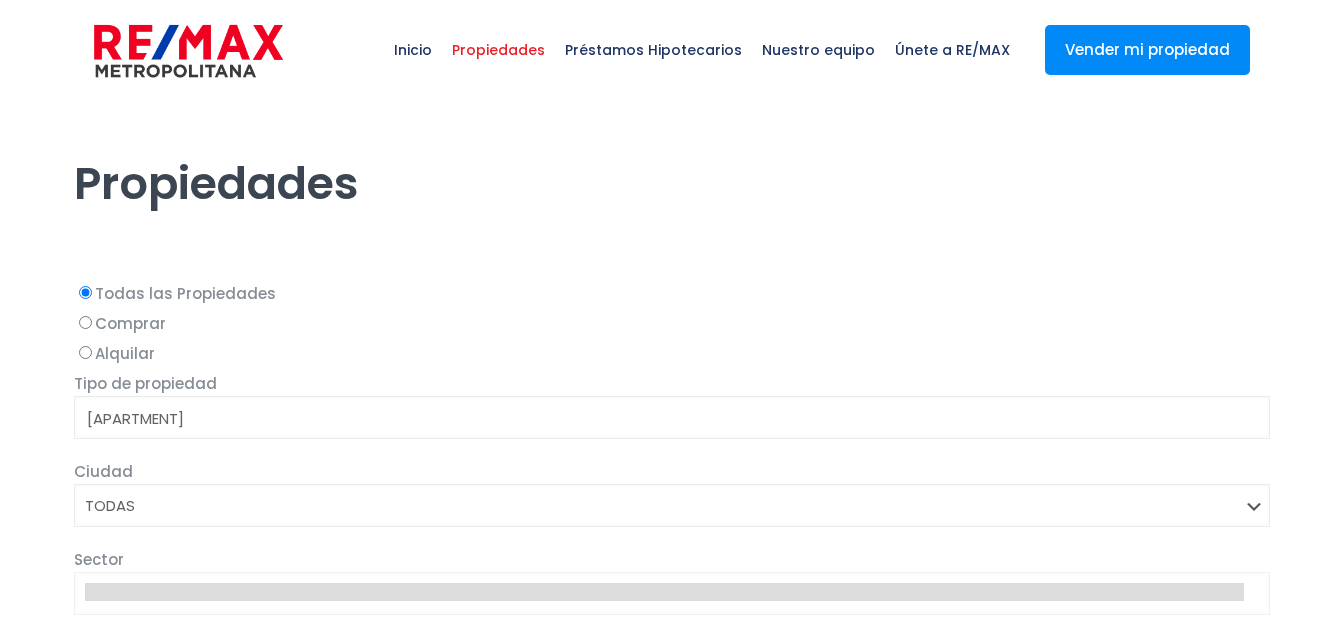 select 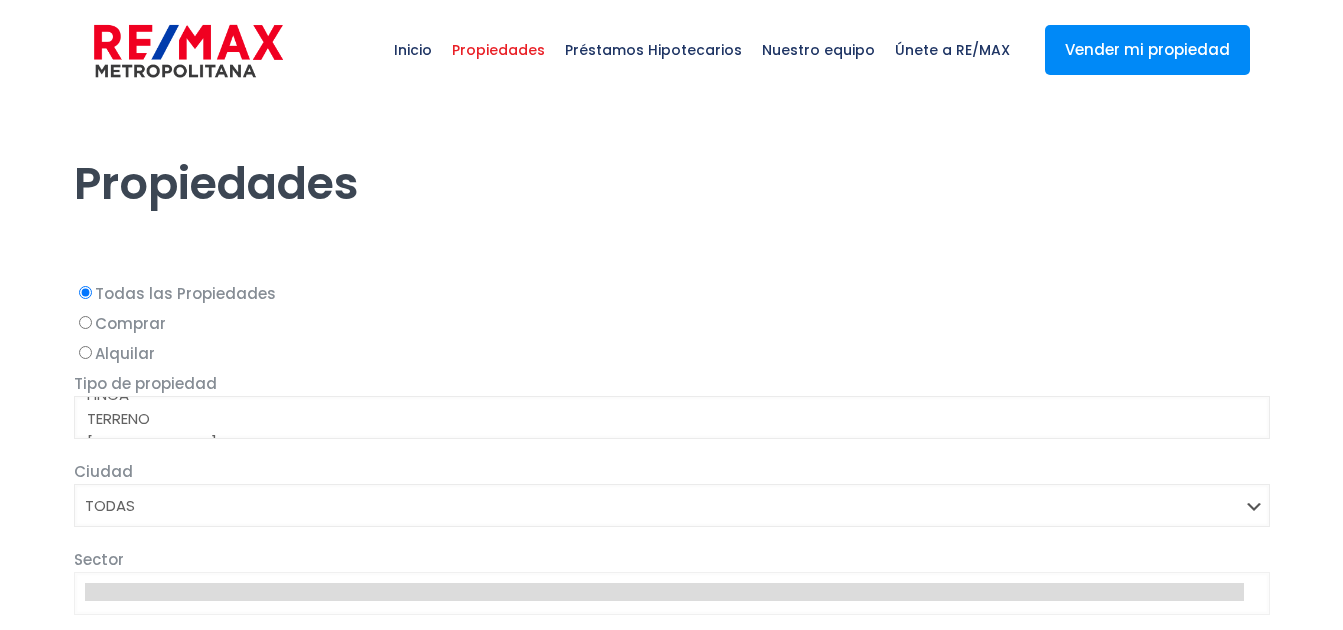 scroll, scrollTop: 193, scrollLeft: 0, axis: vertical 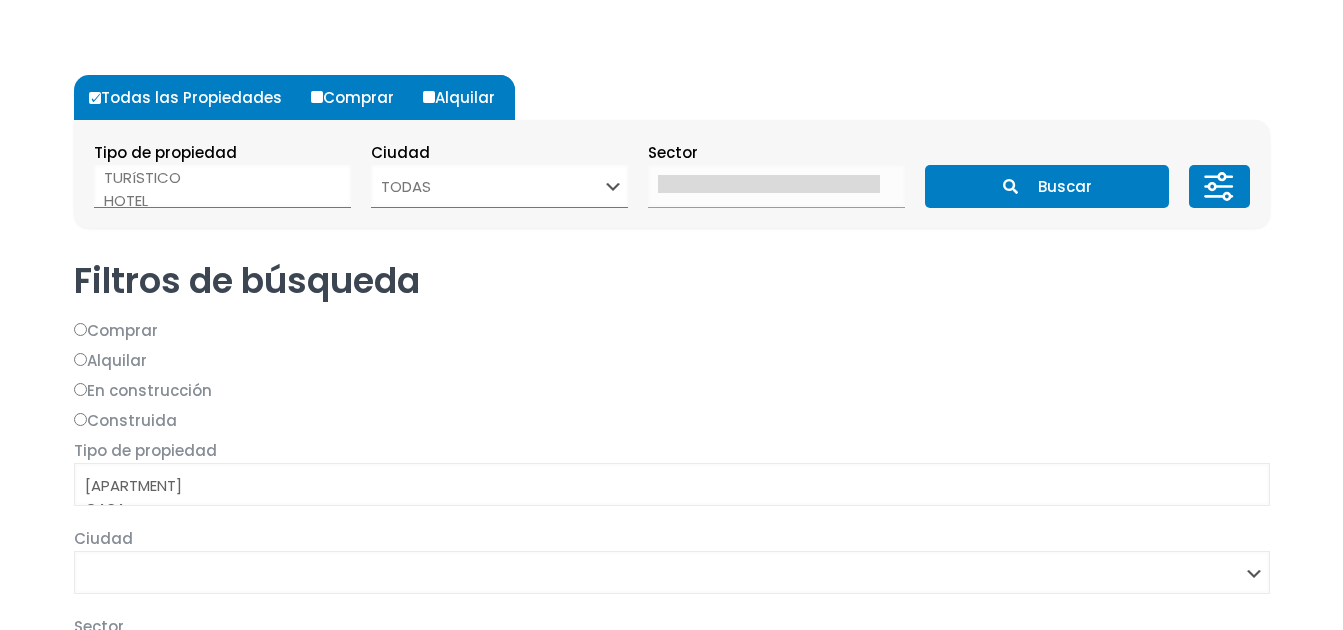 select on "hotel" 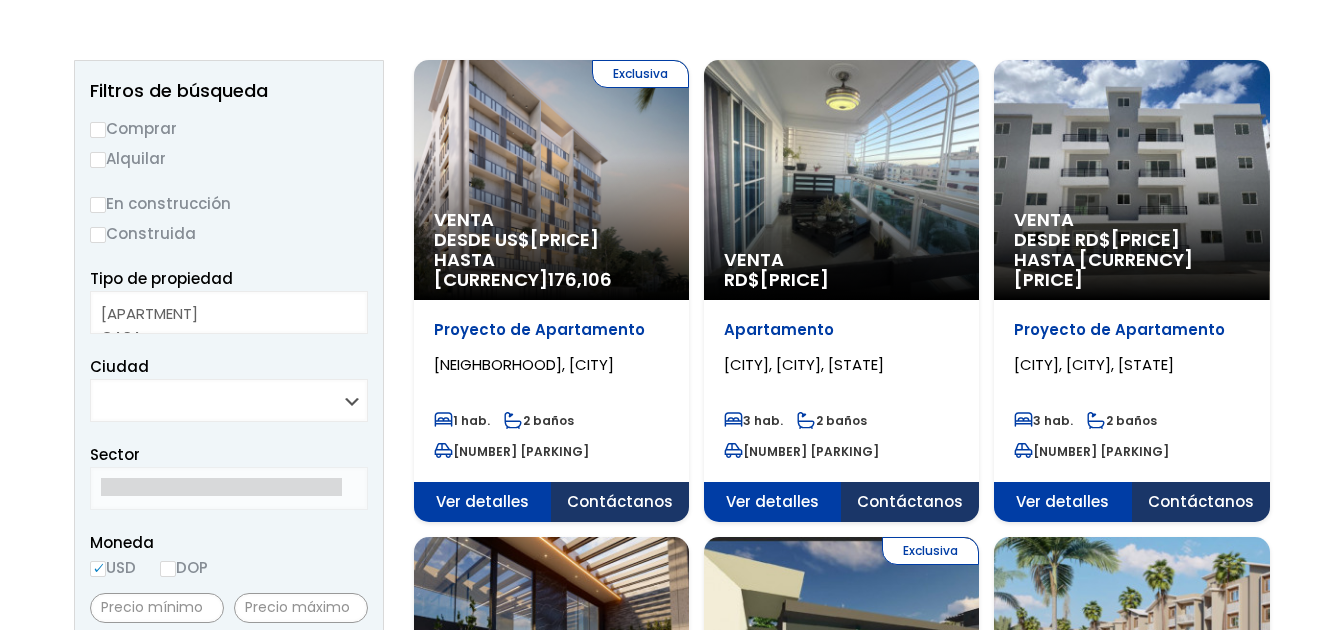 scroll, scrollTop: 0, scrollLeft: 0, axis: both 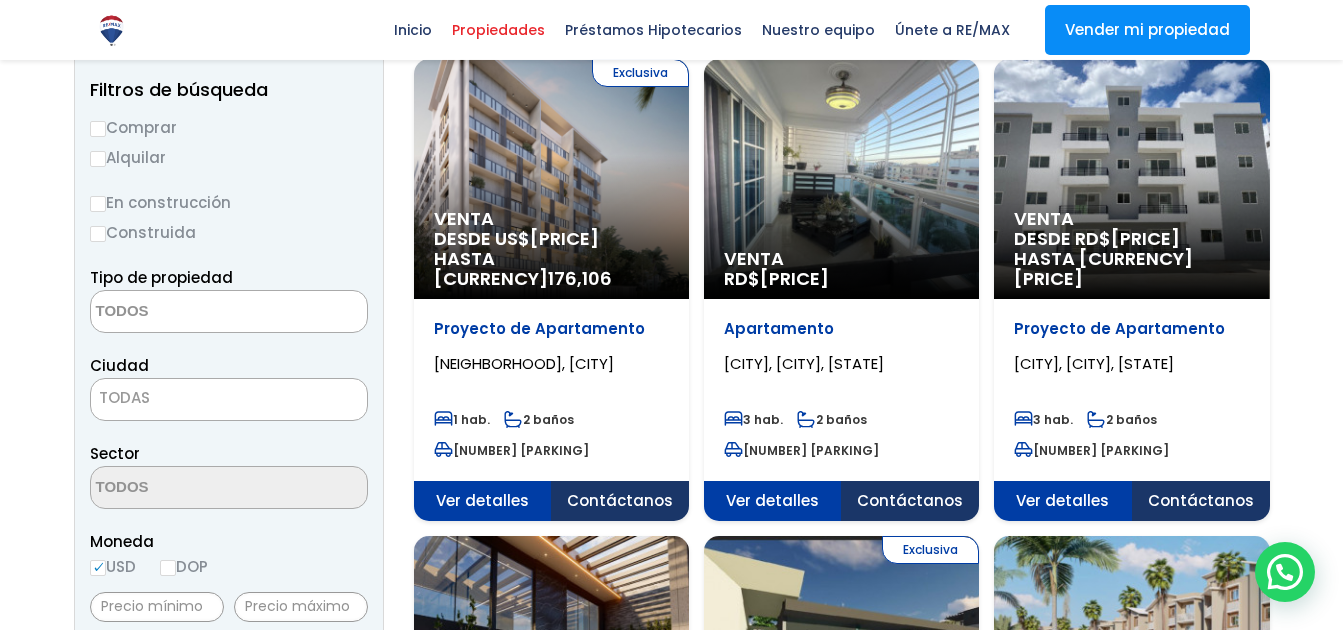 click on "TODAS" at bounding box center [229, 398] 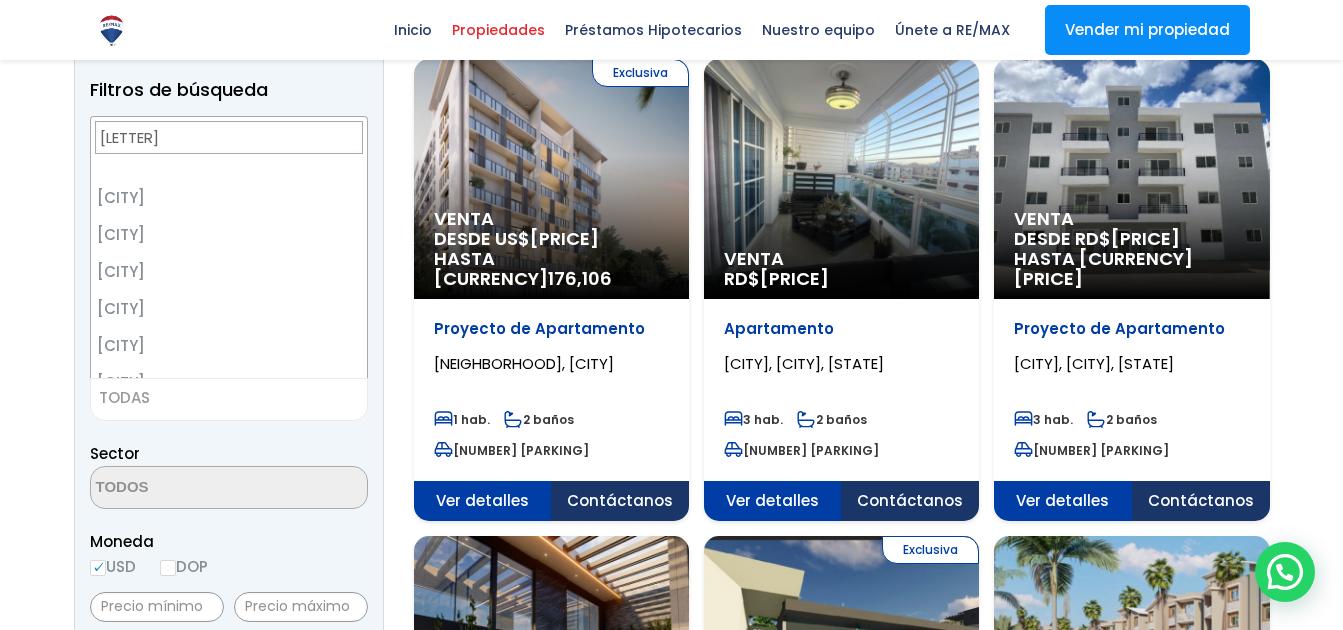 scroll, scrollTop: 0, scrollLeft: 0, axis: both 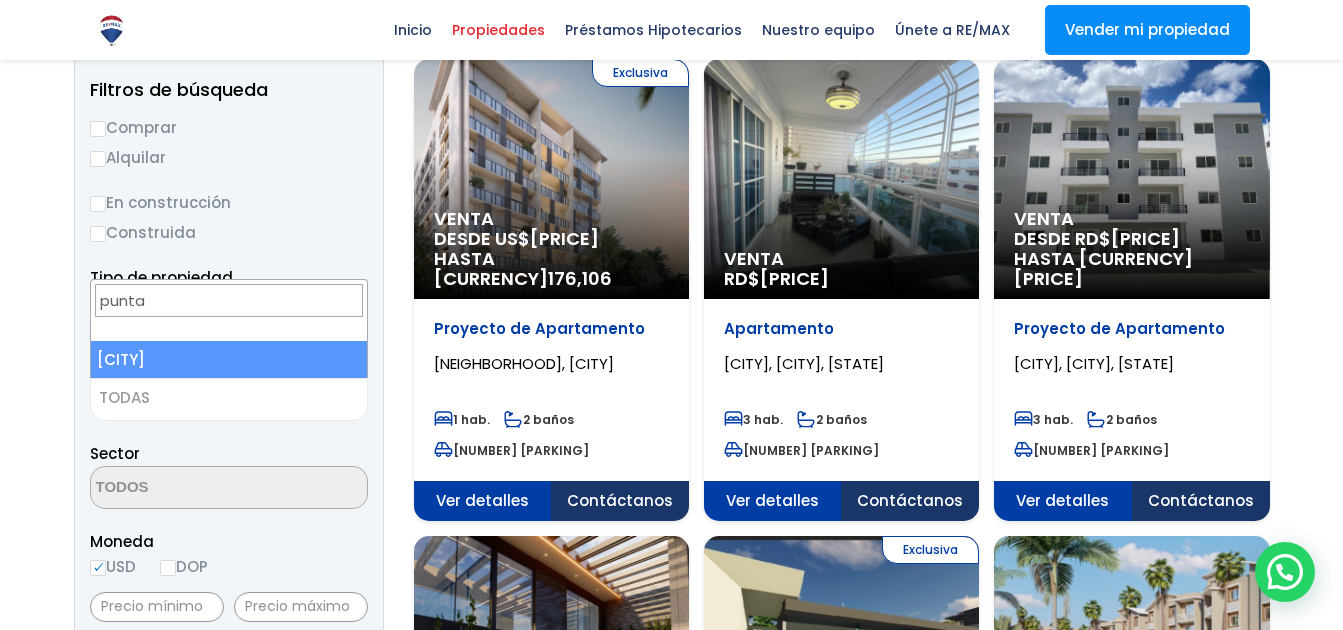 type on "punta" 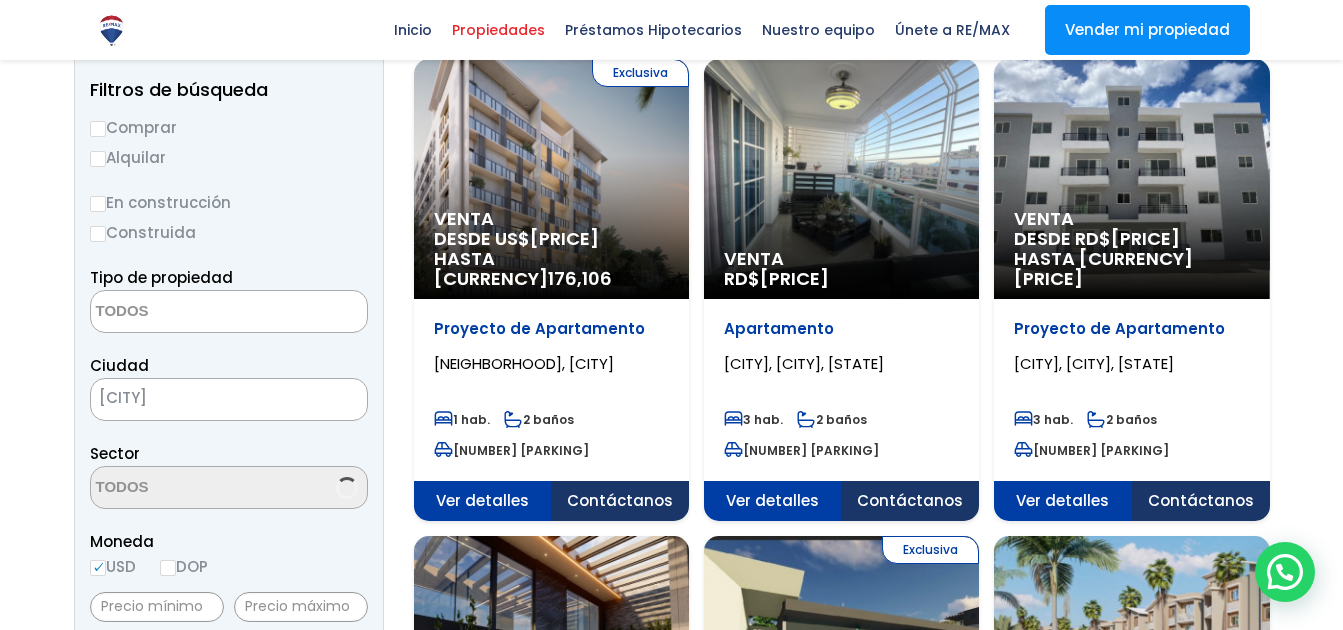 click on "Ciudad
SANTO DOMINGO DE GUZMÁN
SANTO DOMINGO ESTE
SANTO DOMINGO OESTE
SANTO DOMINGO NORTE
AZUA
LAS CHARCAS
LAS YAYAS DE VIAJAMA
PADRE LAS CASAS
PERALTA
SABANA YEGUA
PUEBLO VIEJO
TÁBARA ARRIBA
GUAYABAL
ESTEBANÍA
NEIBA
GALVÁN
TAMAYO
VILLA JARAGUA
CABRAL" at bounding box center (229, 387) 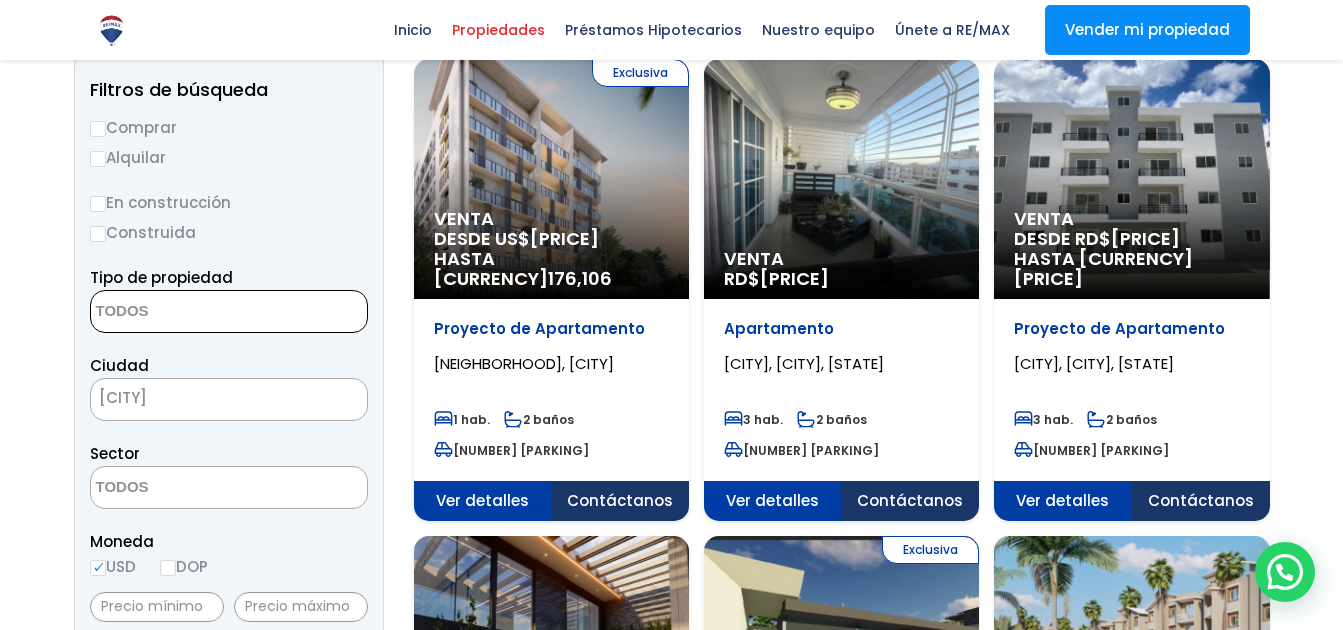 click at bounding box center [188, 312] 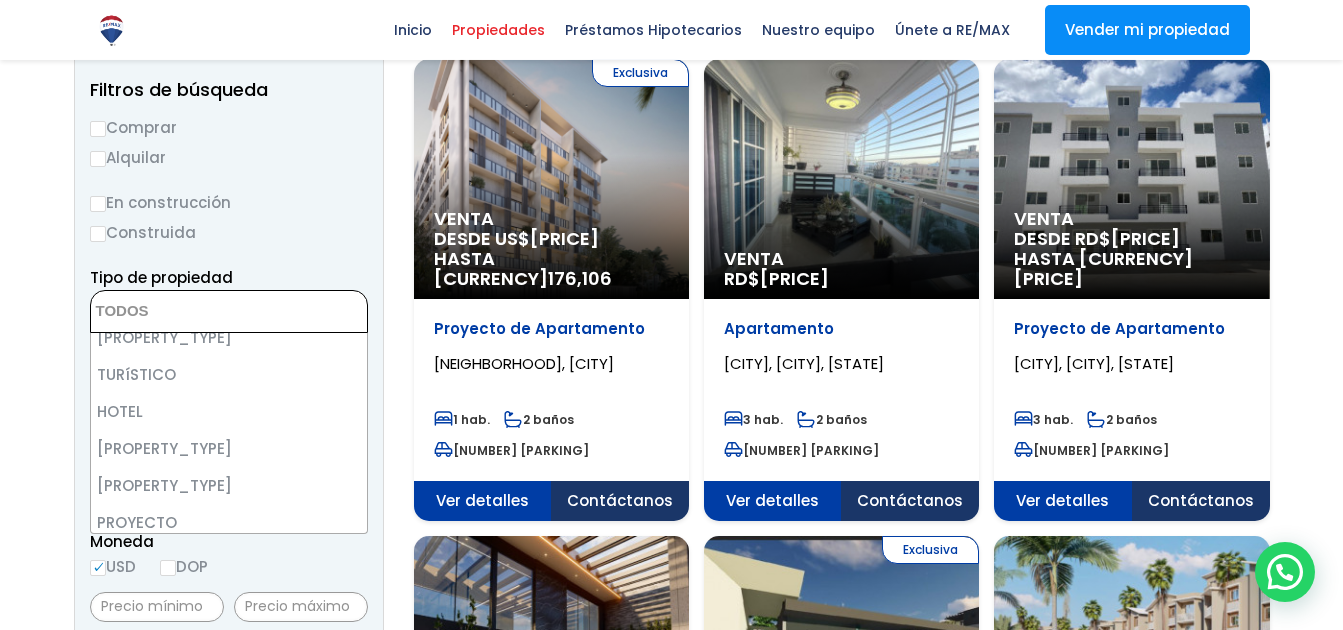 scroll, scrollTop: 392, scrollLeft: 0, axis: vertical 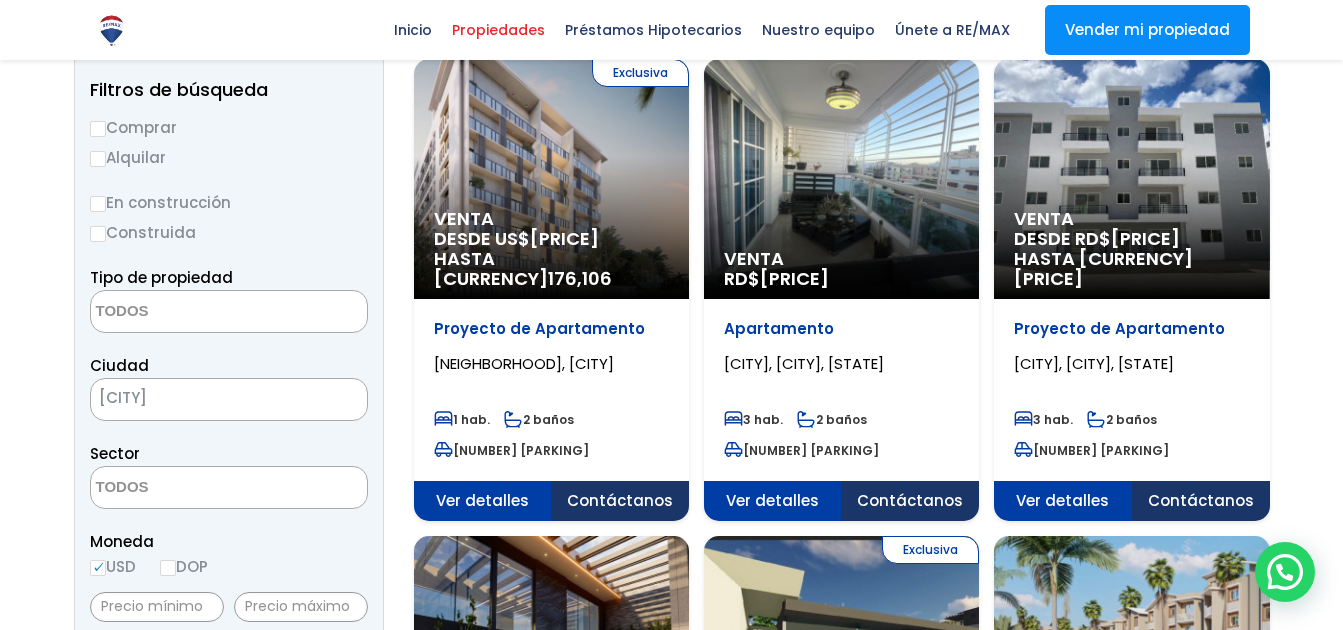 click at bounding box center (671, 1475) 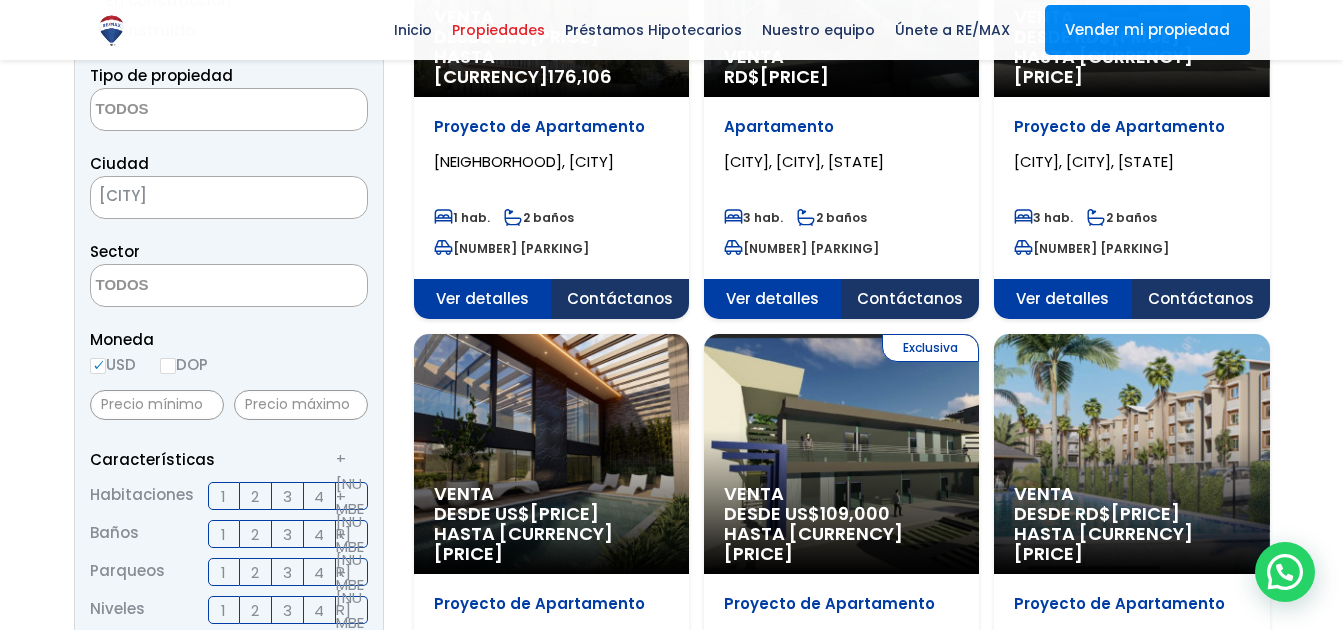 scroll, scrollTop: 426, scrollLeft: 0, axis: vertical 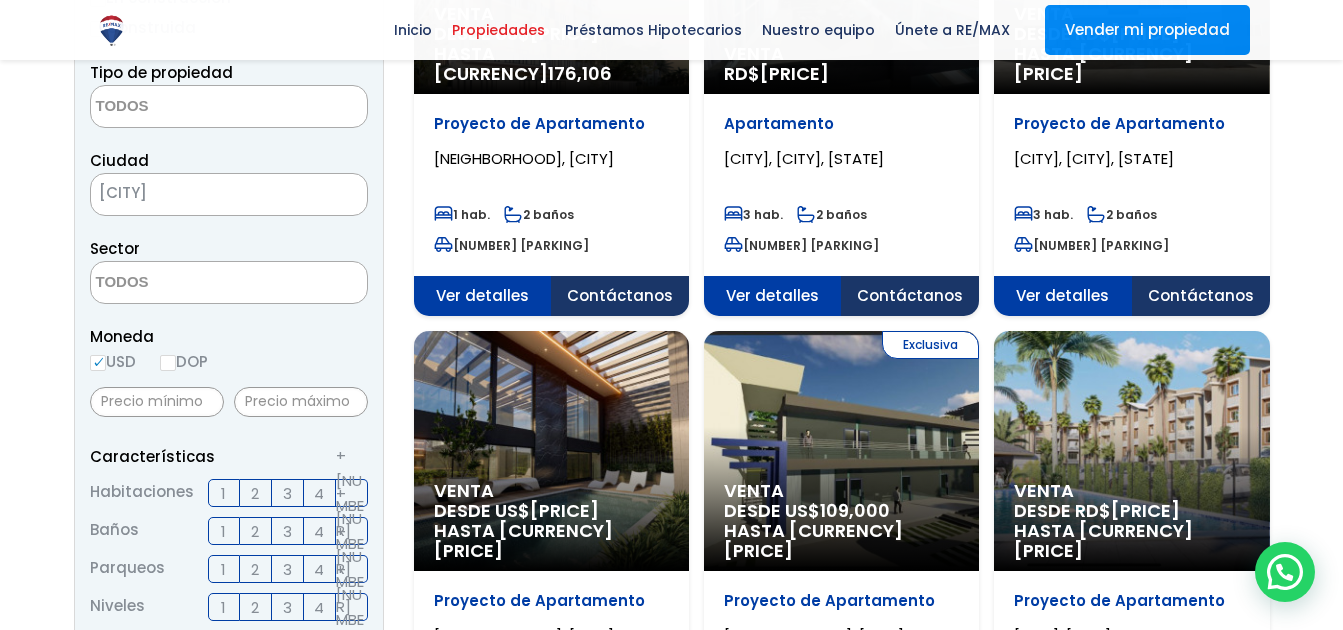 click at bounding box center [671, 1270] 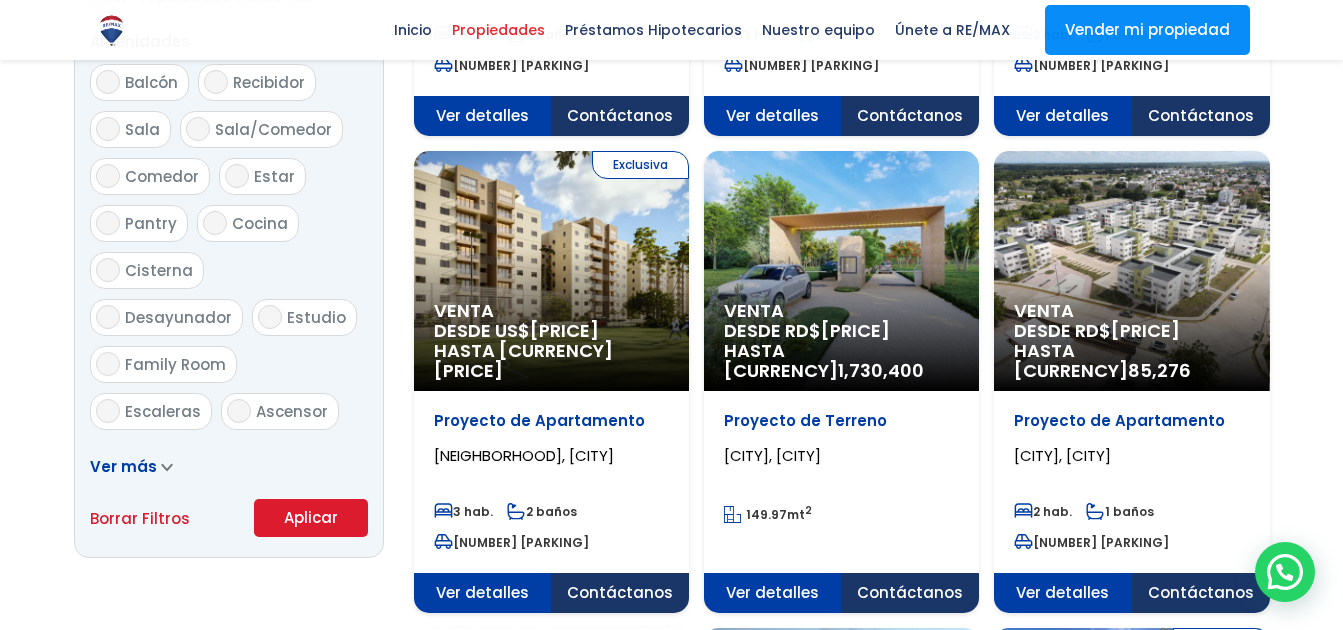 scroll, scrollTop: 1111, scrollLeft: 0, axis: vertical 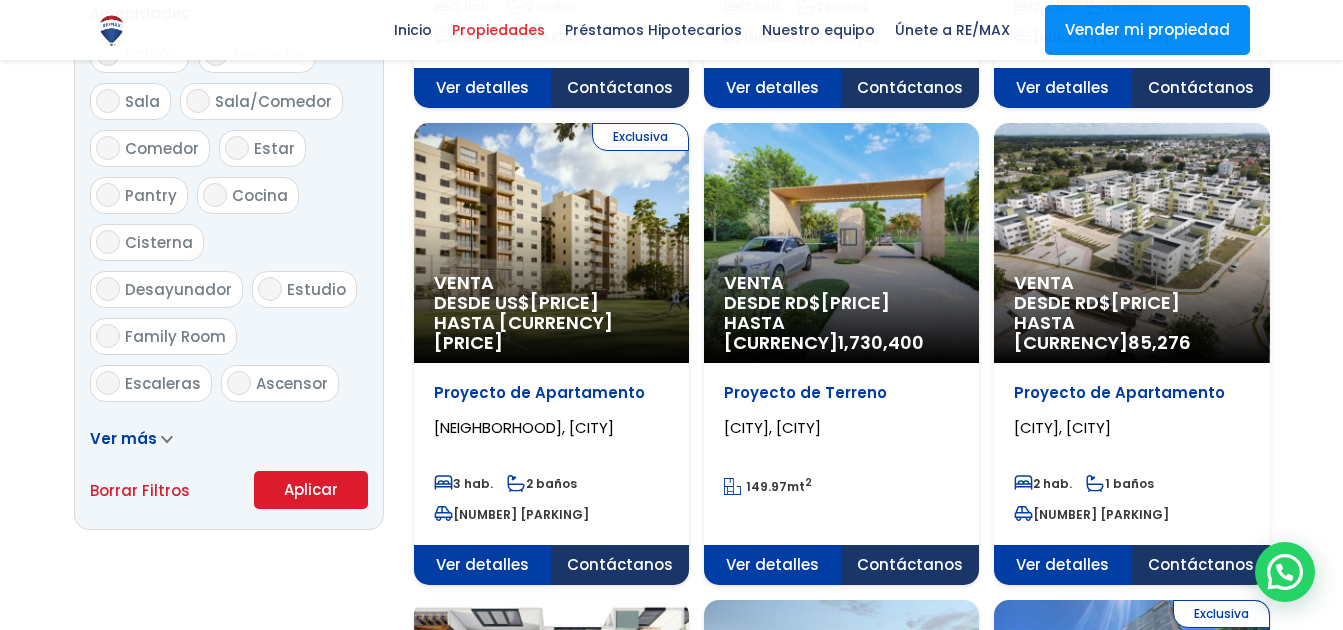 click on "Aplicar" at bounding box center (311, 490) 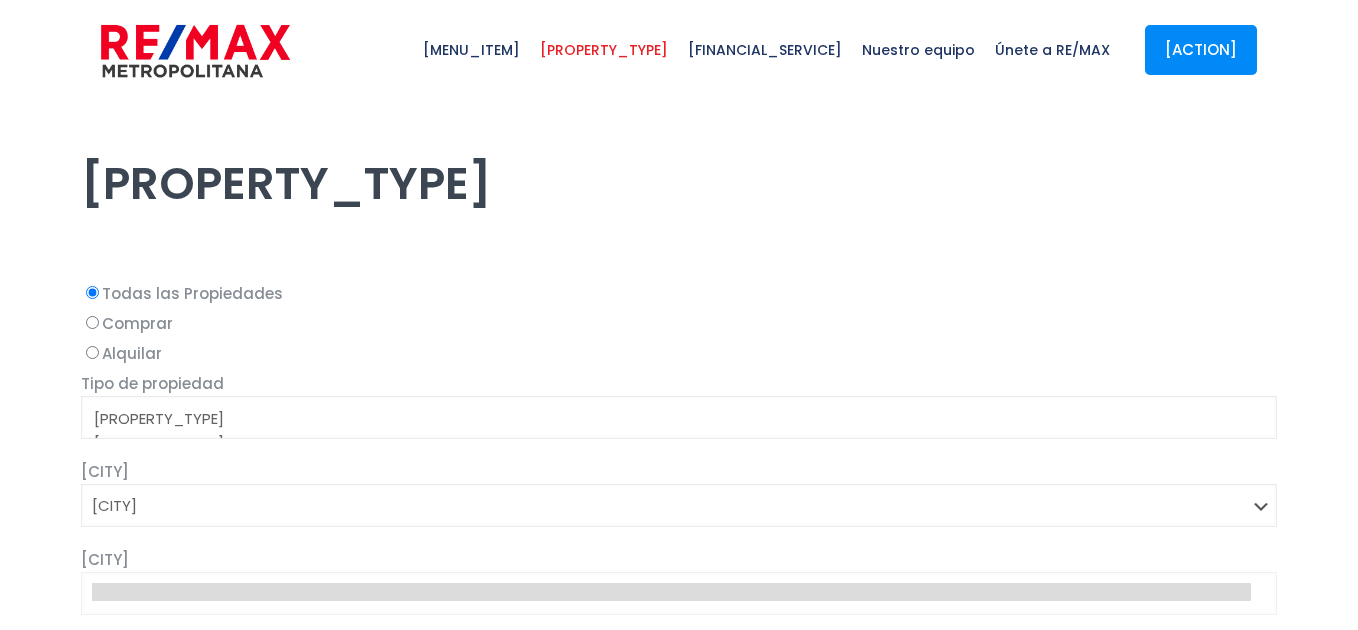 select 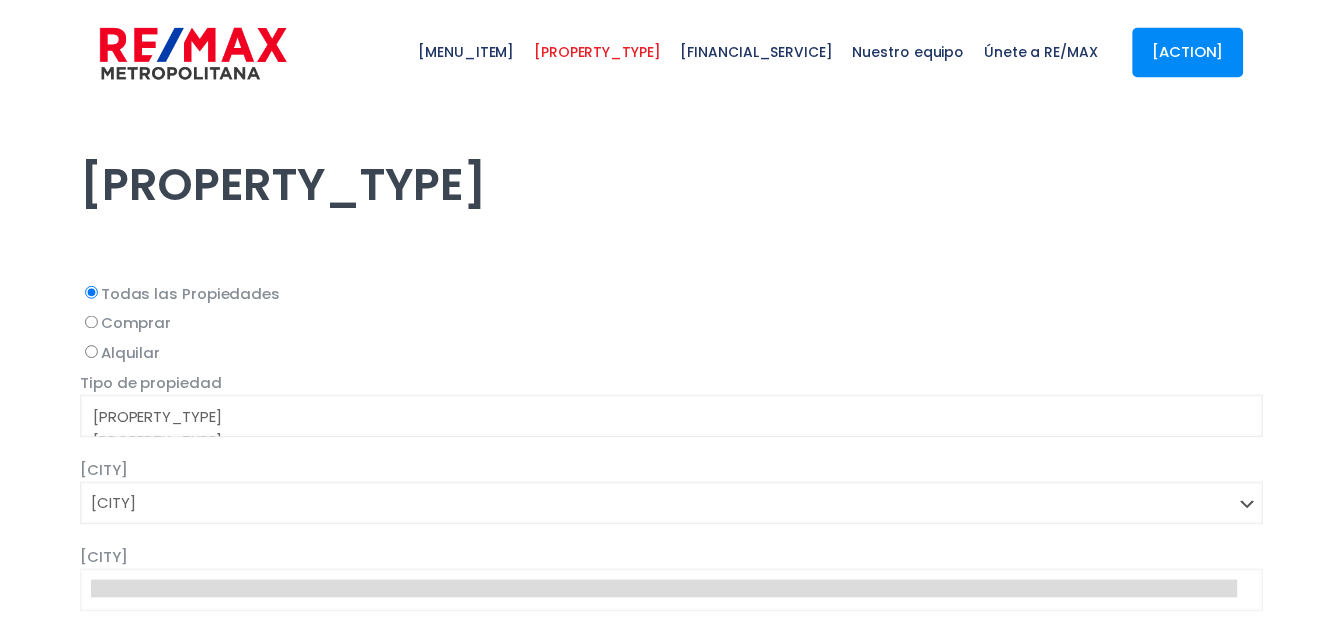 scroll, scrollTop: 0, scrollLeft: 0, axis: both 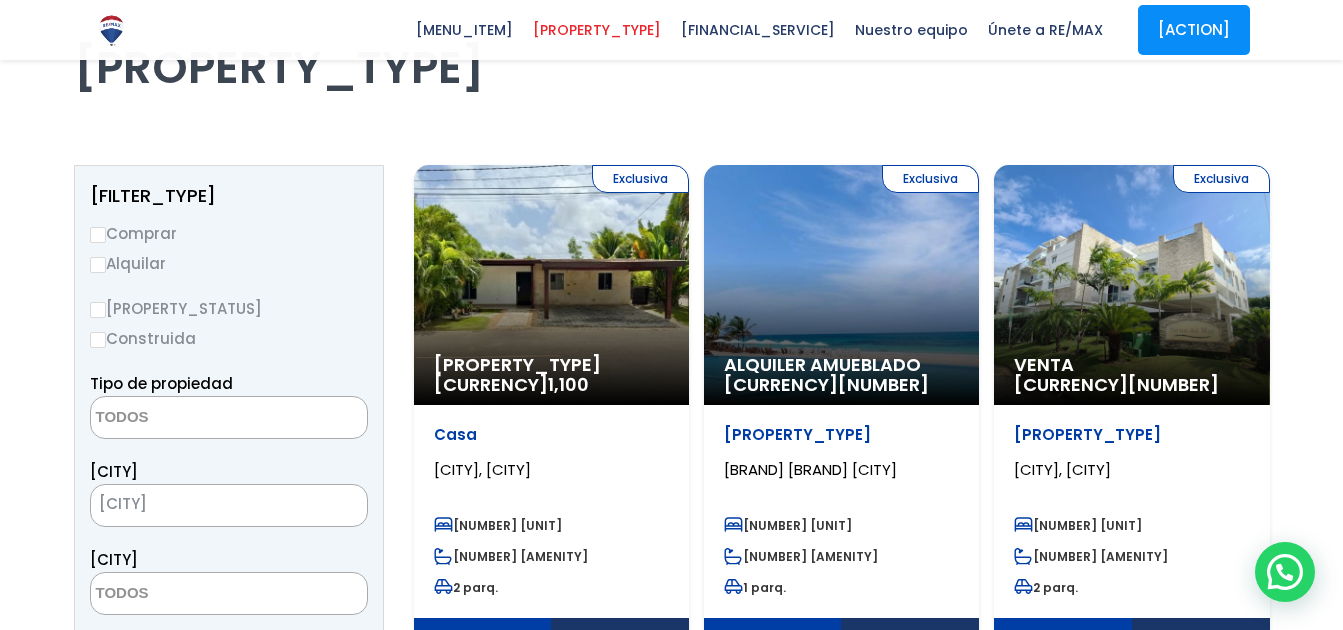 click on "Comprar" at bounding box center [98, 235] 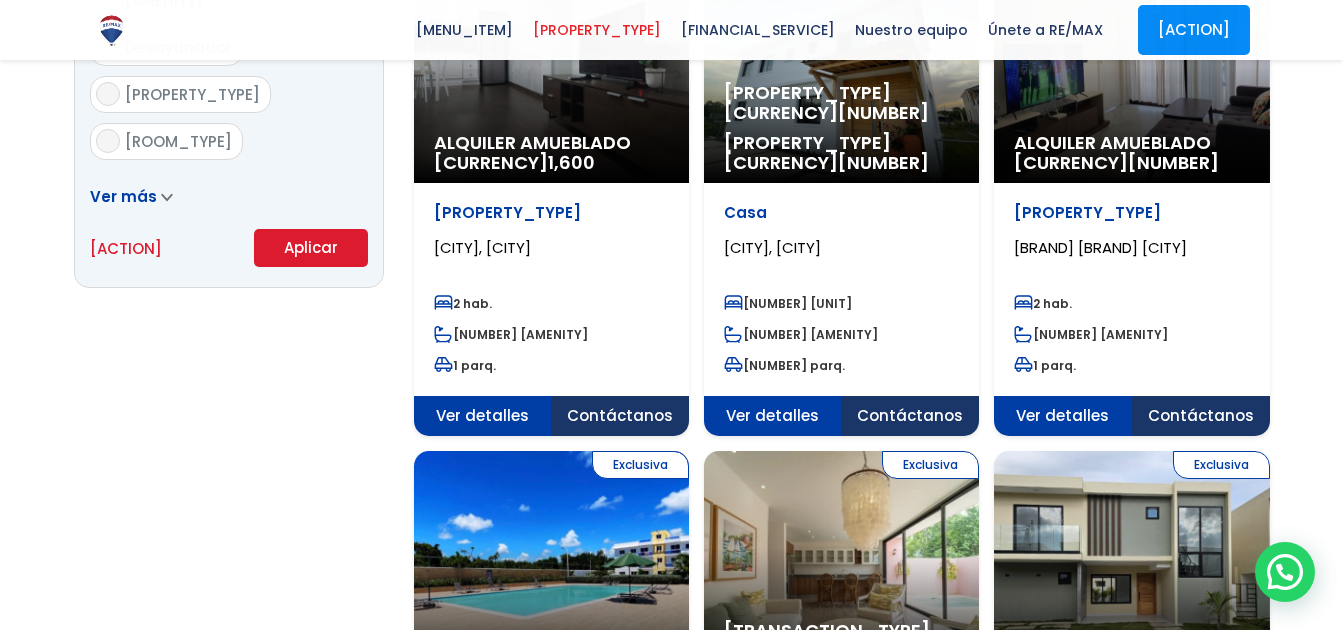 scroll, scrollTop: 1342, scrollLeft: 0, axis: vertical 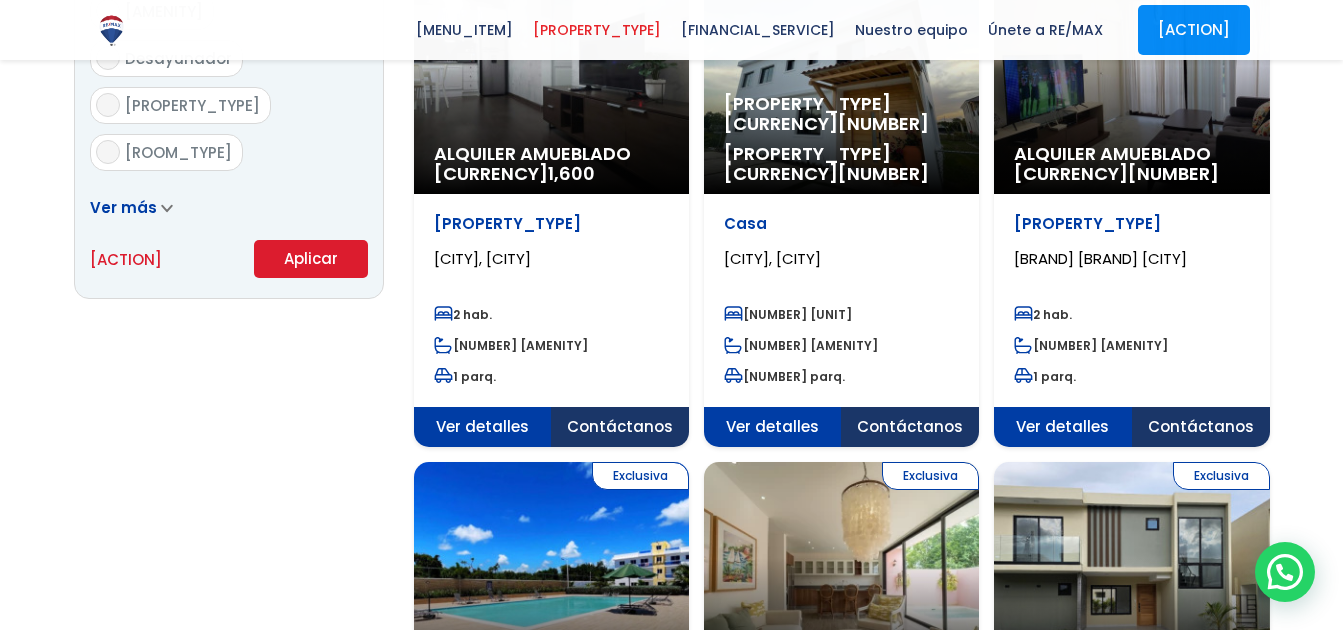 click on "Aplicar" at bounding box center (311, 259) 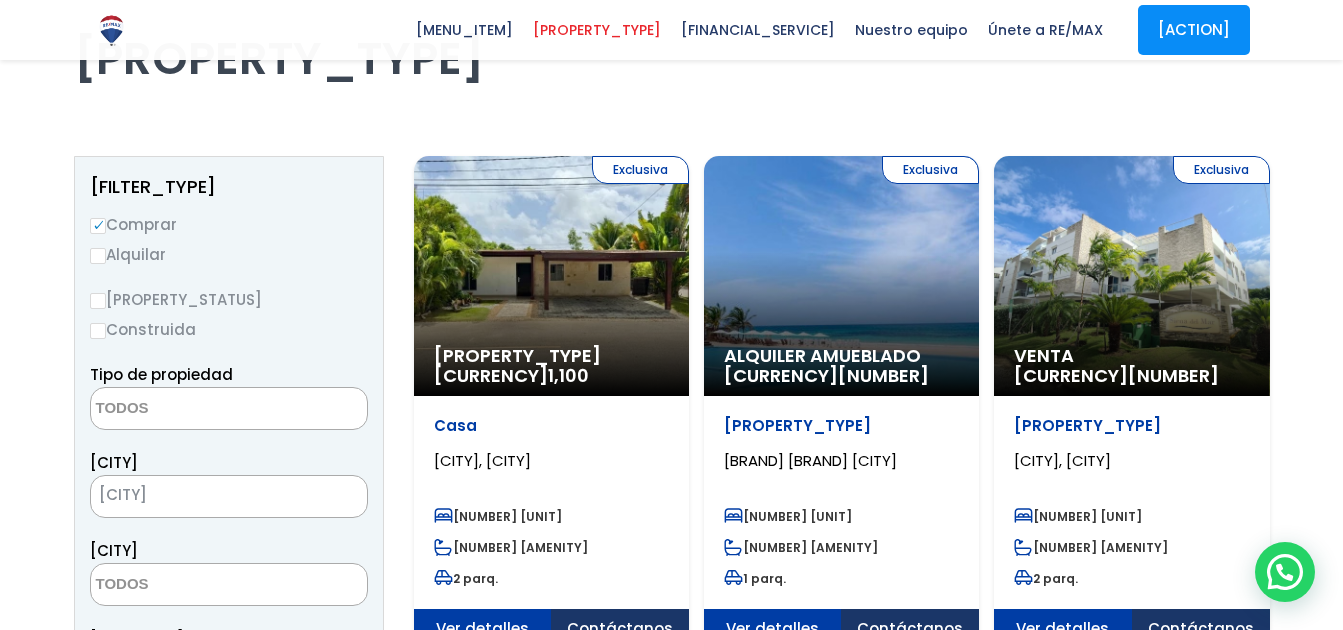 scroll, scrollTop: 115, scrollLeft: 0, axis: vertical 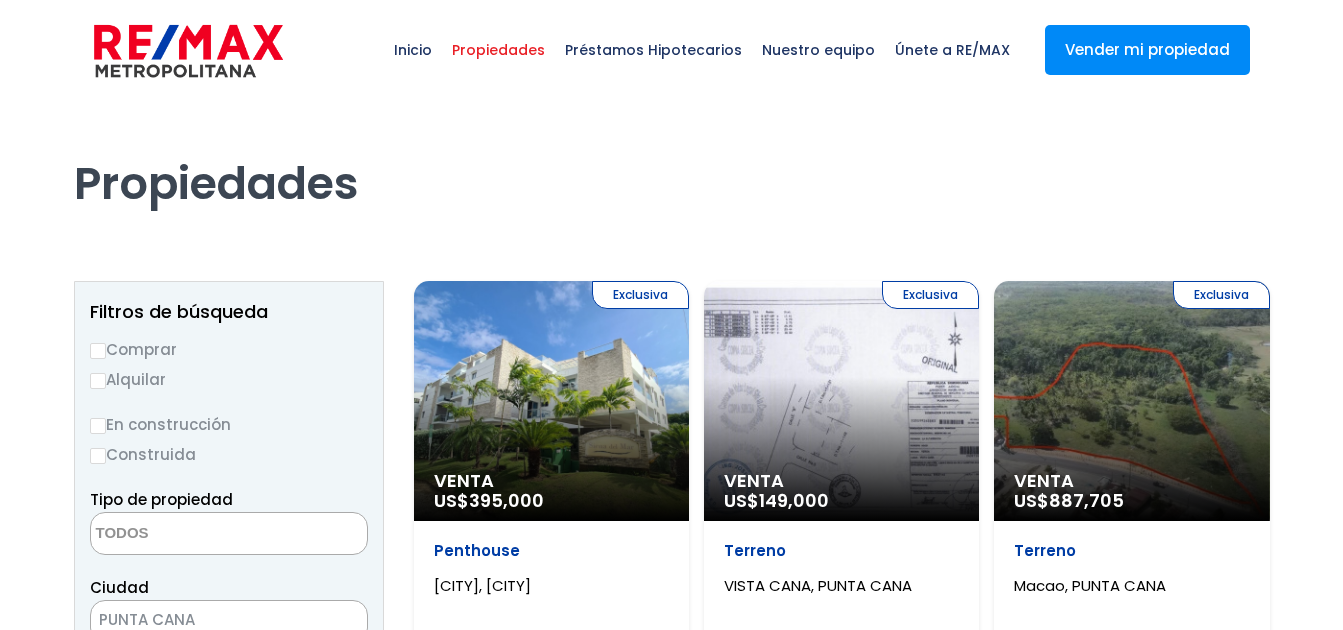 select 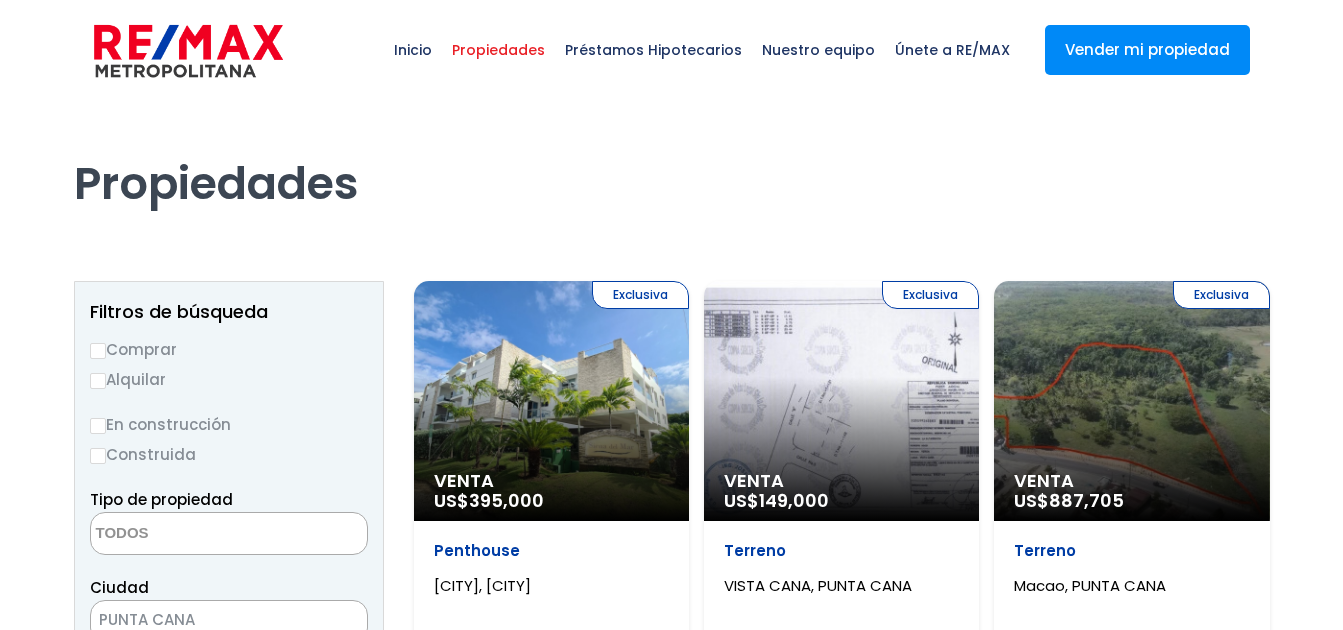scroll, scrollTop: 0, scrollLeft: 0, axis: both 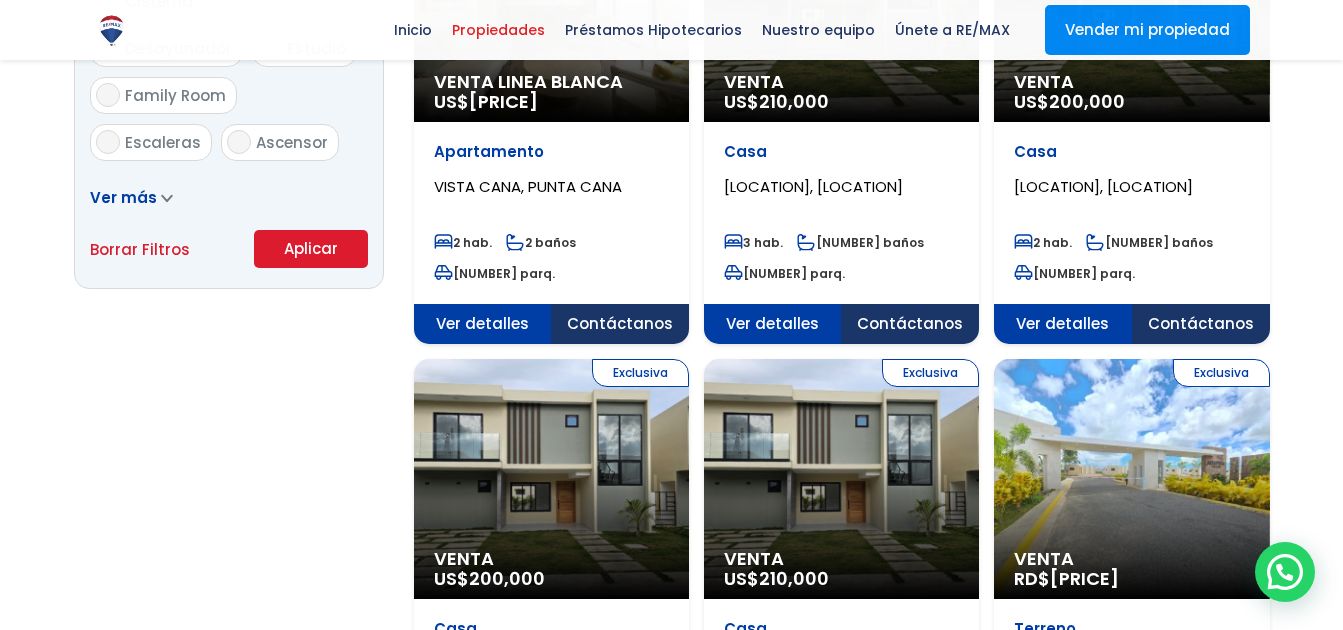 click on "Ver más" at bounding box center (123, 197) 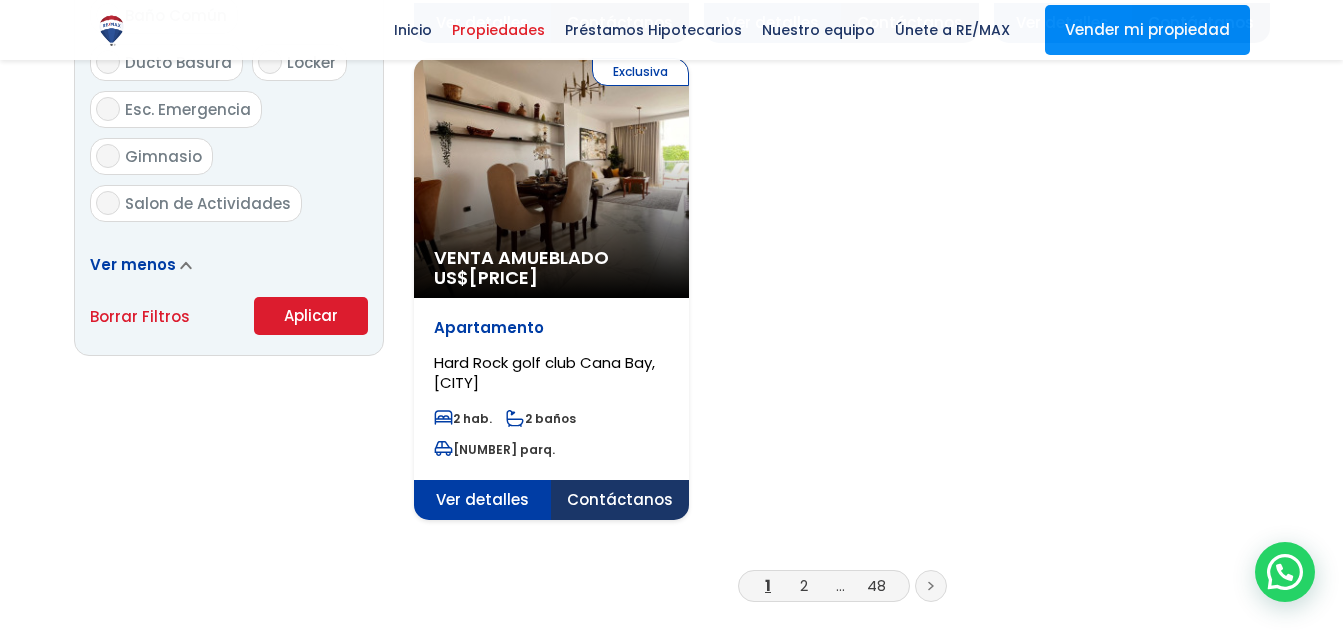 scroll, scrollTop: 2577, scrollLeft: 0, axis: vertical 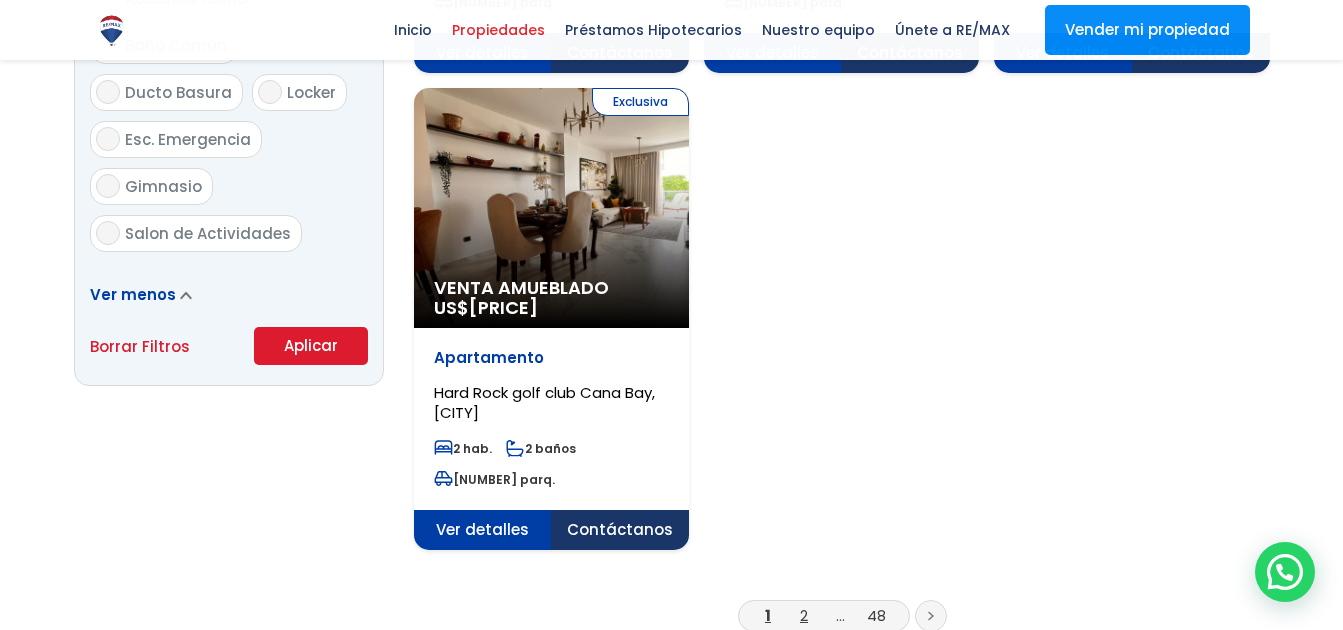 click on "2" at bounding box center (804, 615) 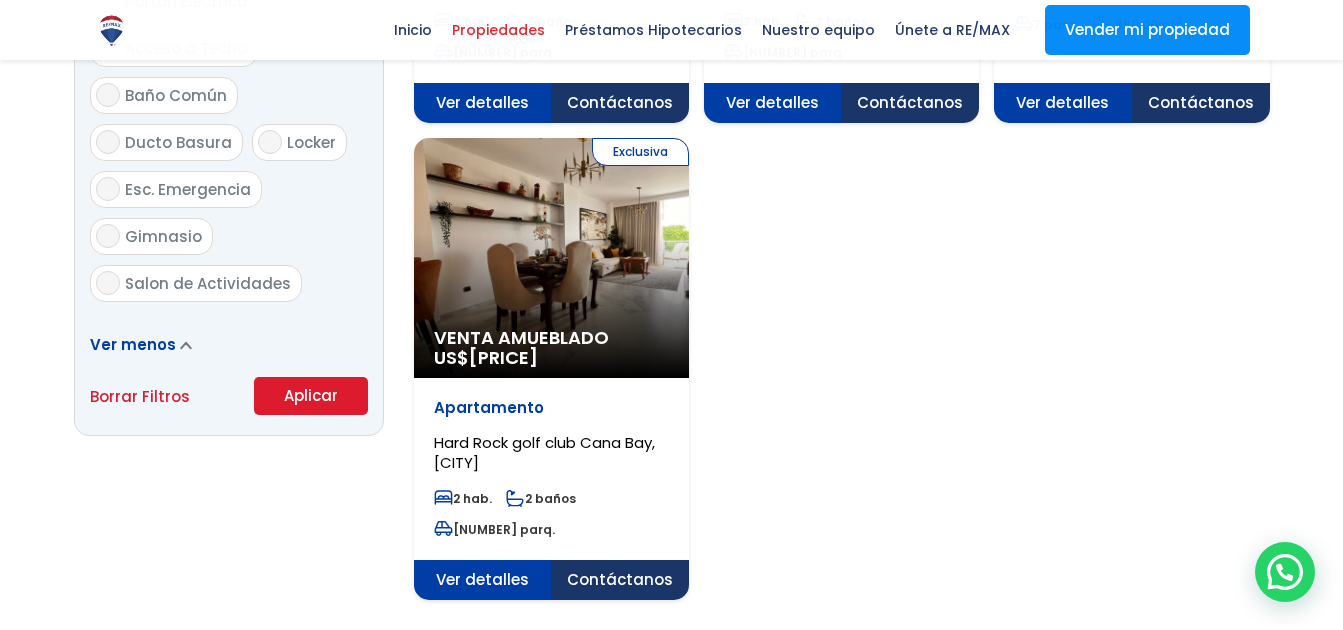 click on "2" at bounding box center [804, 665] 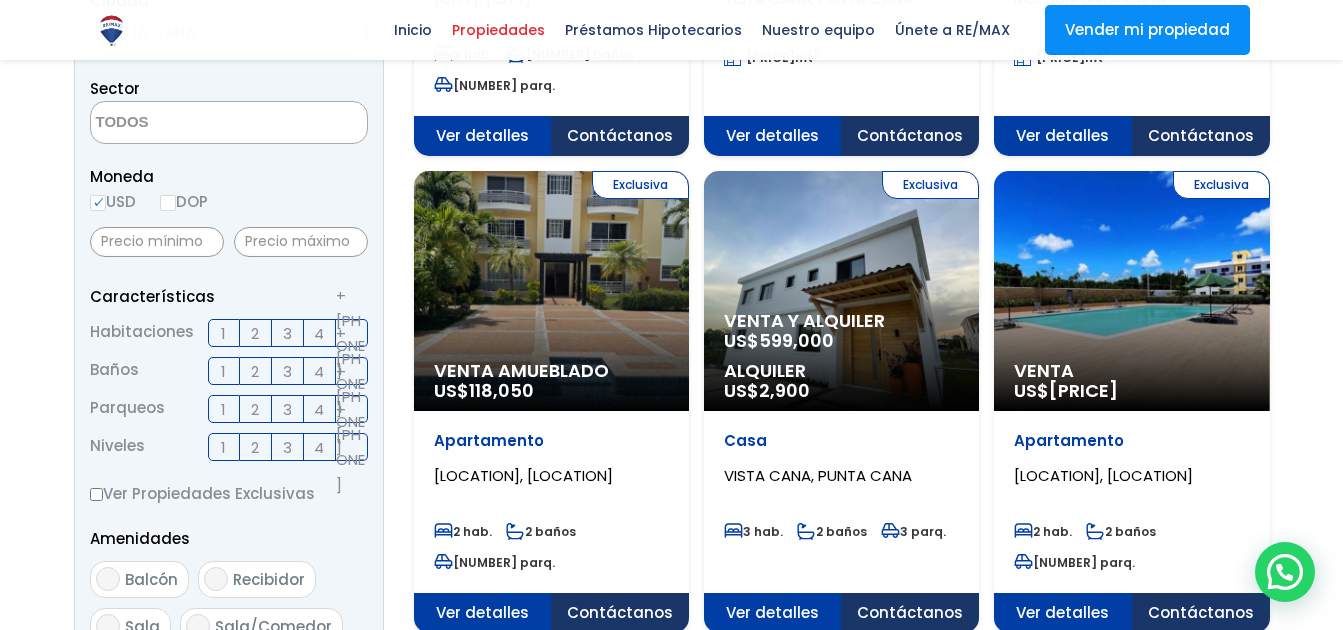 scroll, scrollTop: 585, scrollLeft: 0, axis: vertical 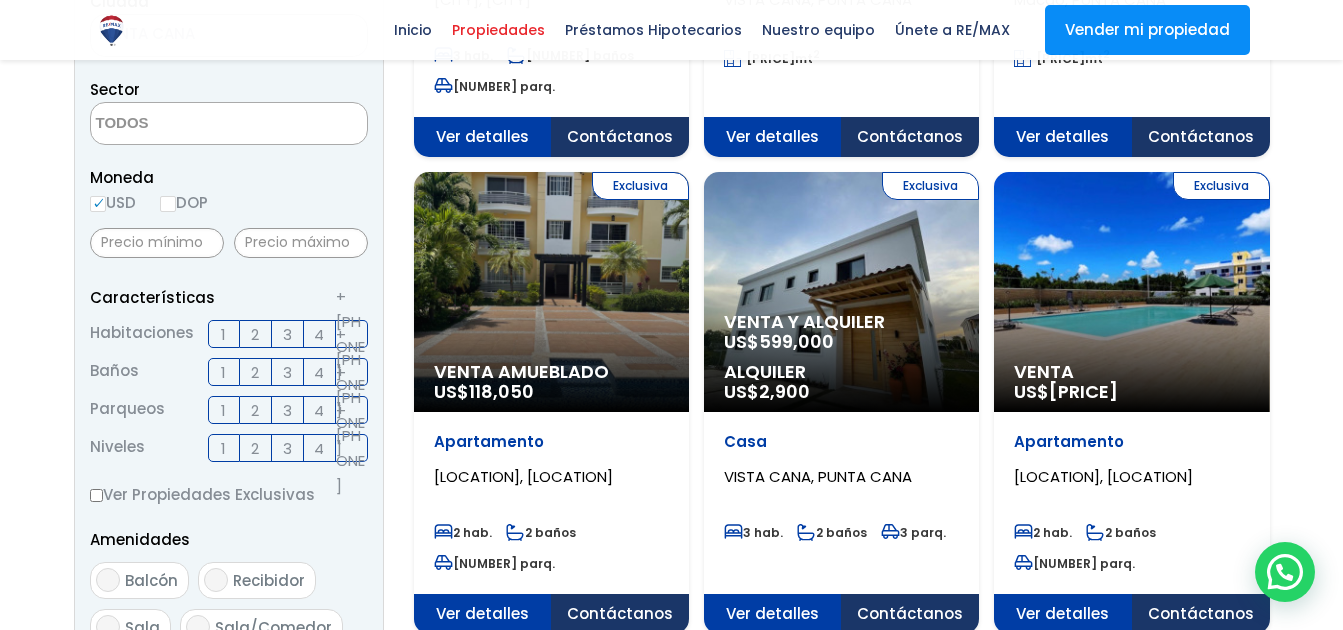 click on "Exclusiva
Venta
US$  105,000" at bounding box center (551, -185) 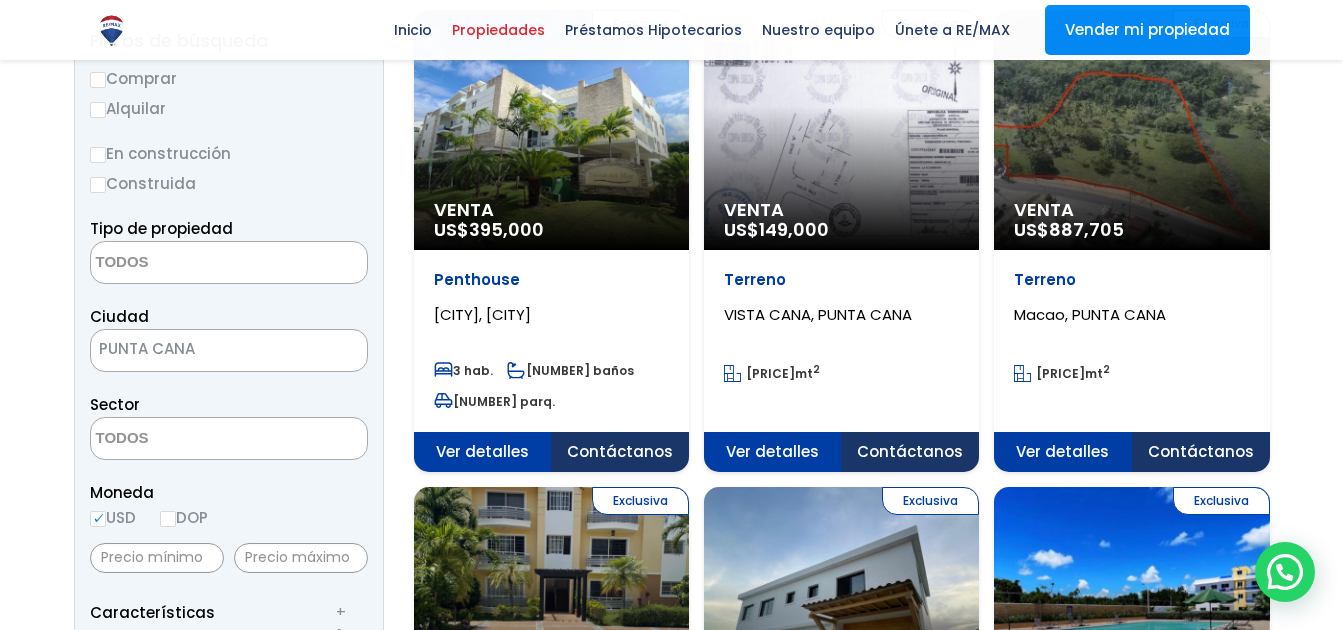 scroll, scrollTop: 216, scrollLeft: 0, axis: vertical 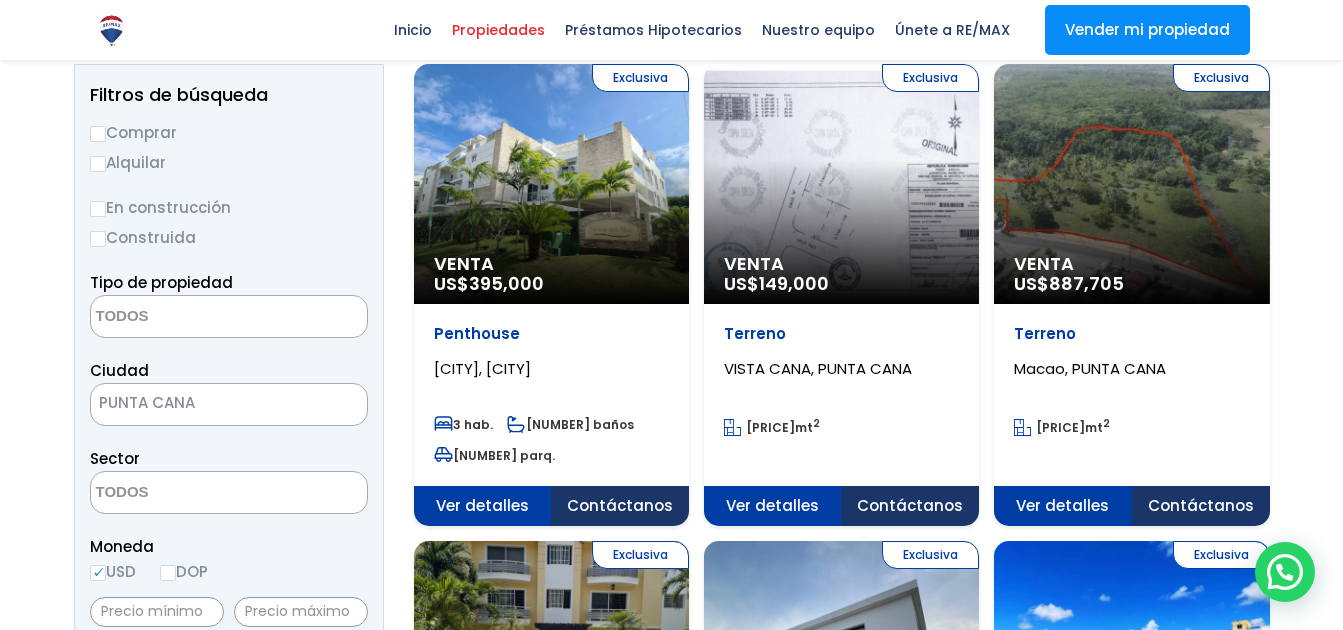click on "Exclusiva
Venta
US$  149,000" at bounding box center [551, 184] 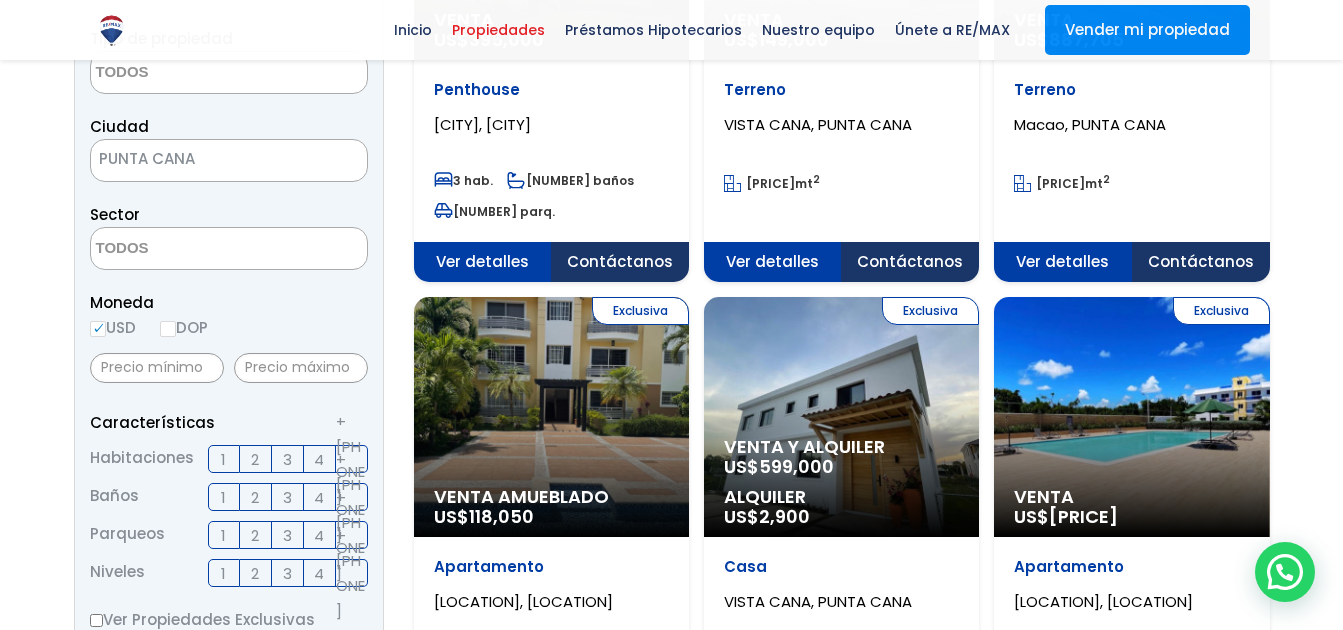 scroll, scrollTop: 467, scrollLeft: 0, axis: vertical 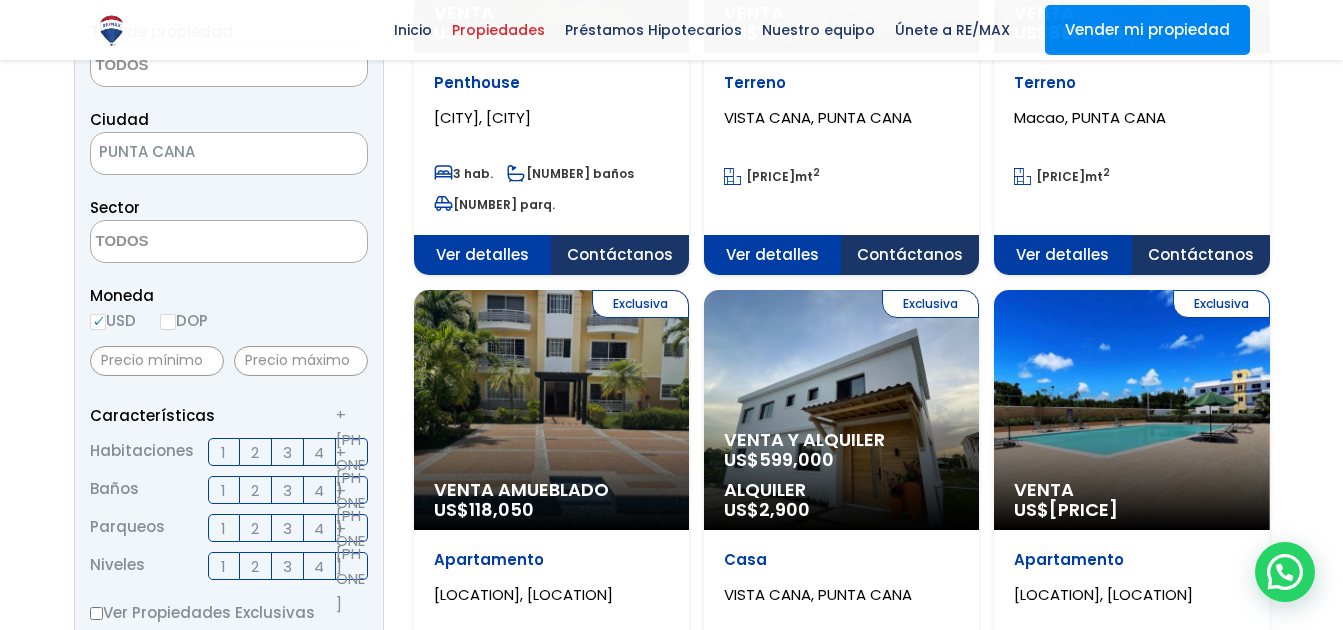 click on "Exclusiva
Venta Amueblado
US$  118,050" at bounding box center [551, -67] 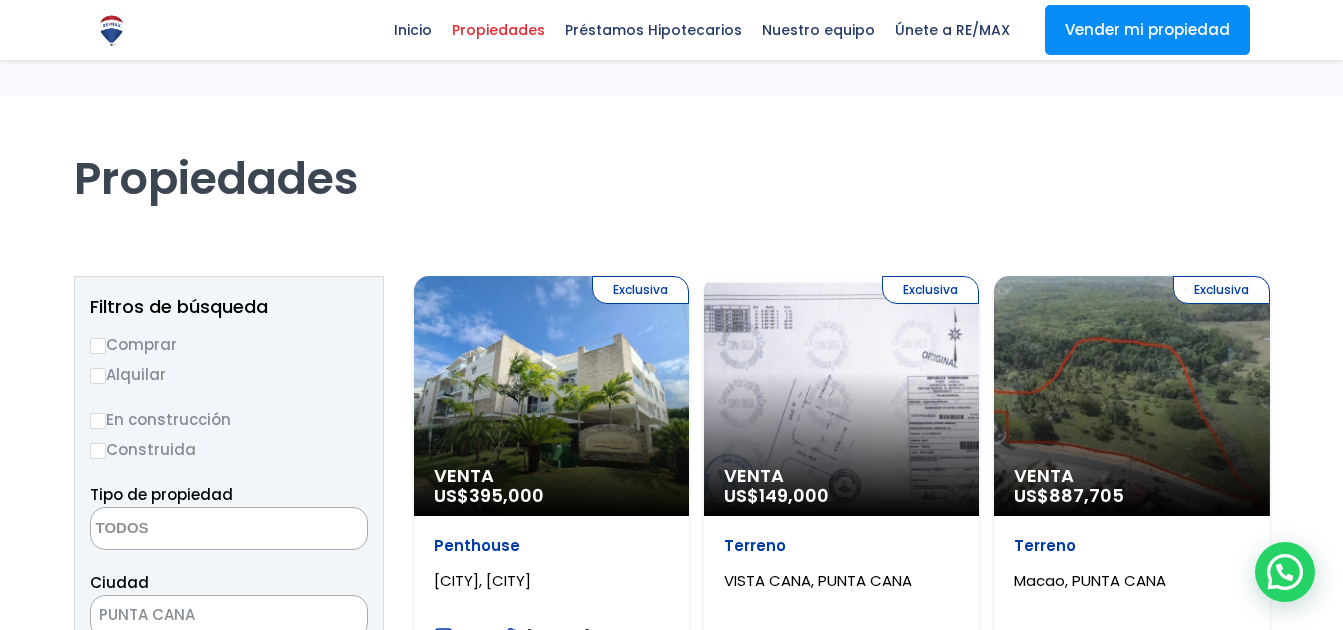 scroll, scrollTop: 0, scrollLeft: 0, axis: both 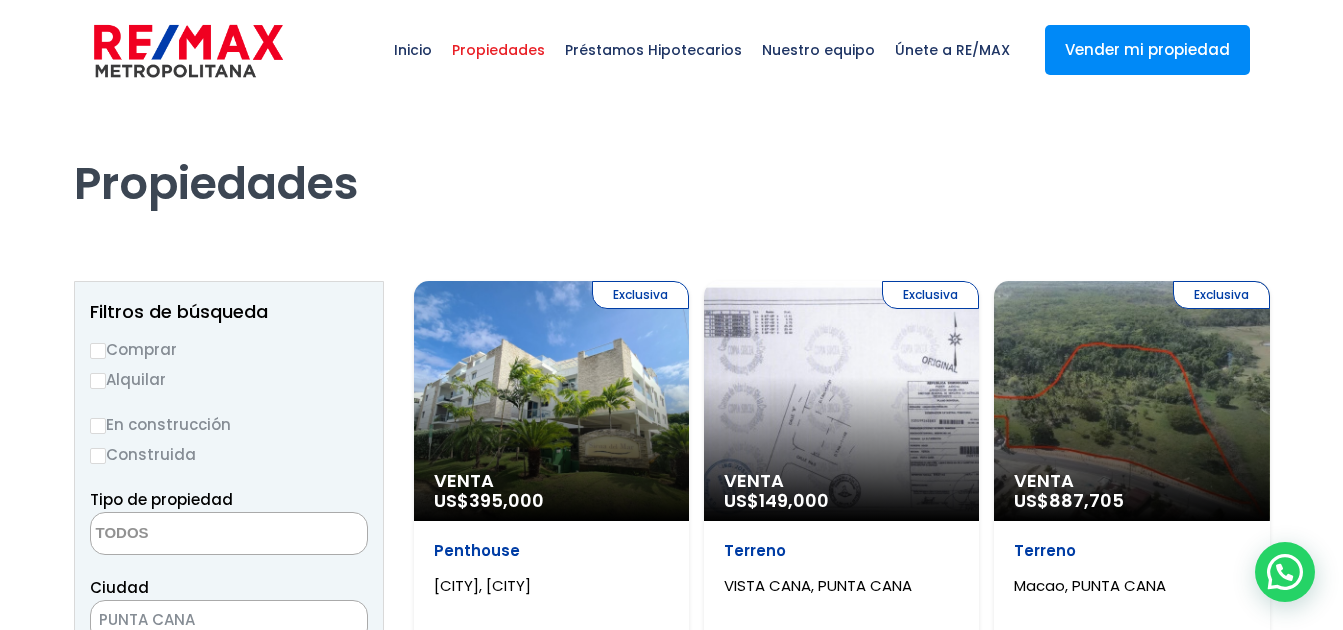 click on "Alquilar" at bounding box center (98, 381) 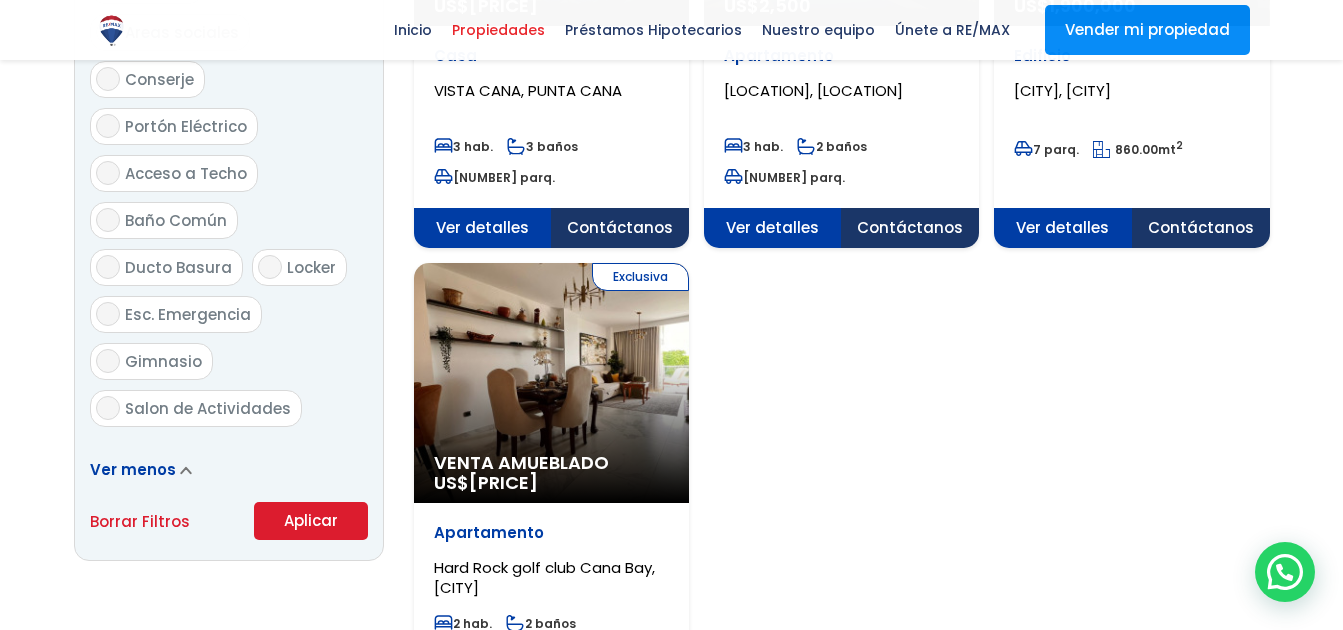 scroll, scrollTop: 2412, scrollLeft: 0, axis: vertical 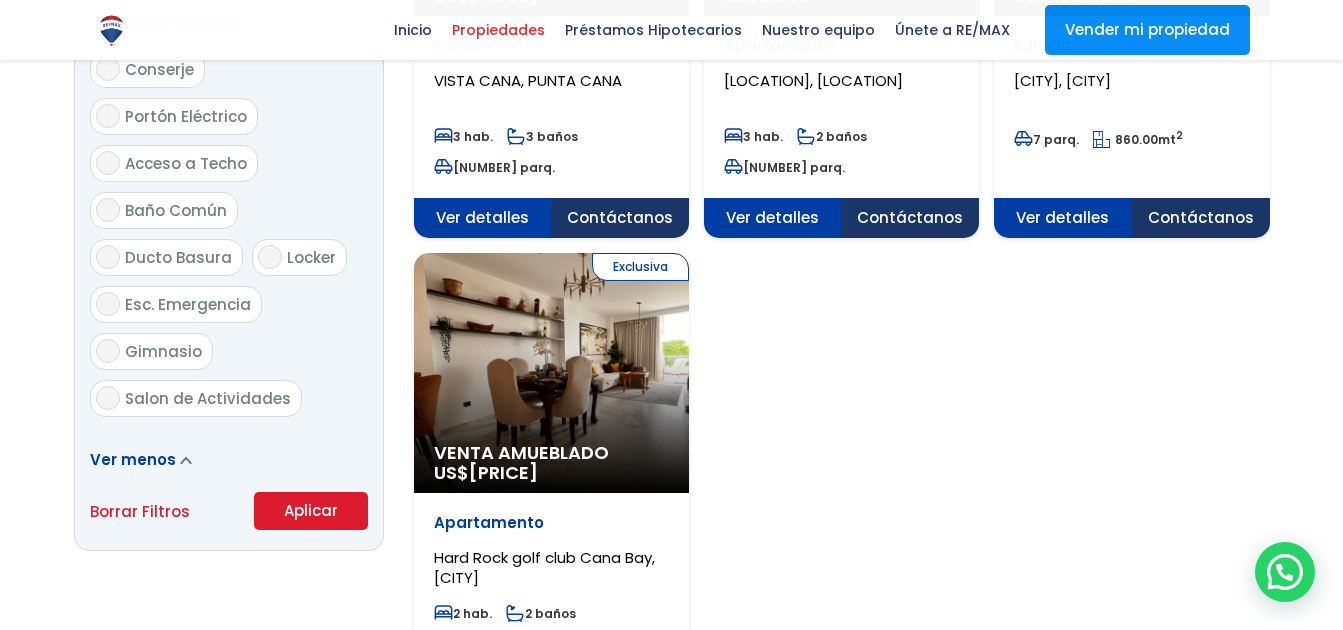 click on "Aplicar" at bounding box center [311, 511] 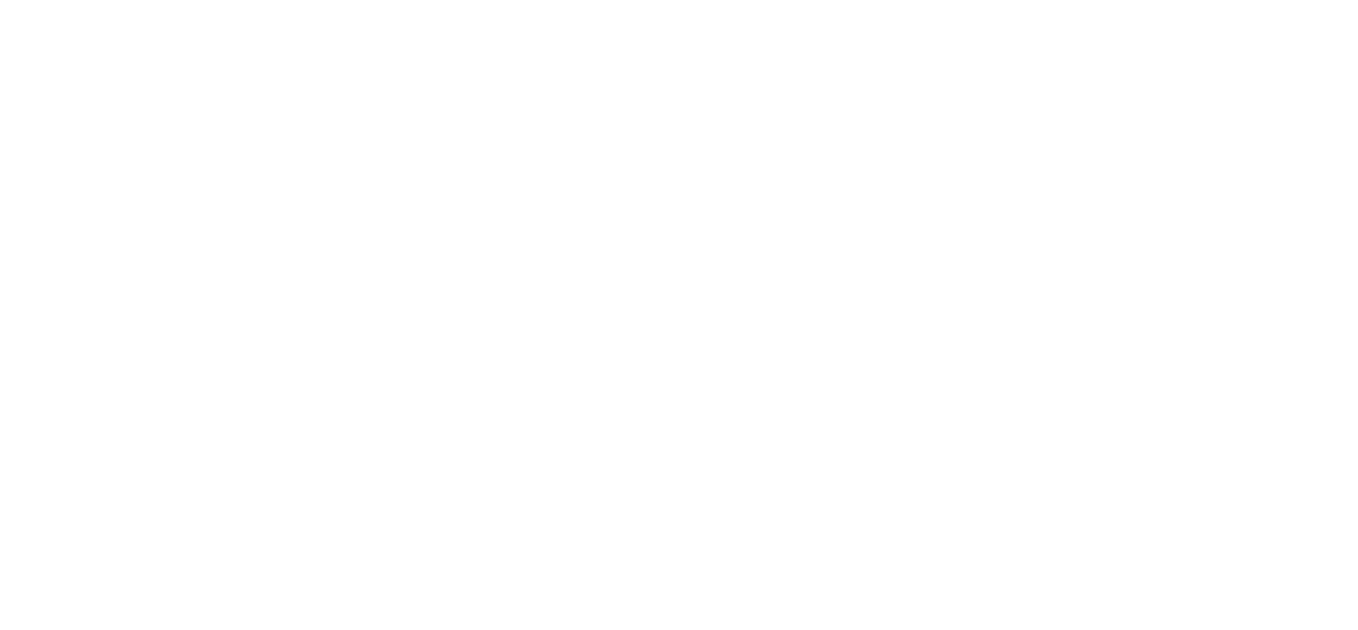 scroll, scrollTop: 0, scrollLeft: 0, axis: both 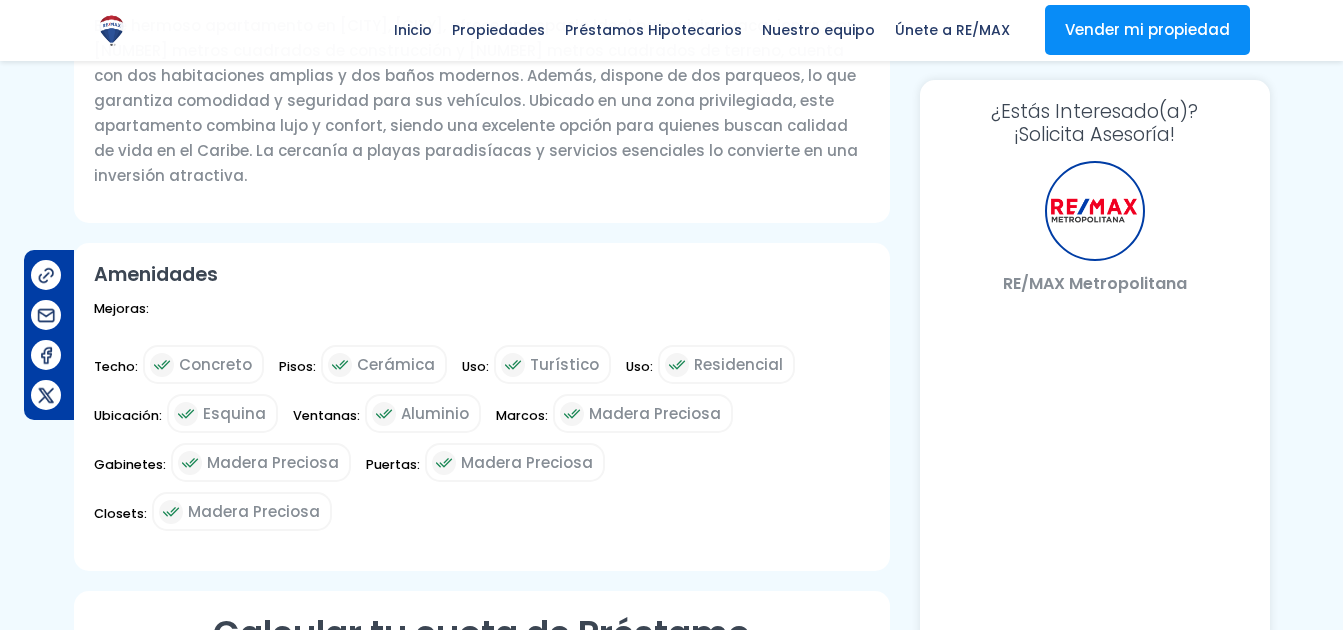 select on "ES" 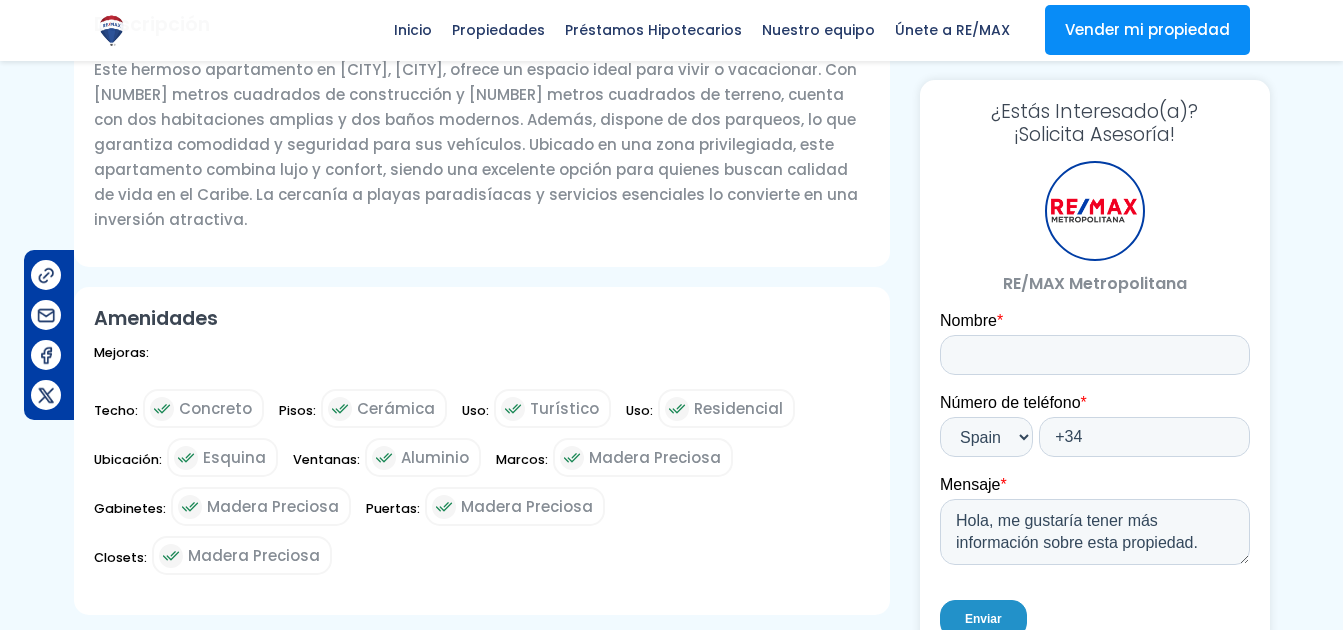 scroll, scrollTop: 0, scrollLeft: 0, axis: both 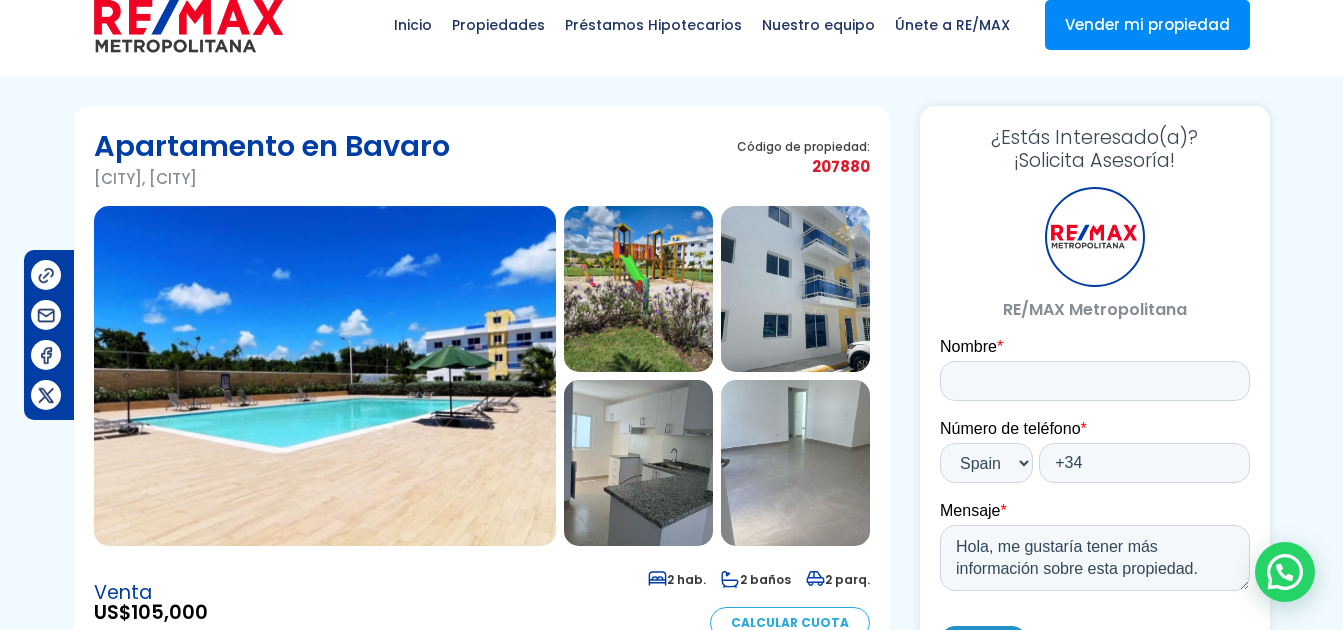 click at bounding box center [325, 376] 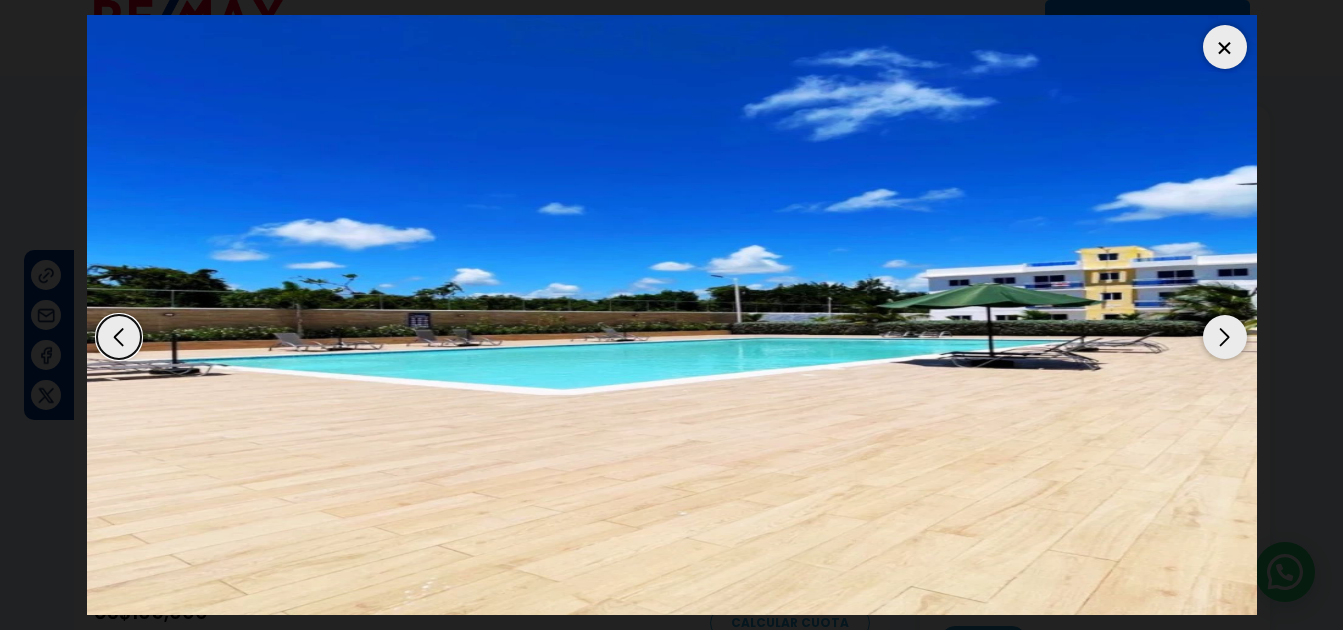 click at bounding box center [1225, 337] 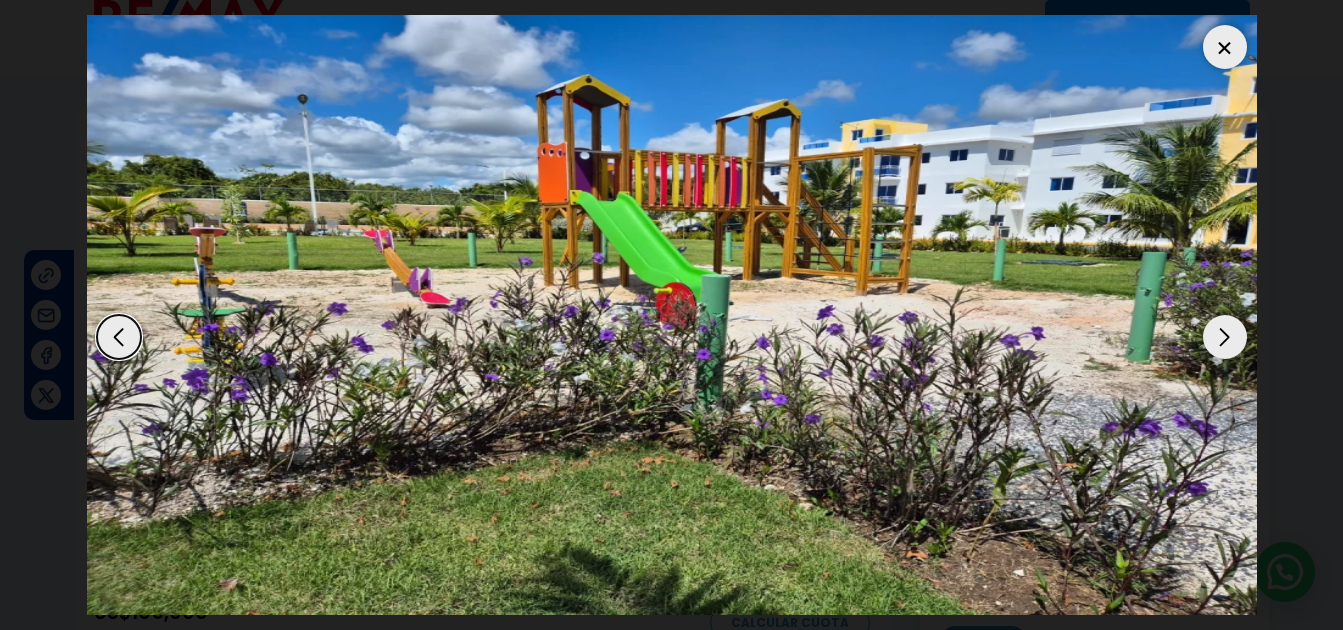 click at bounding box center (1225, 337) 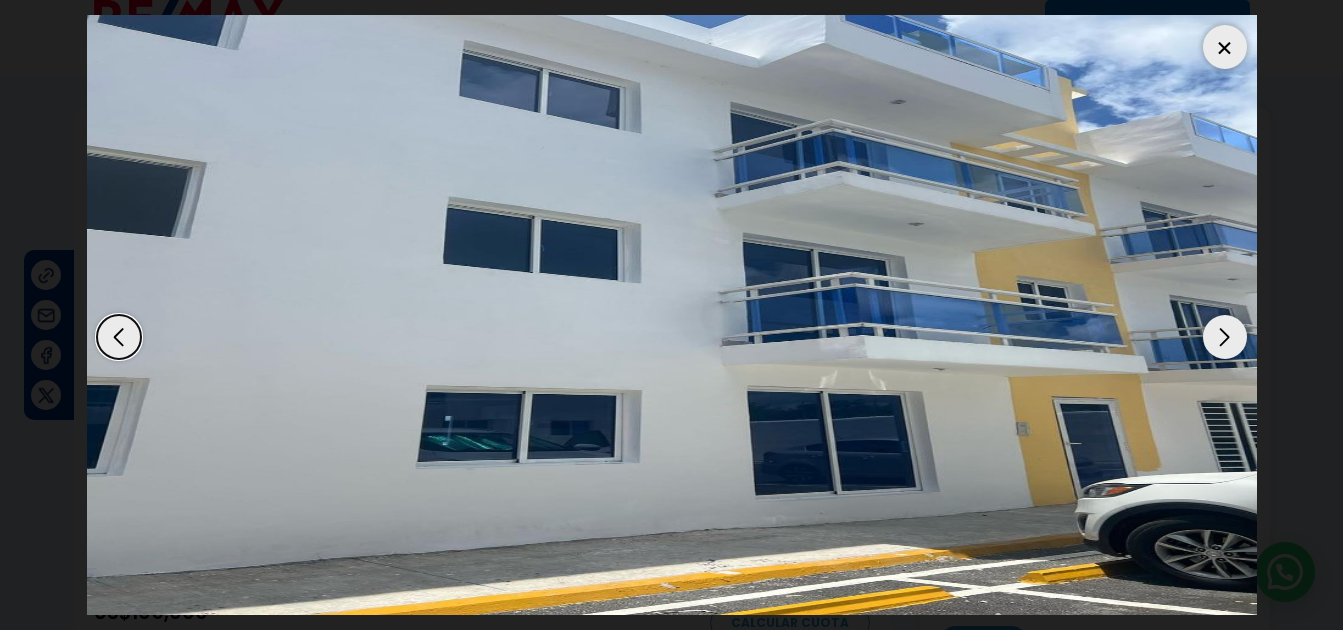 click at bounding box center (1225, 337) 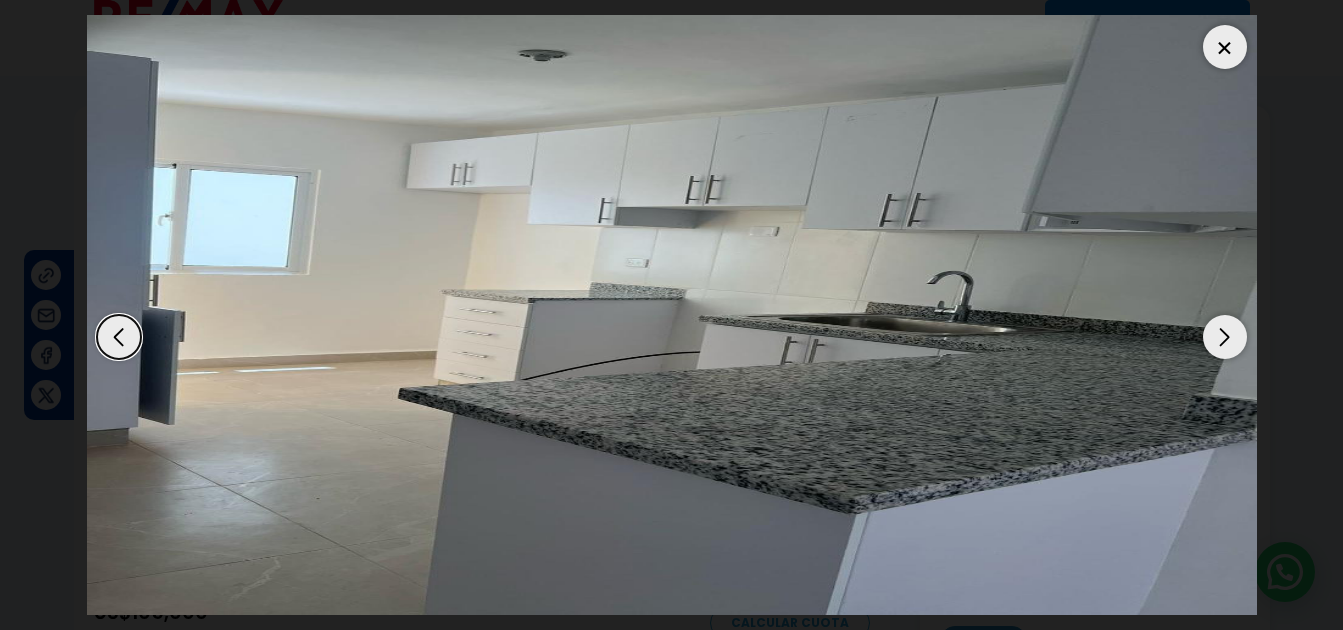 click at bounding box center [1225, 337] 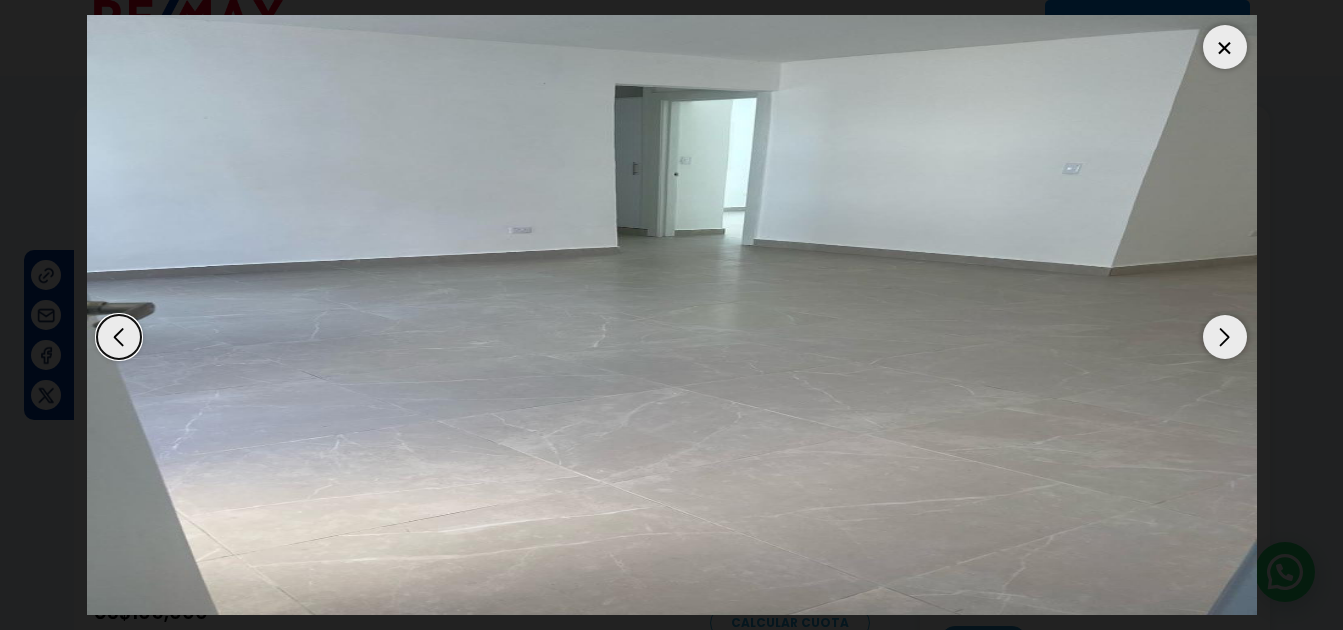 click at bounding box center (1225, 337) 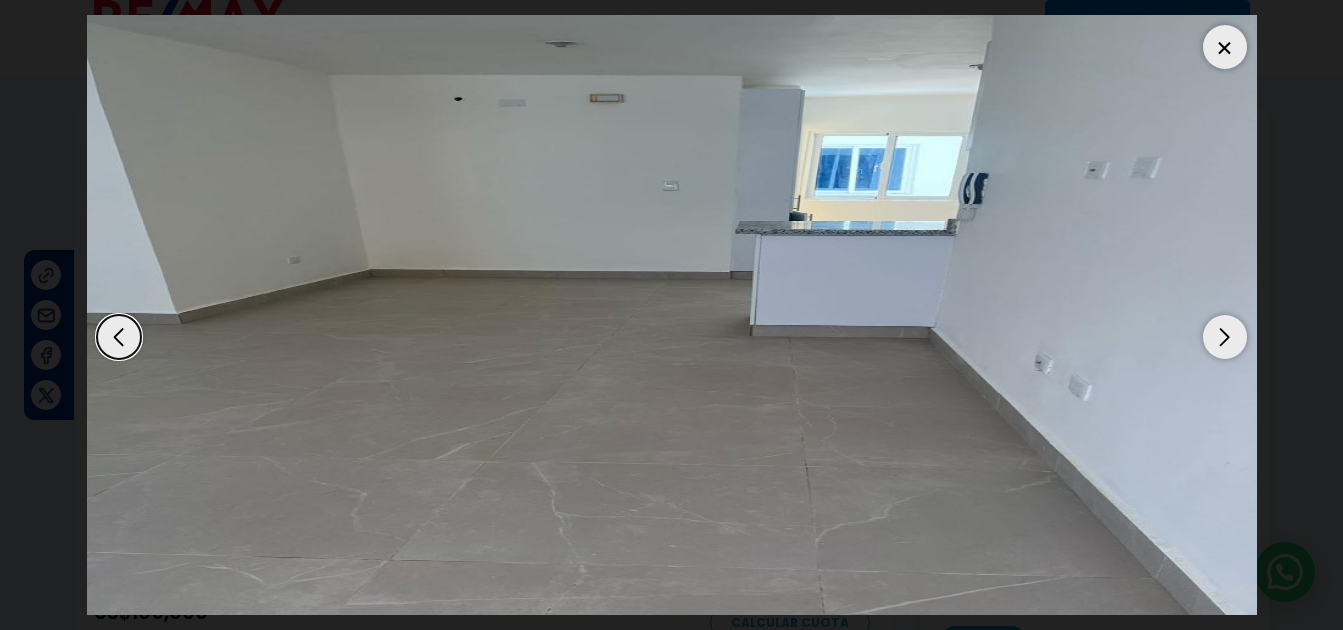 click at bounding box center [1225, 337] 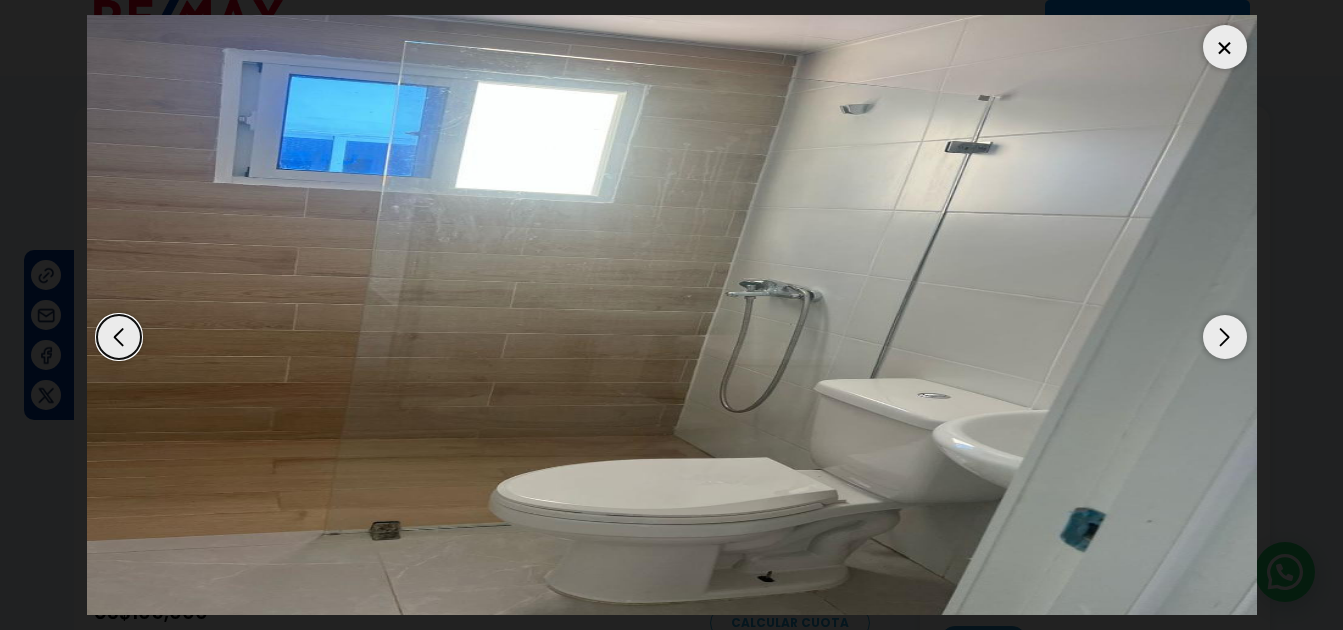 click at bounding box center [1225, 337] 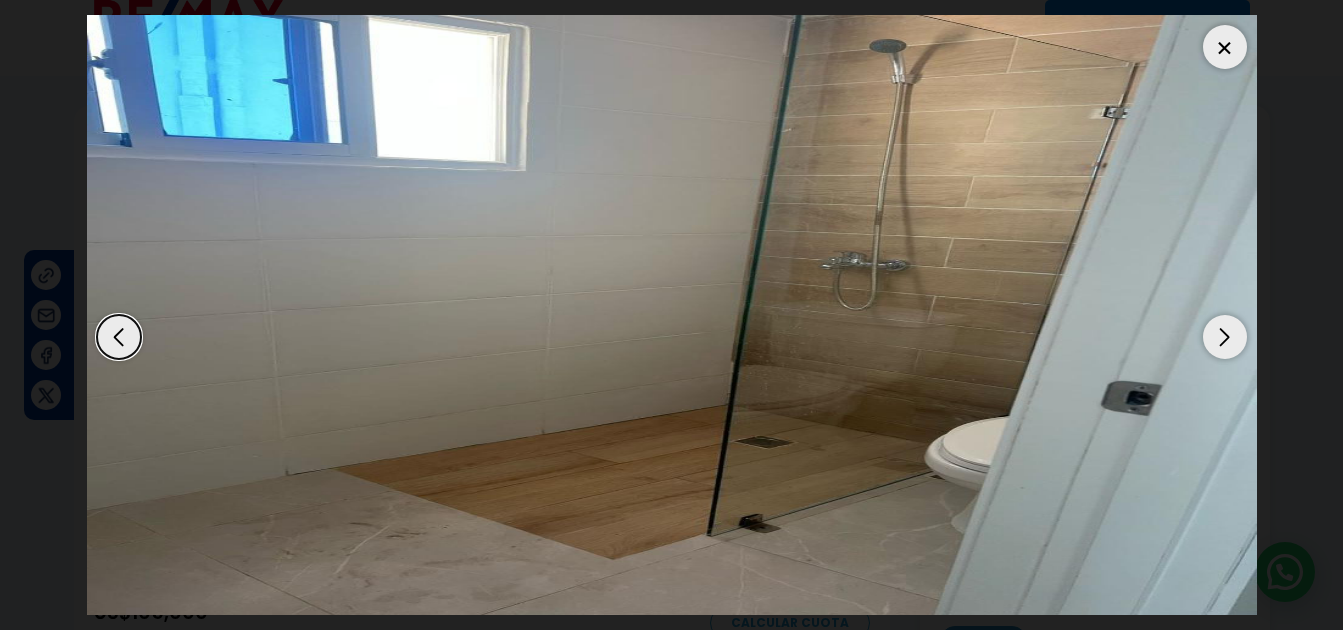 click at bounding box center (1225, 337) 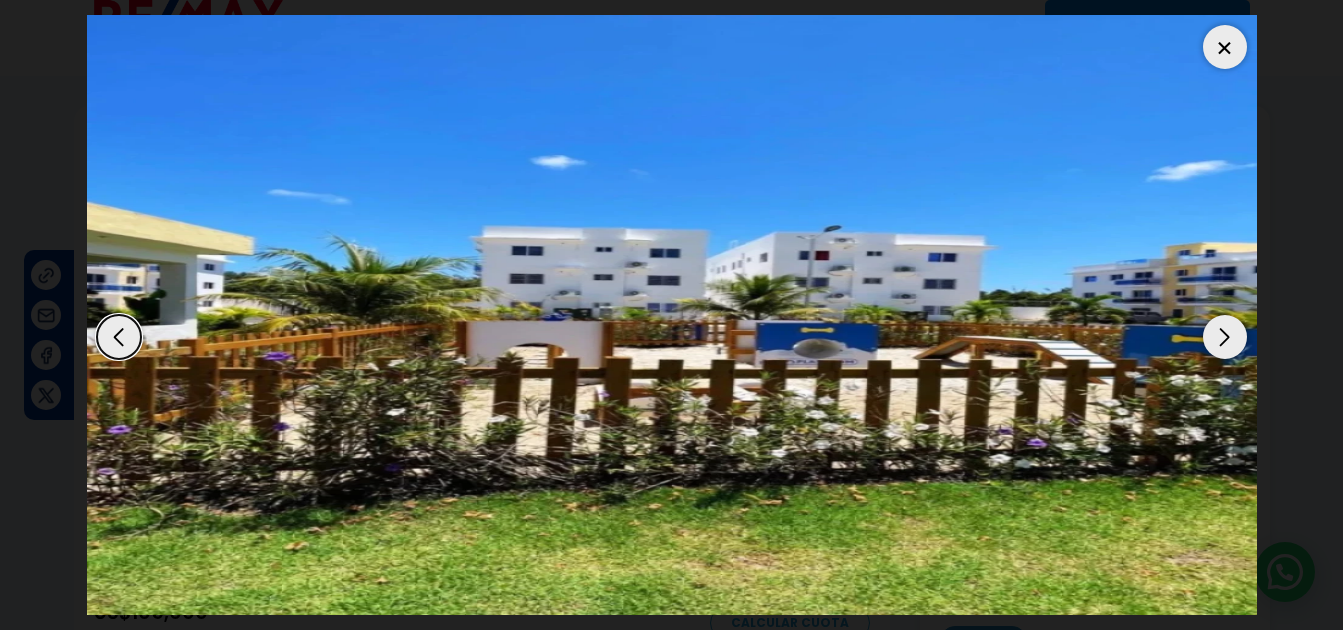click at bounding box center [1225, 337] 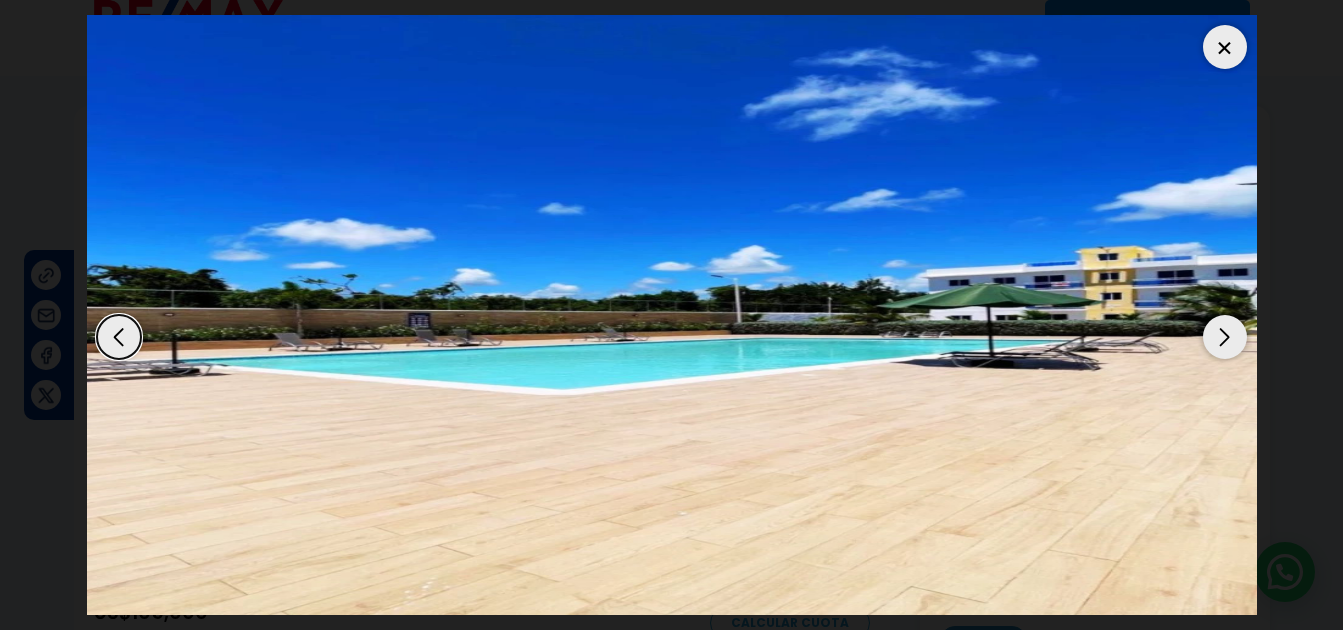 click at bounding box center (1225, 337) 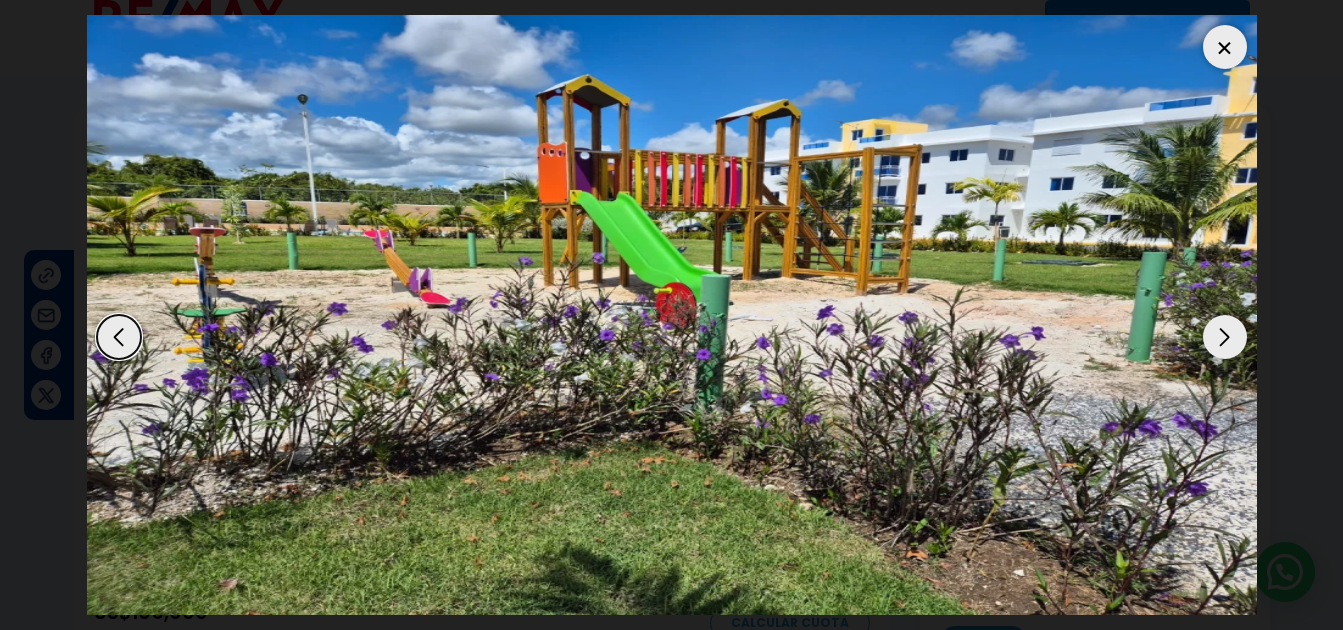 click at bounding box center [1225, 337] 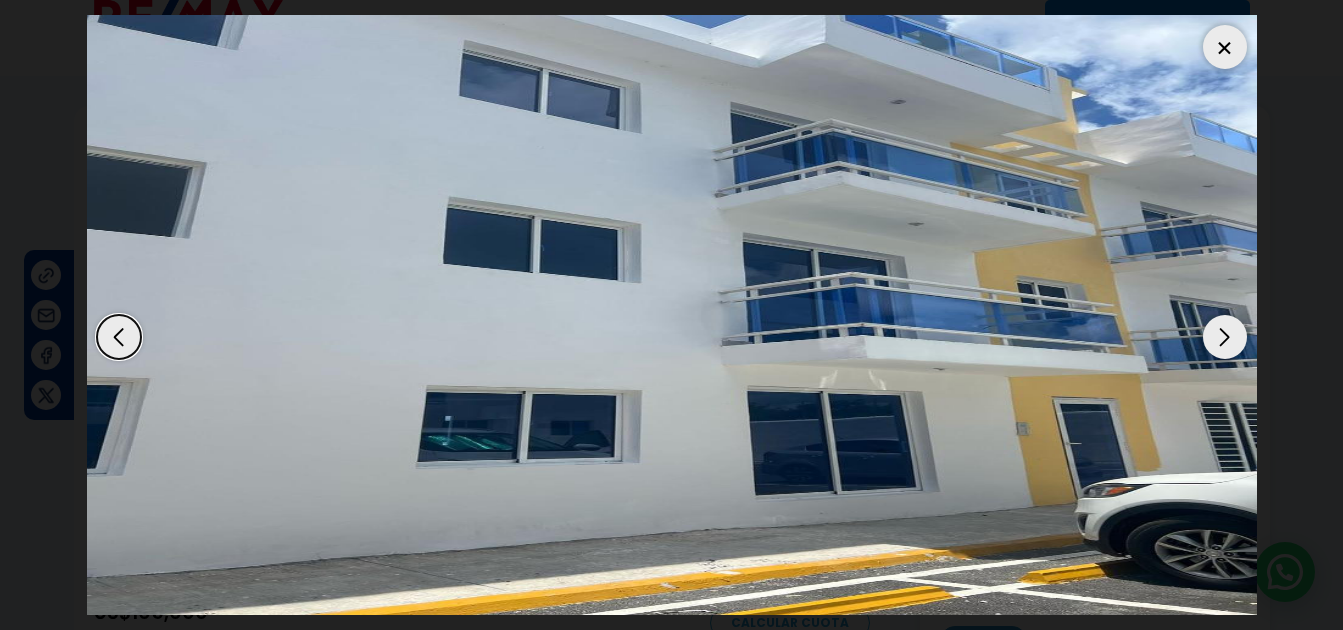 click at bounding box center (1225, 47) 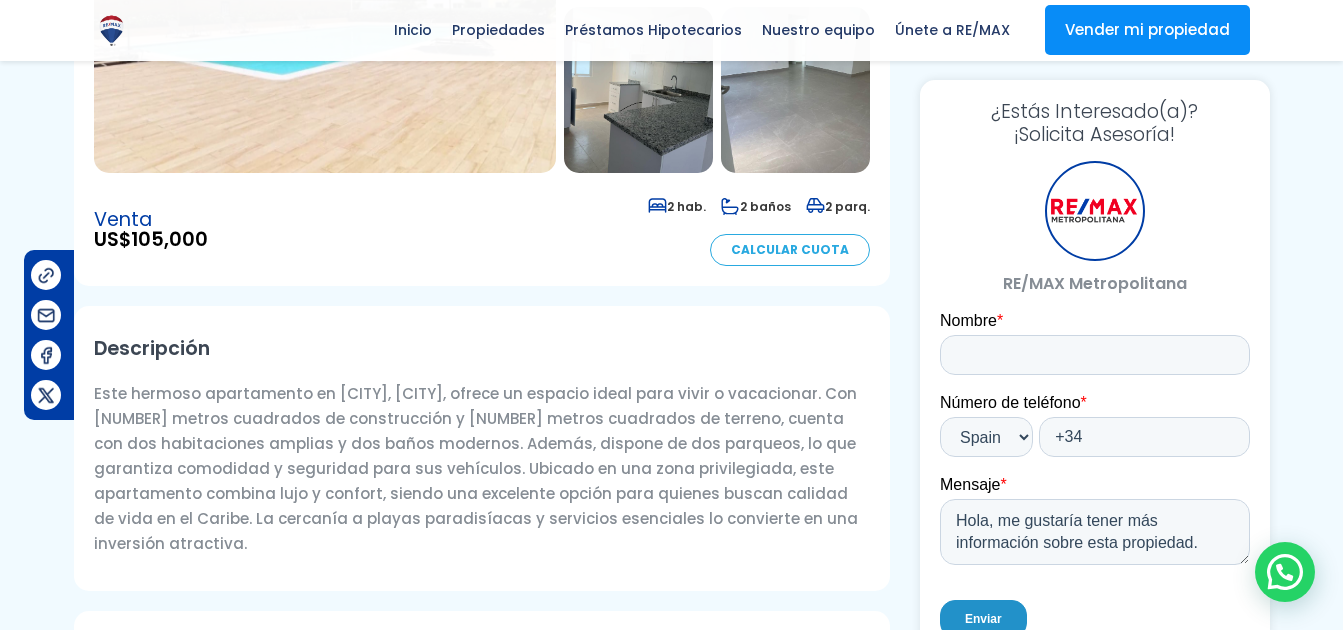 scroll, scrollTop: 404, scrollLeft: 0, axis: vertical 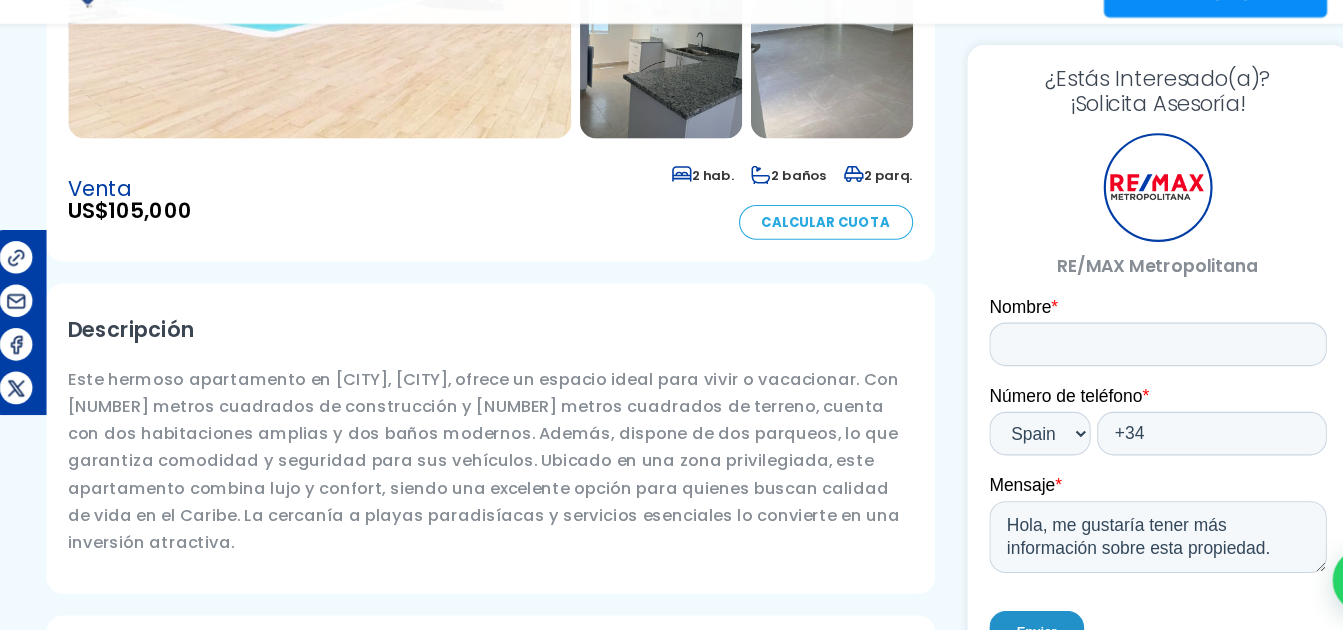click on "Descripción
Este hermoso apartamento en Bávaro, Punta Cana, ofrece un espacio ideal para vivir o vacacionar. Con 86 metros cuadrados de construcción y 110 metros cuadrados de terreno, cuenta con dos habitaciones amplias y dos baños modernos. Además, dispone de dos parqueos, lo que garantiza comodidad y seguridad para sus vehículos. Ubicado en una zona privilegiada, este apartamento combina lujo y confort, siendo una excelente opción para quienes buscan calidad de vida en el Caribe. La cercanía a playas paradisíacas y servicios esenciales lo convierte en una inversión atractiva.
Leer más" at bounding box center [482, 441] 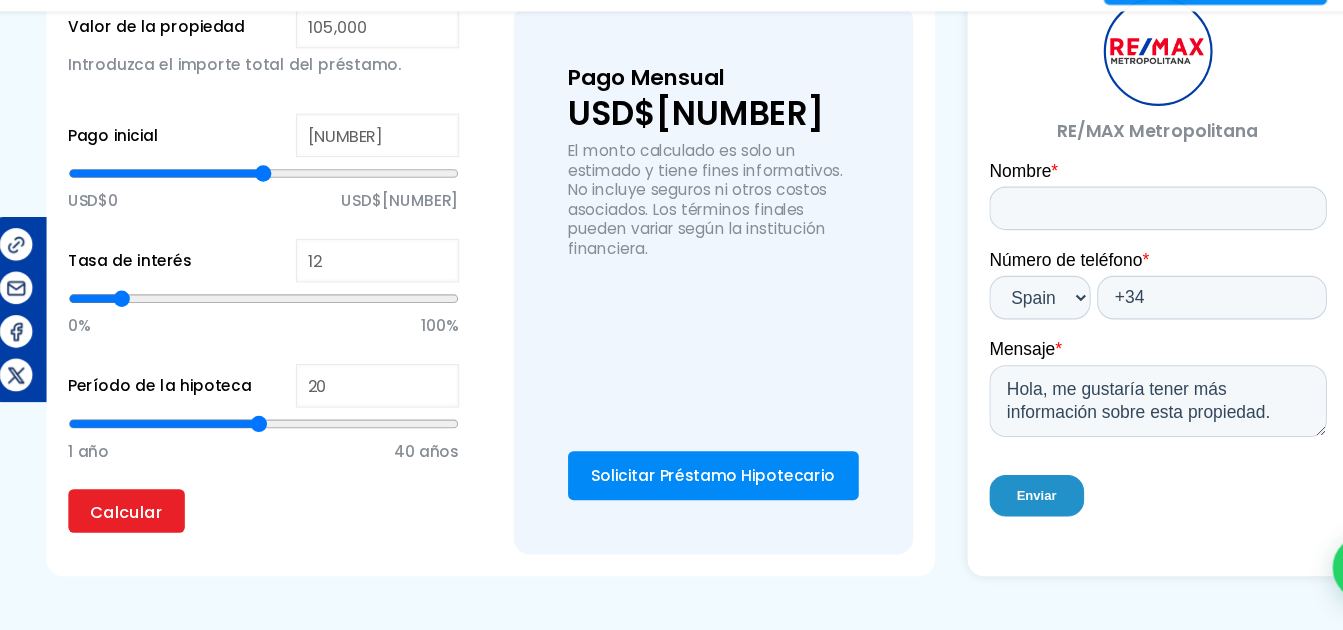 scroll, scrollTop: 1394, scrollLeft: 0, axis: vertical 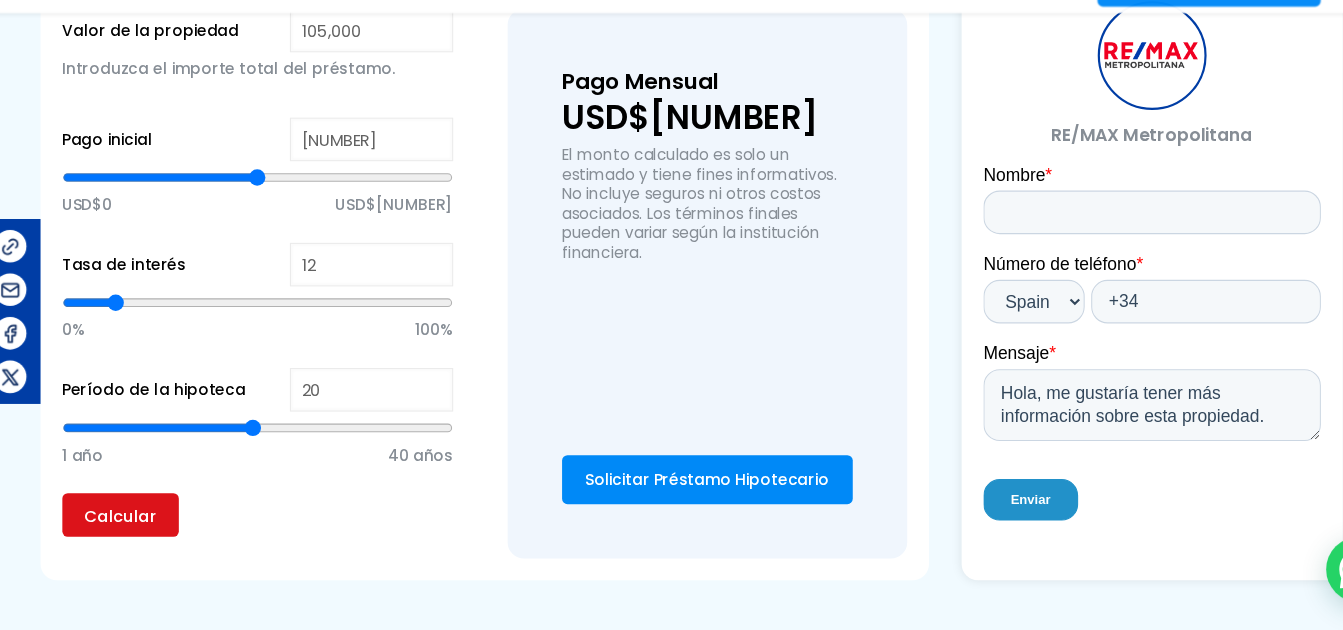click on "Calcular" at bounding box center (147, 522) 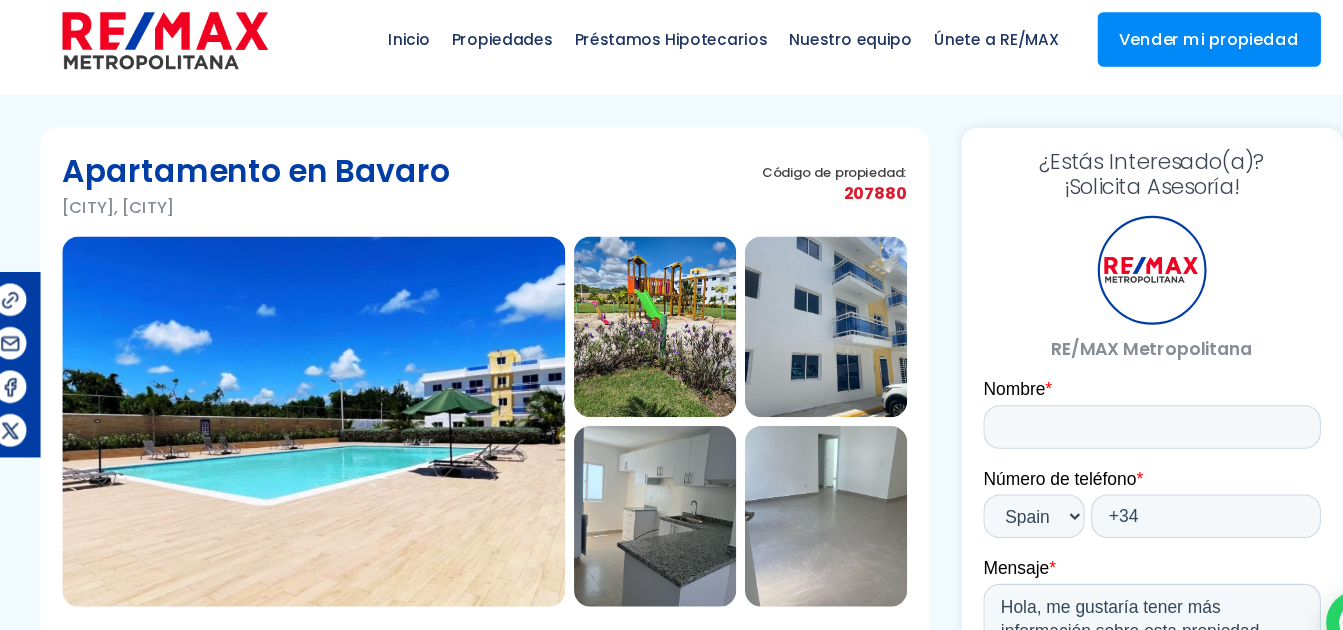 scroll, scrollTop: 0, scrollLeft: 0, axis: both 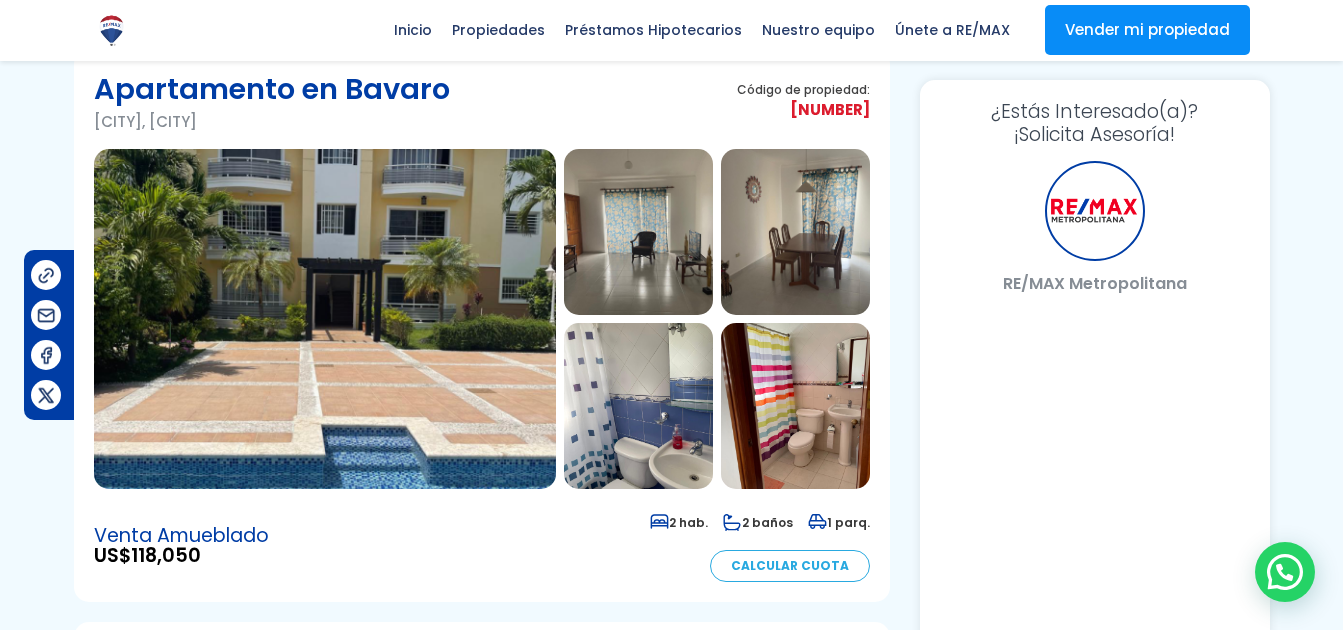 select on "ES" 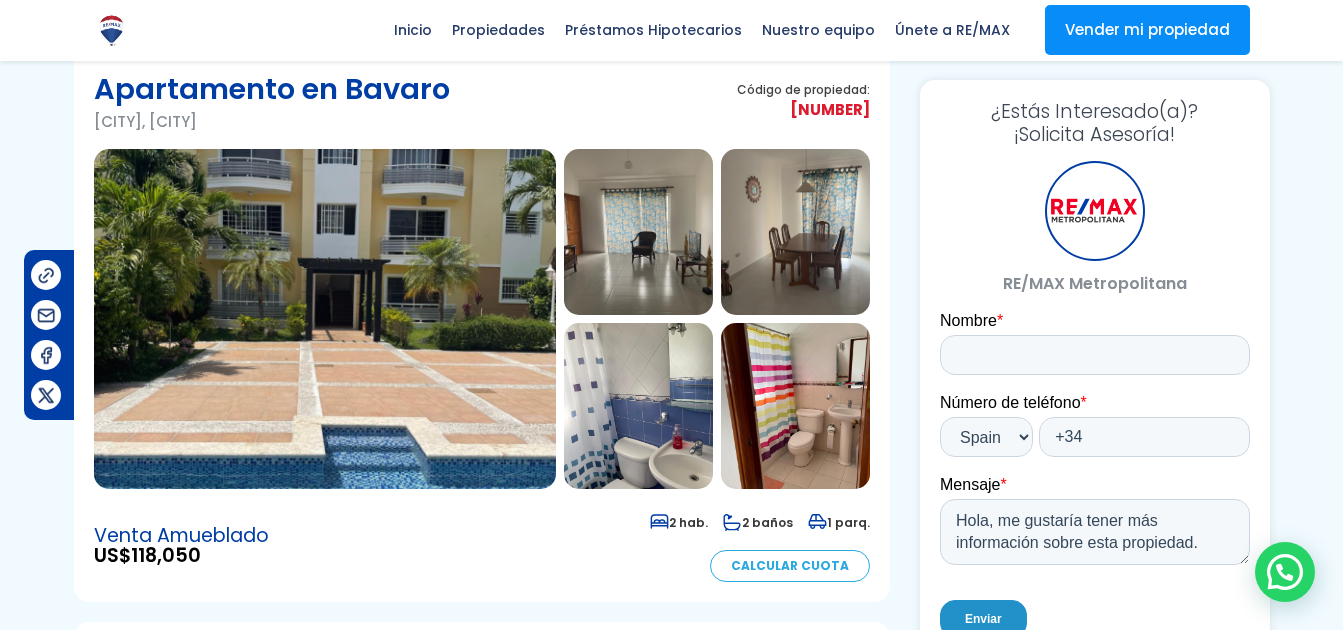 scroll, scrollTop: 0, scrollLeft: 0, axis: both 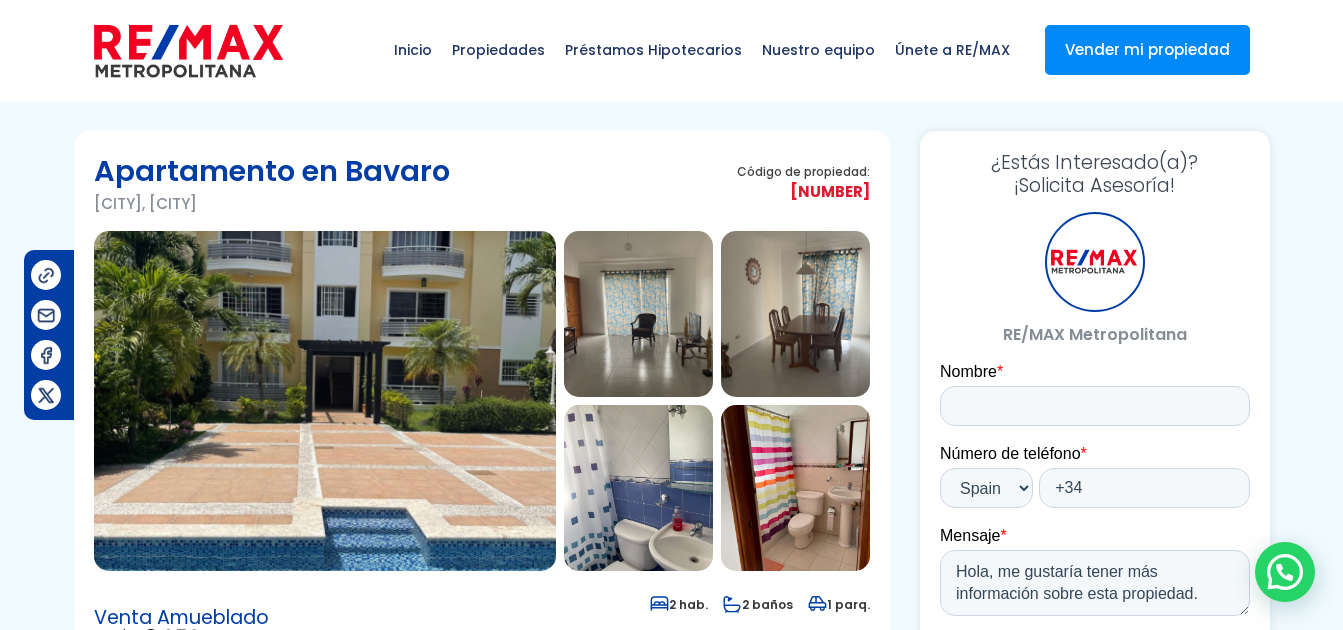 click at bounding box center (325, 401) 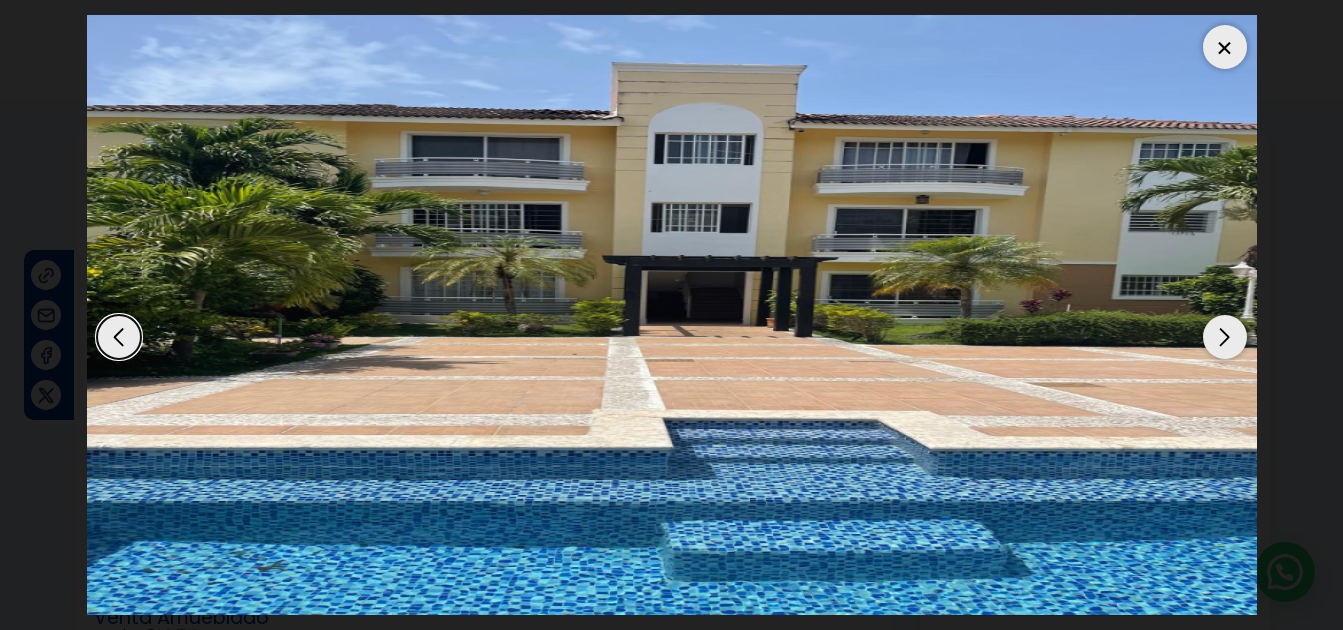 click at bounding box center [1225, 337] 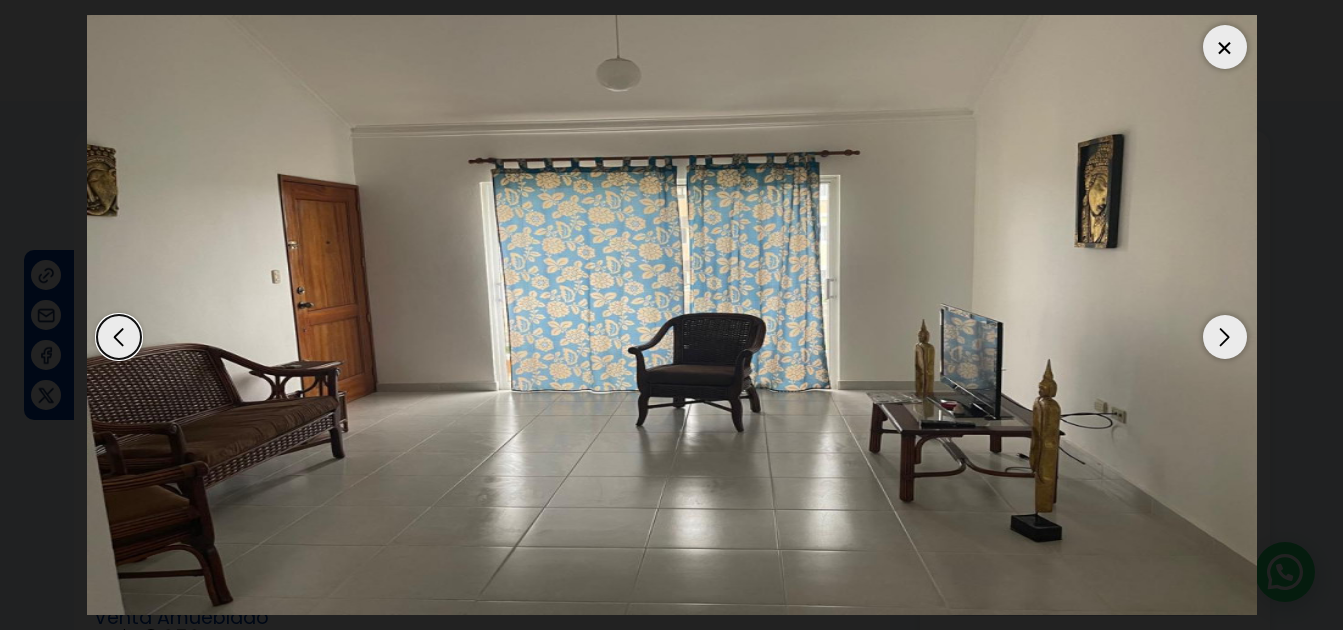 click at bounding box center (1225, 337) 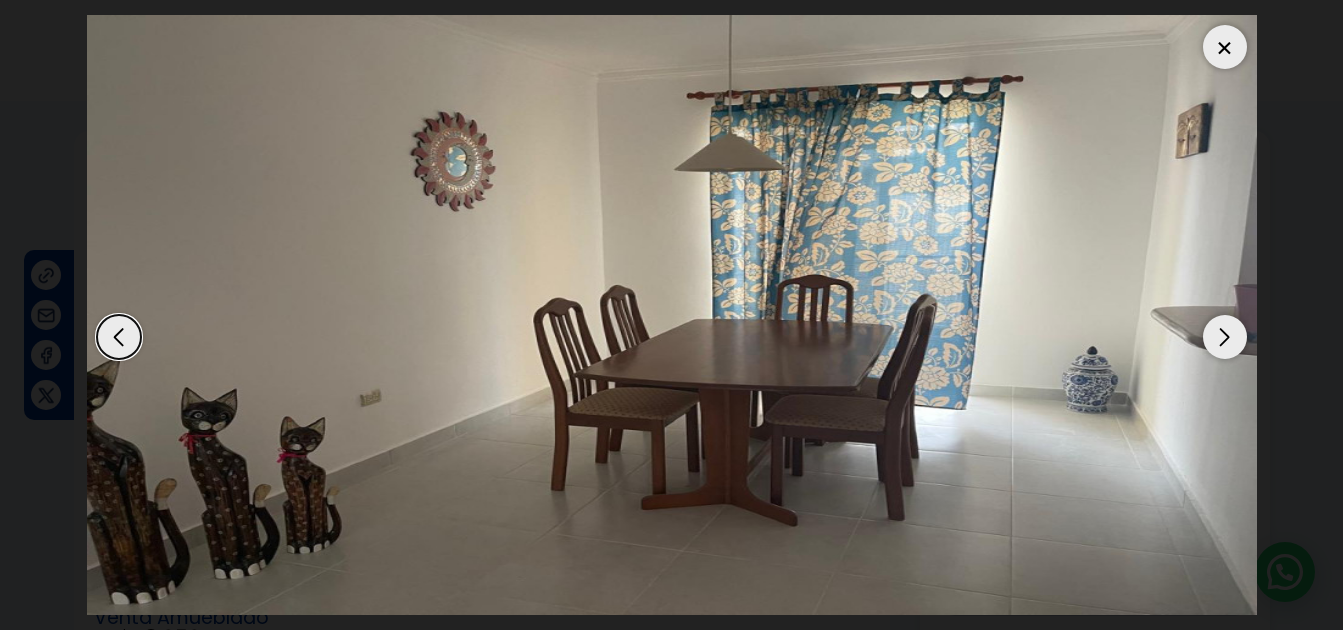 click at bounding box center [1225, 337] 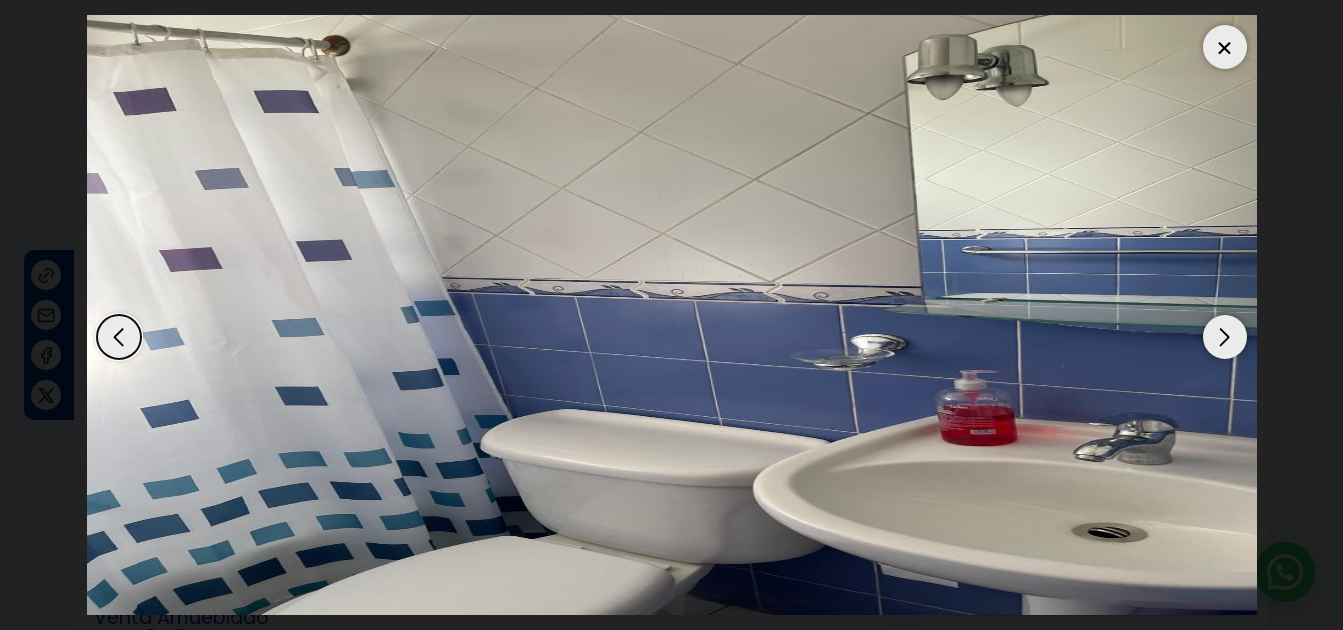 click at bounding box center [1225, 337] 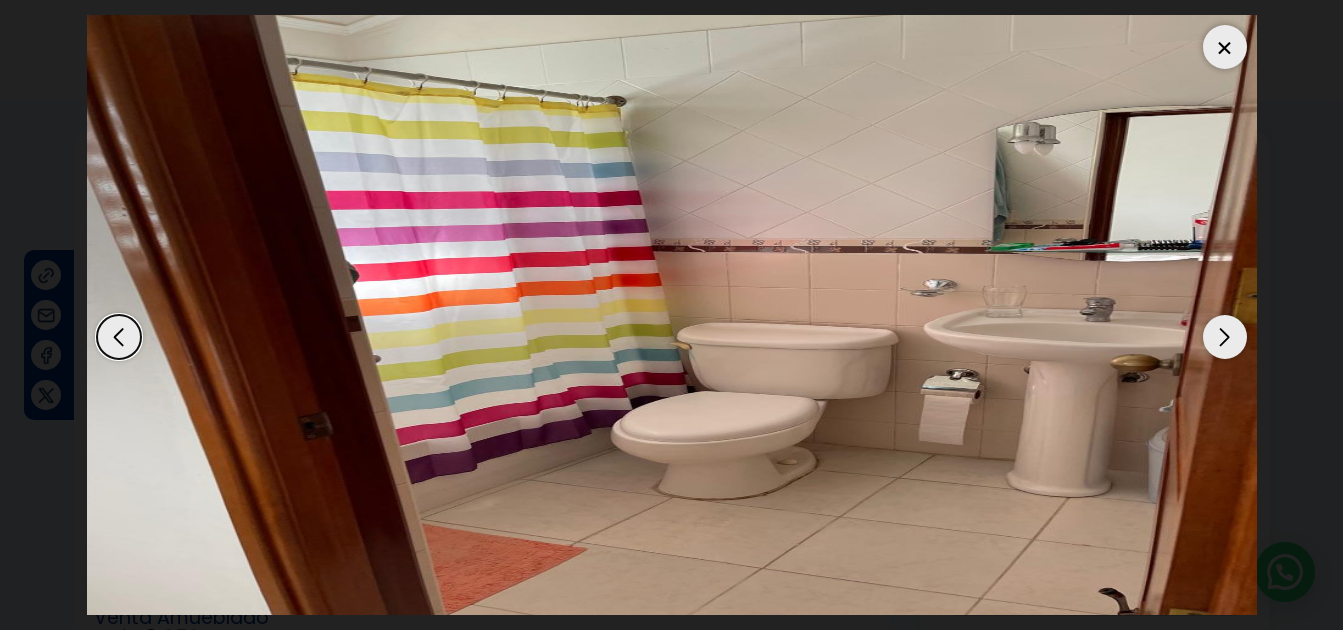 click at bounding box center [1225, 337] 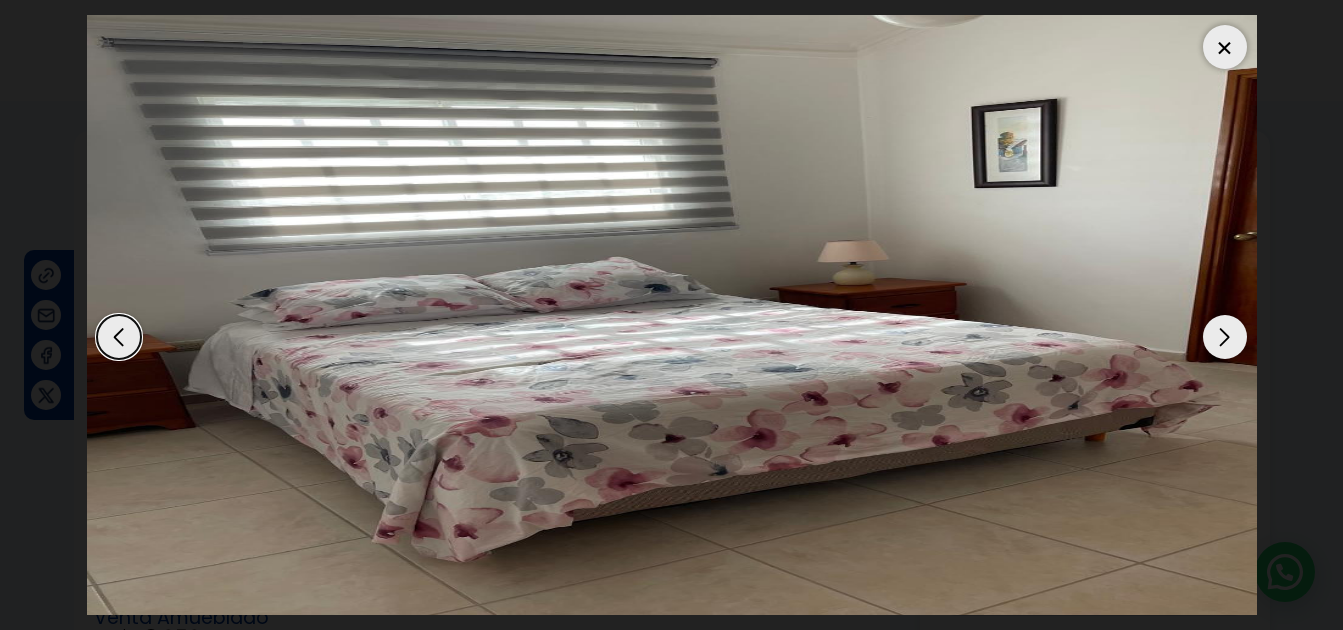 click at bounding box center [1225, 337] 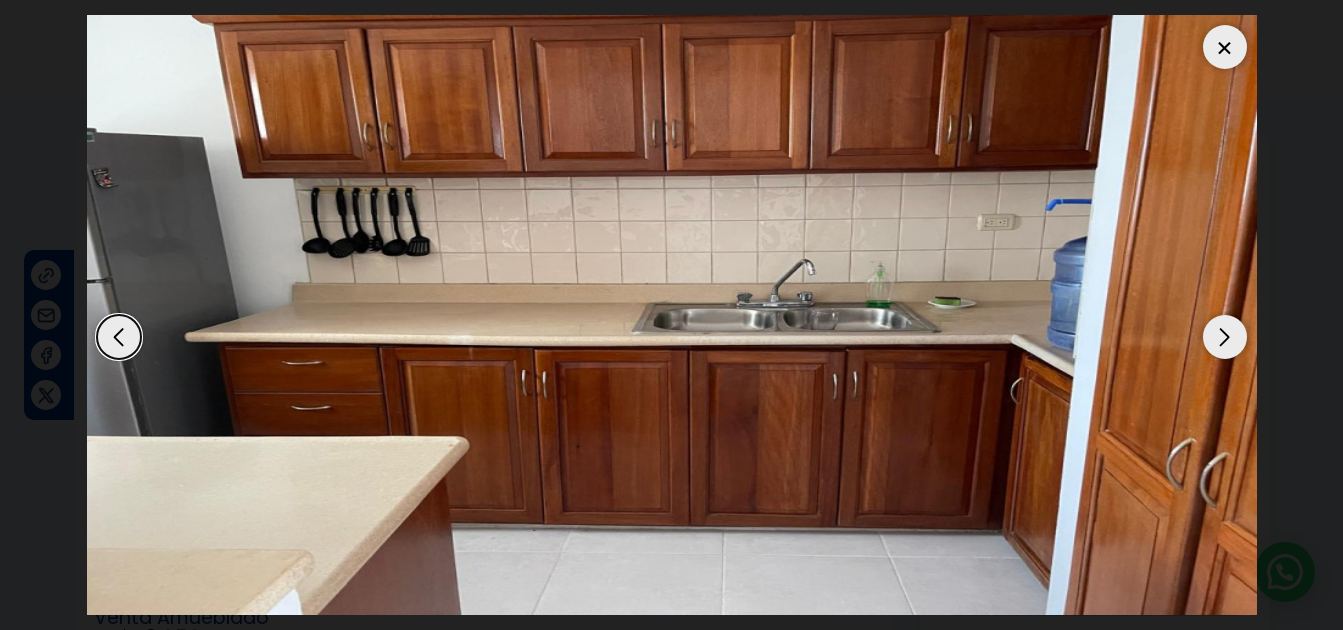 click at bounding box center (1225, 337) 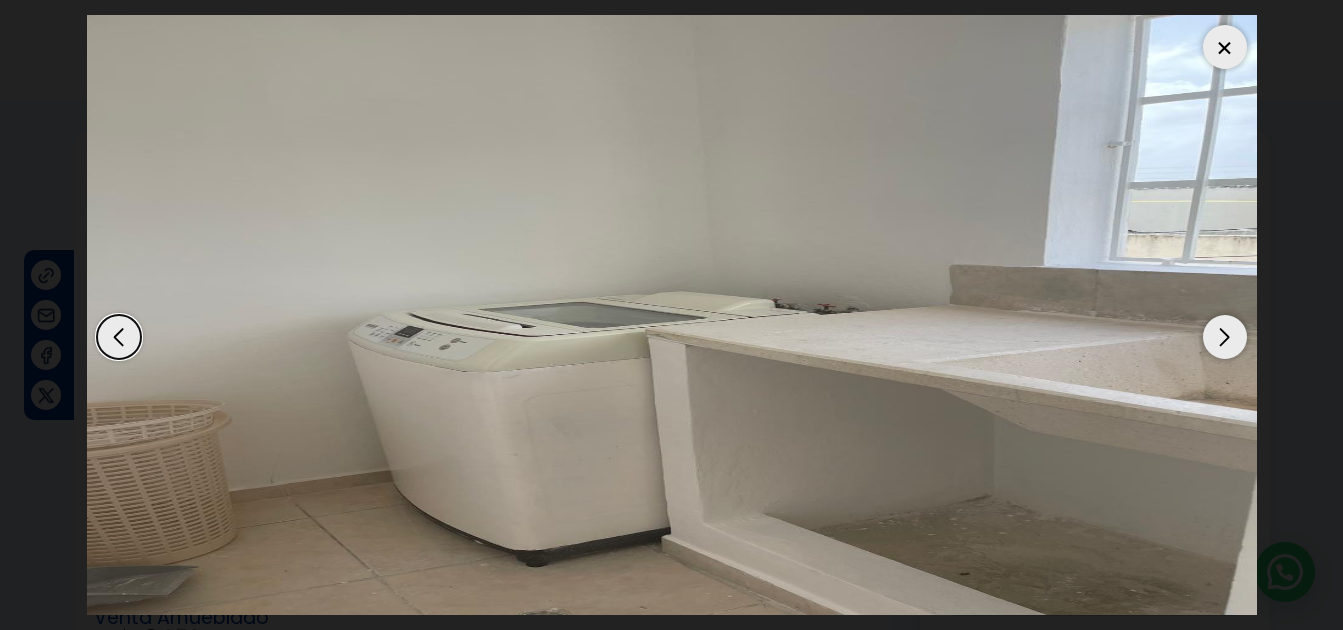 click at bounding box center (1225, 337) 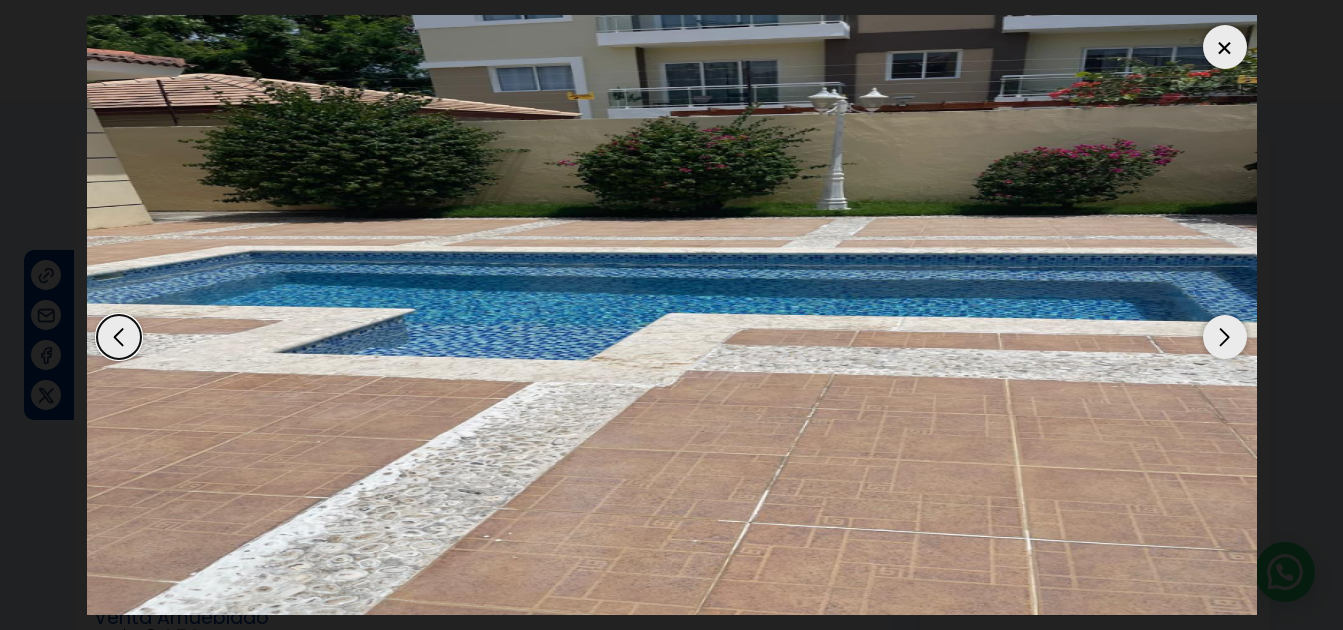 click at bounding box center [1225, 337] 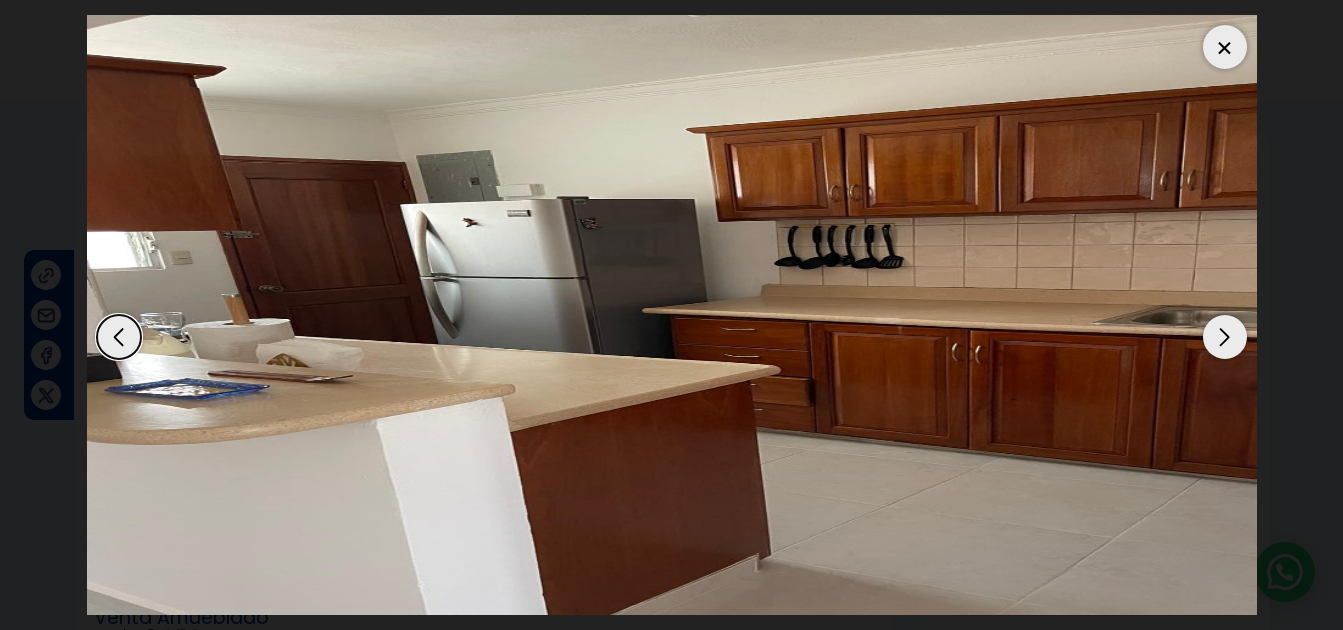 click at bounding box center (1225, 337) 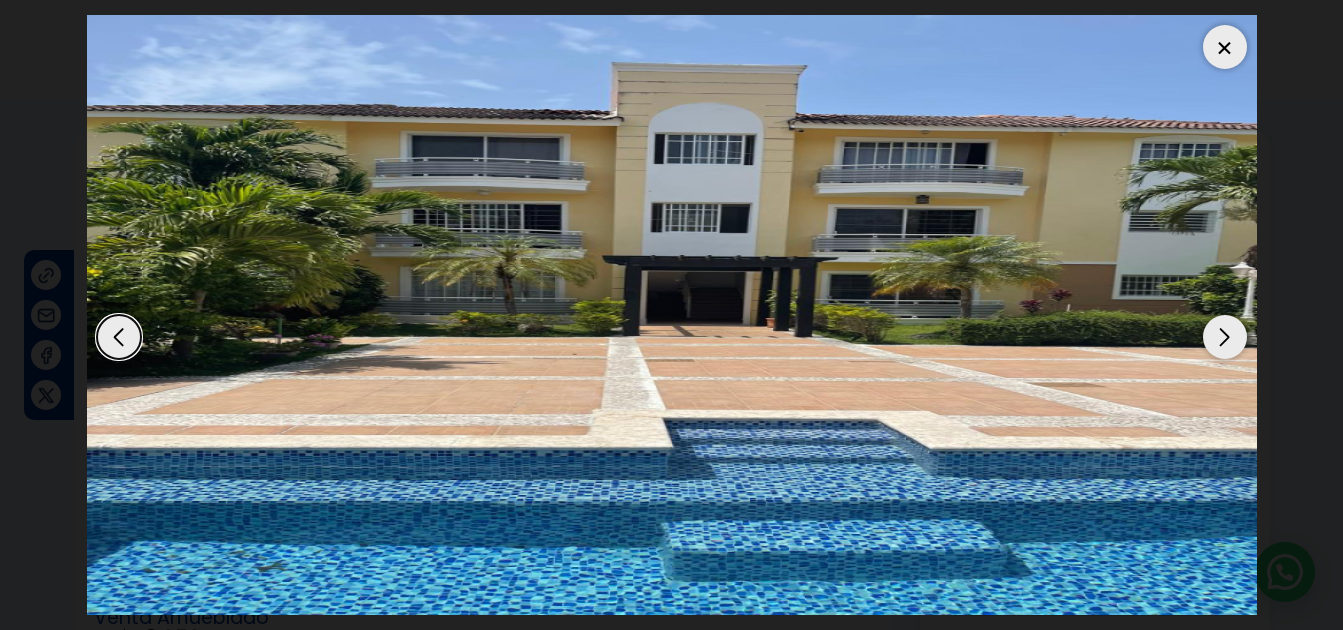 click at bounding box center (1225, 337) 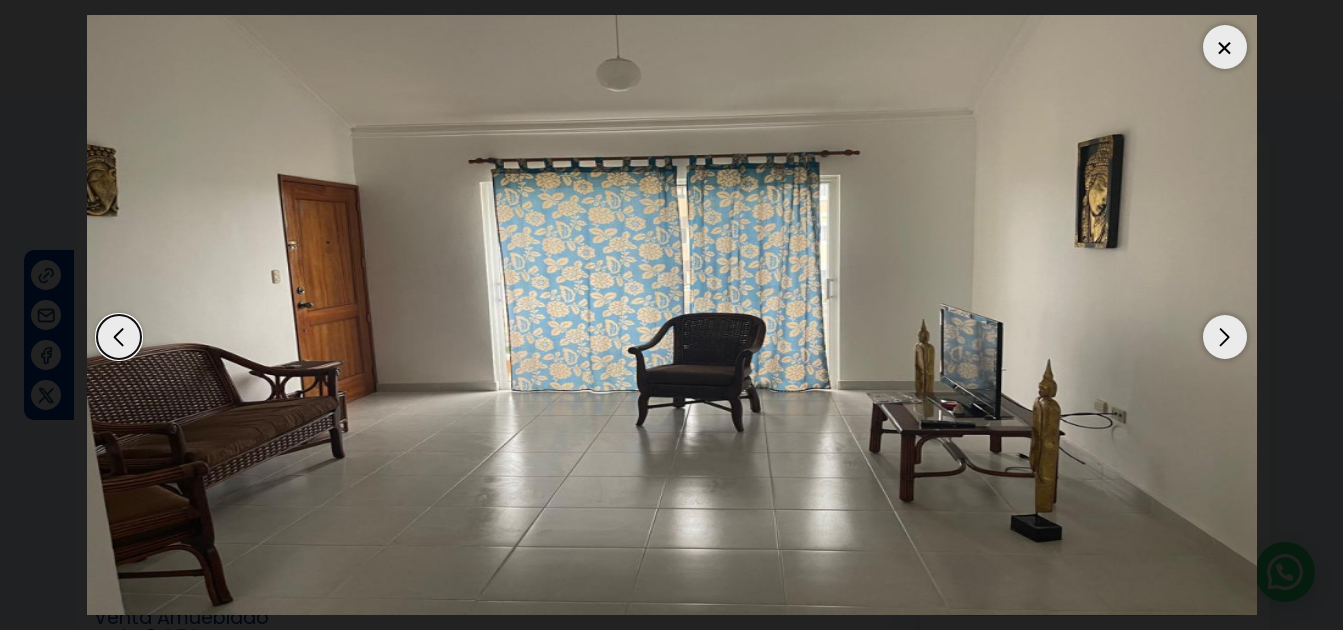click at bounding box center [1225, 337] 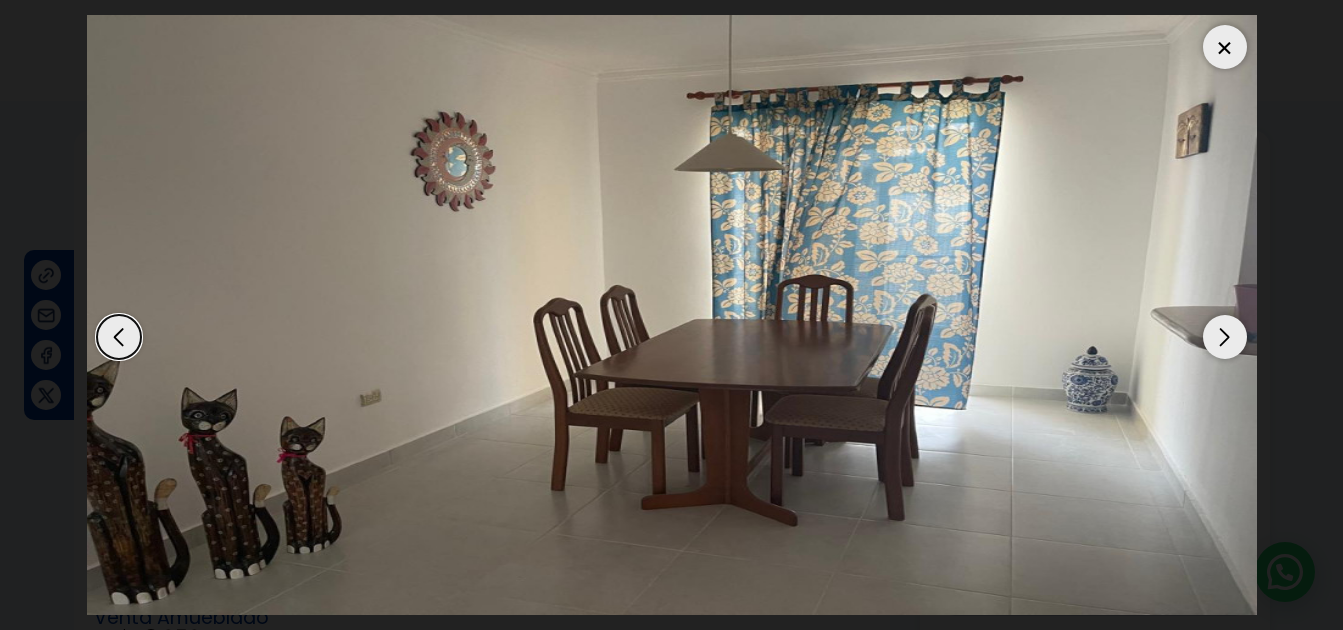 click at bounding box center (1225, 47) 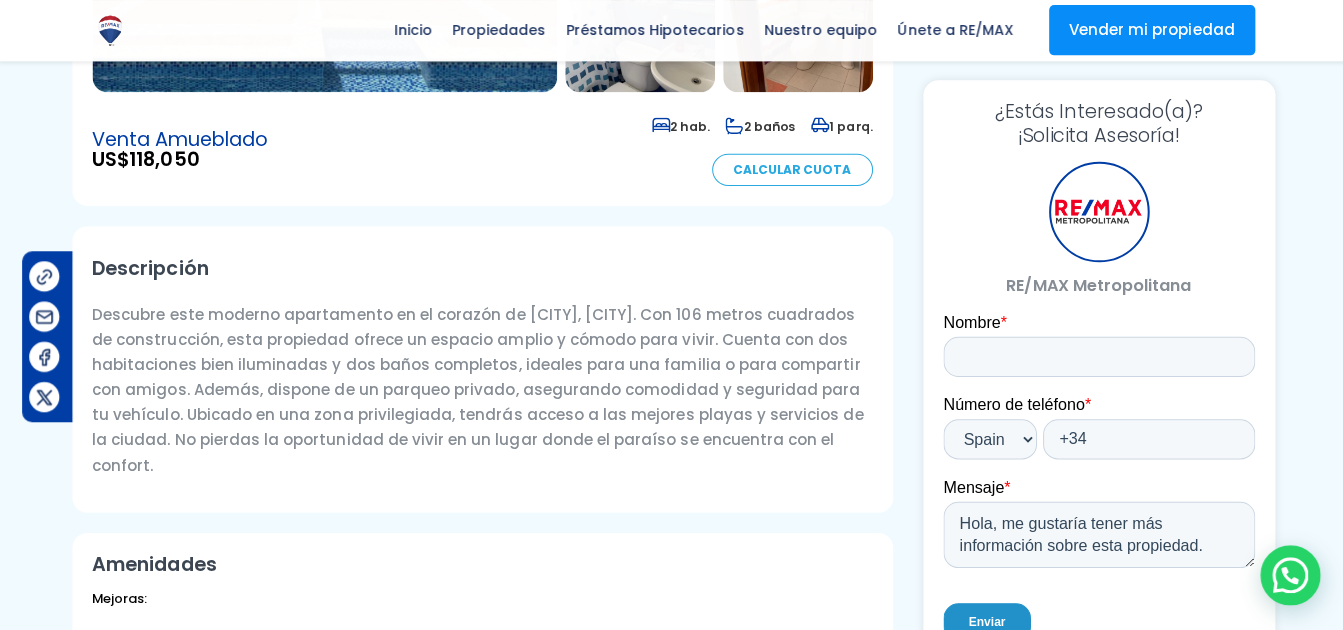 scroll, scrollTop: 0, scrollLeft: 0, axis: both 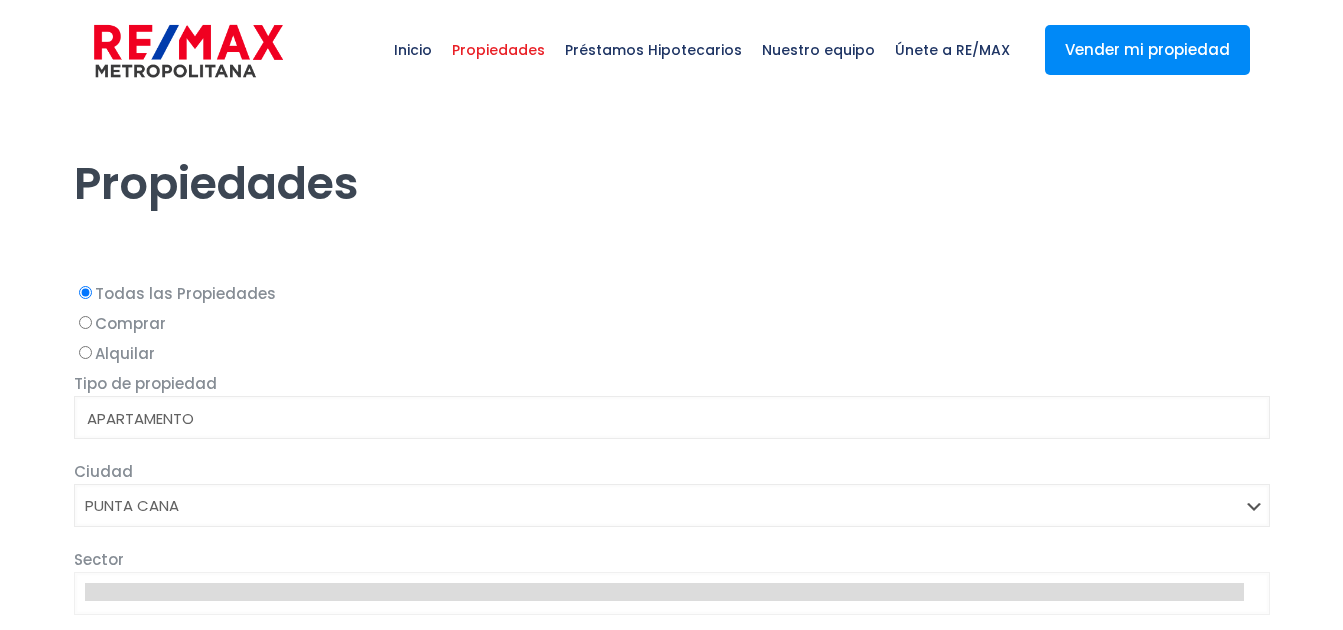 select 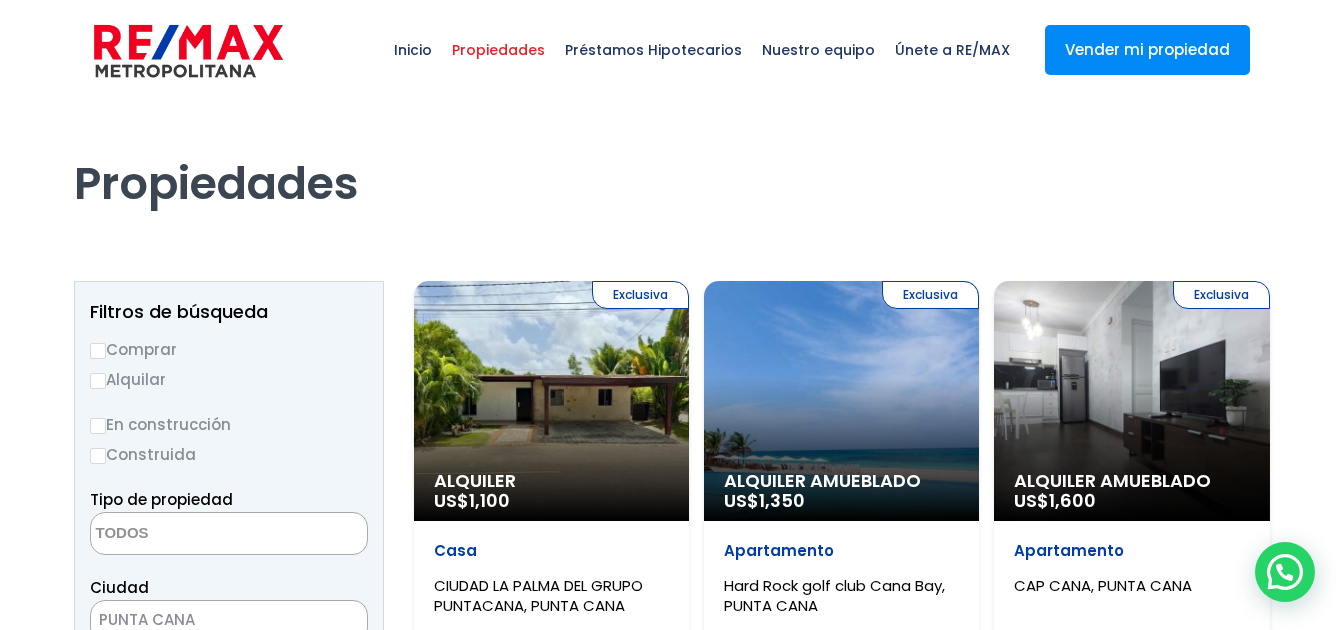 scroll, scrollTop: 0, scrollLeft: 0, axis: both 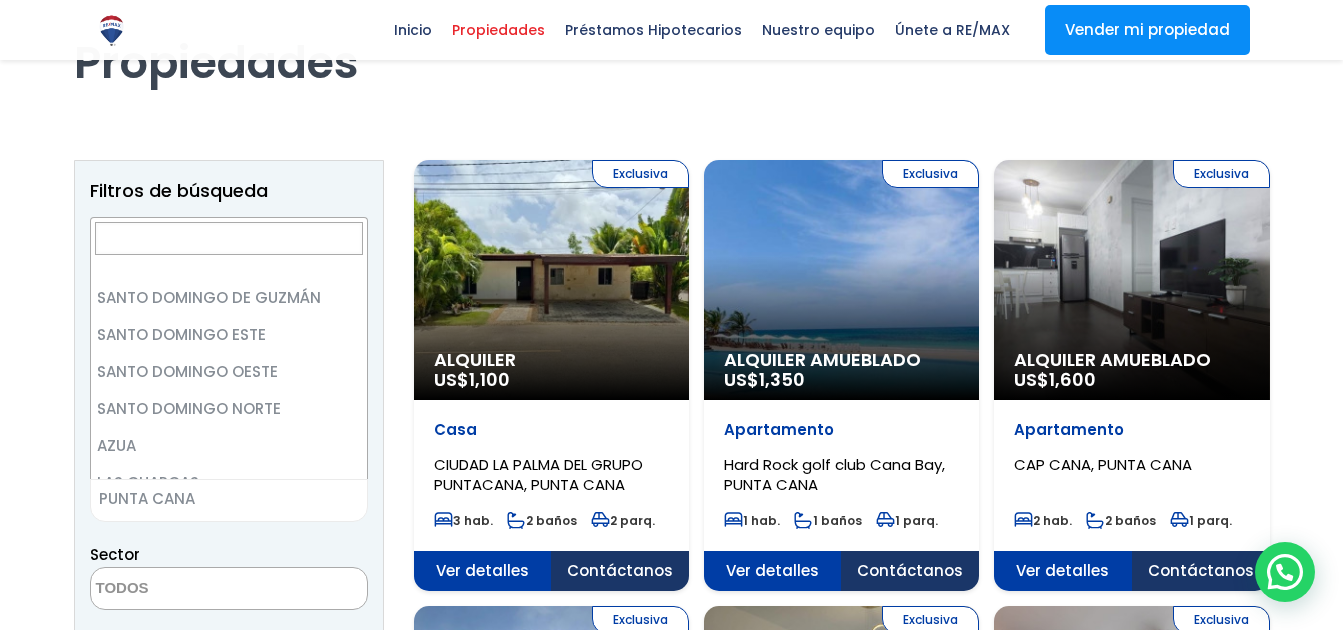 click on "PUNTA CANA" at bounding box center (204, 499) 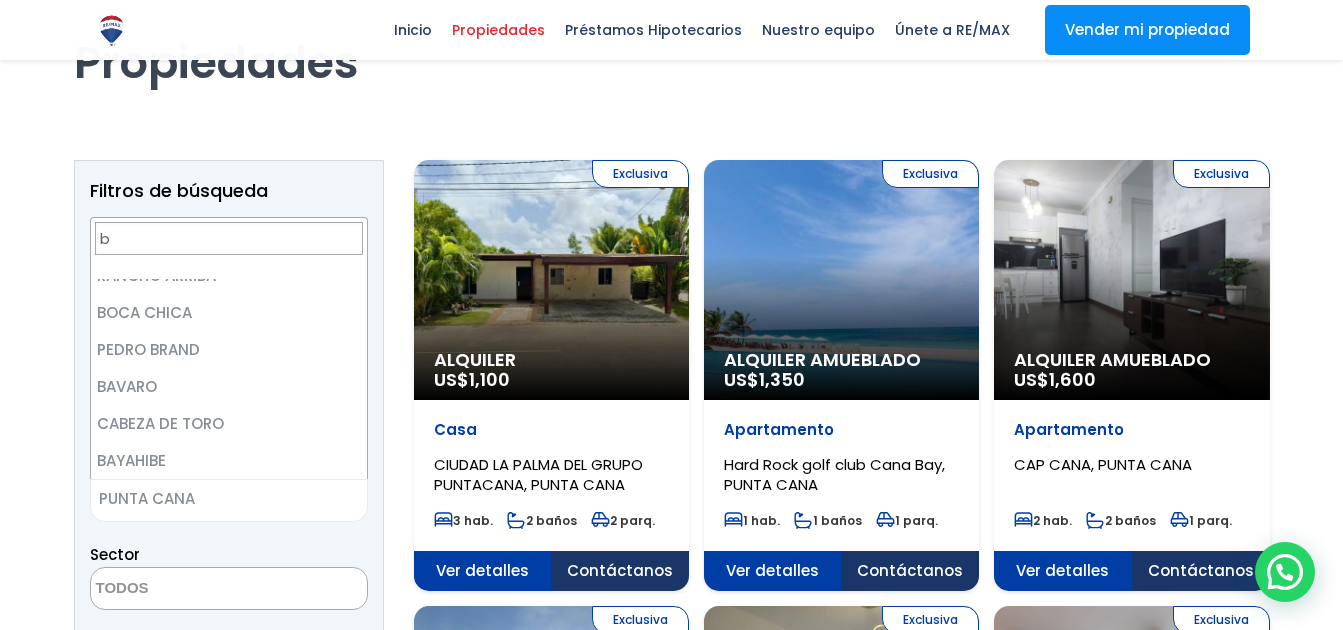 scroll, scrollTop: 0, scrollLeft: 0, axis: both 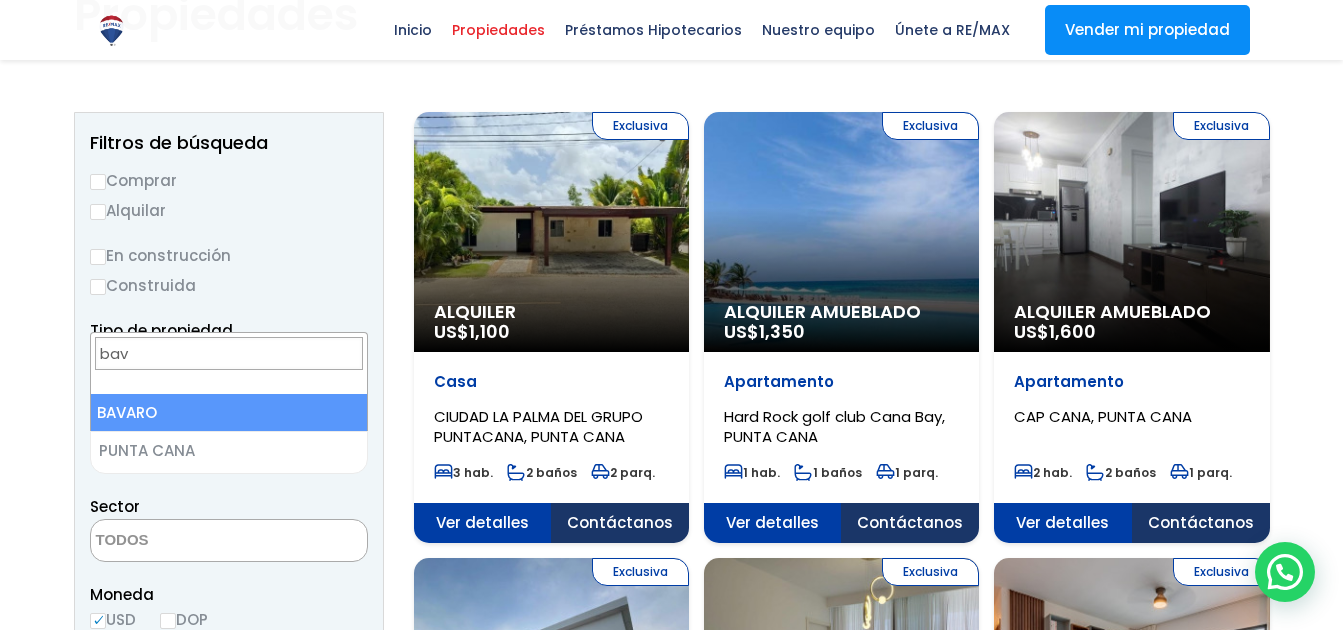 type on "bav" 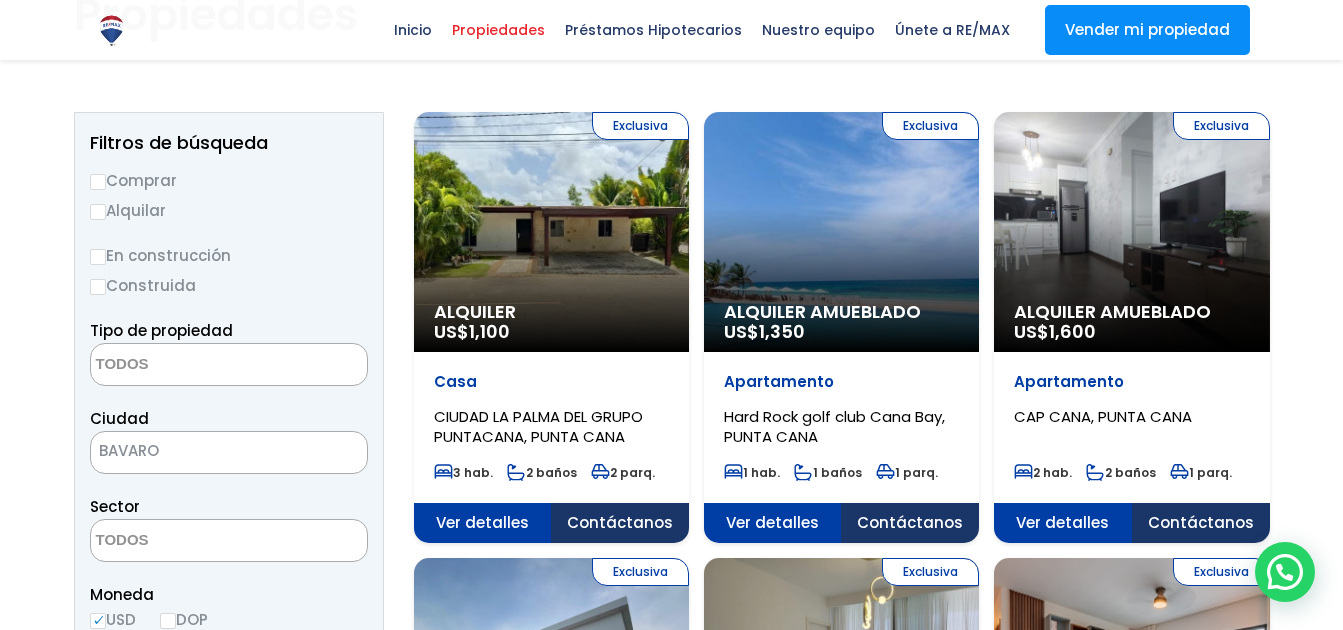 click on "Comprar" at bounding box center (98, 182) 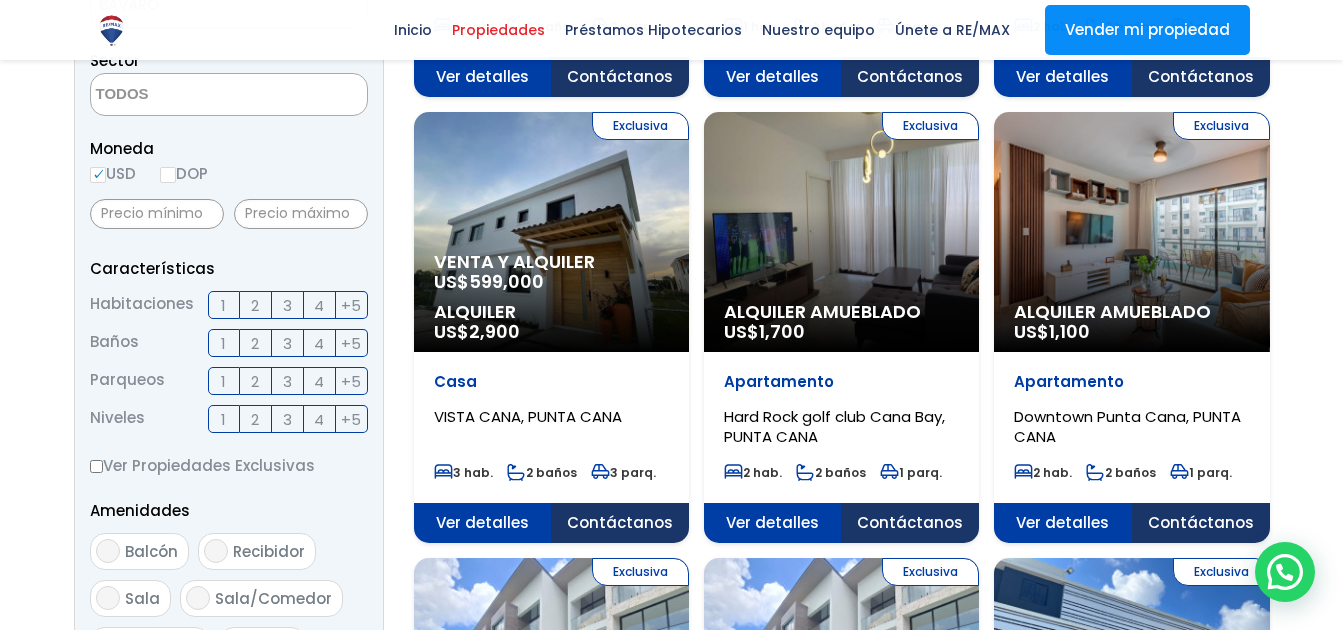 scroll, scrollTop: 1060, scrollLeft: 0, axis: vertical 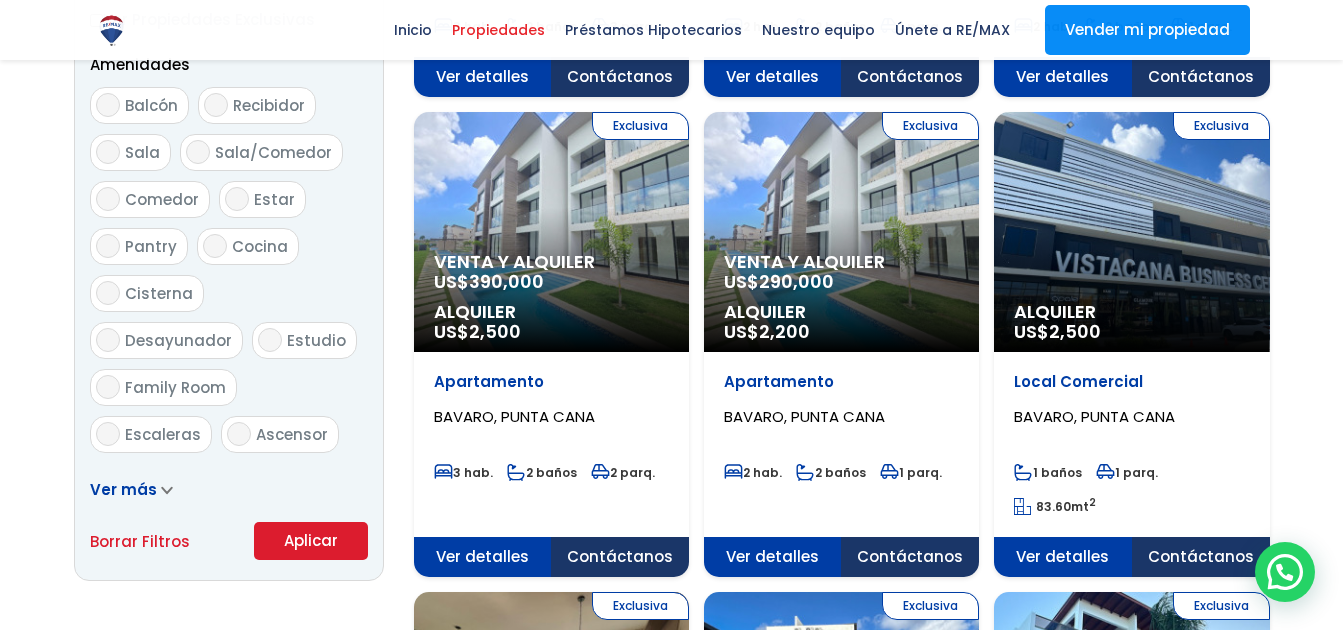 click on "Aplicar" at bounding box center (311, 541) 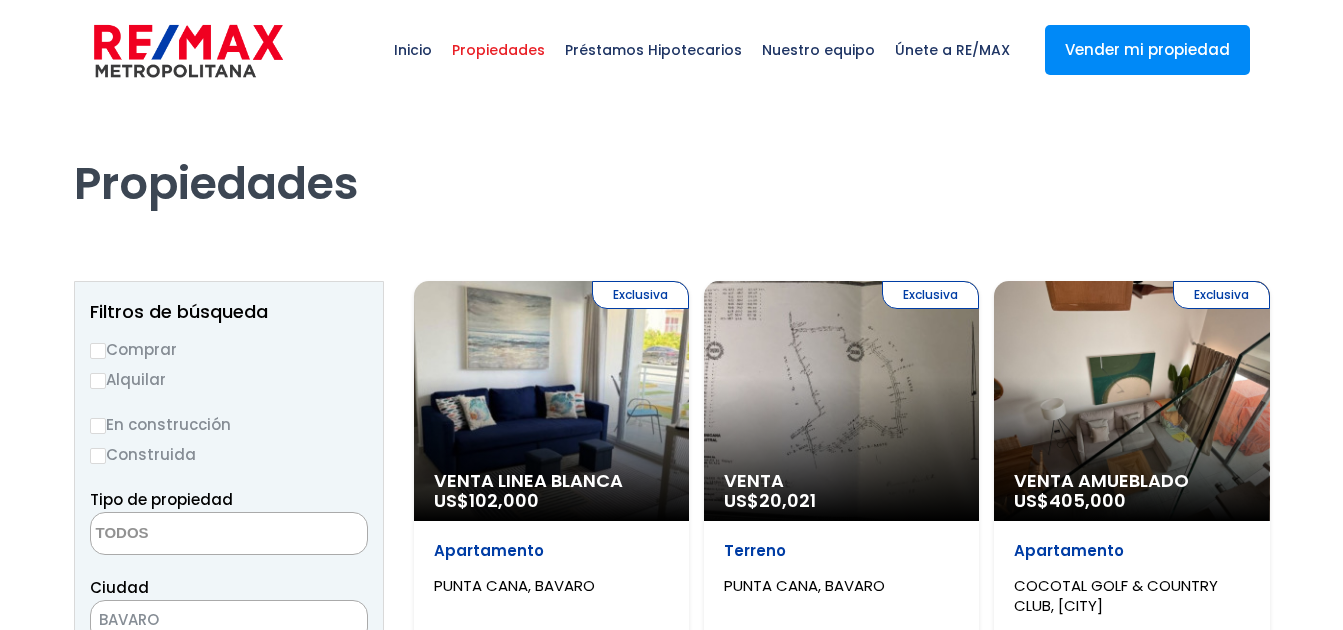 select 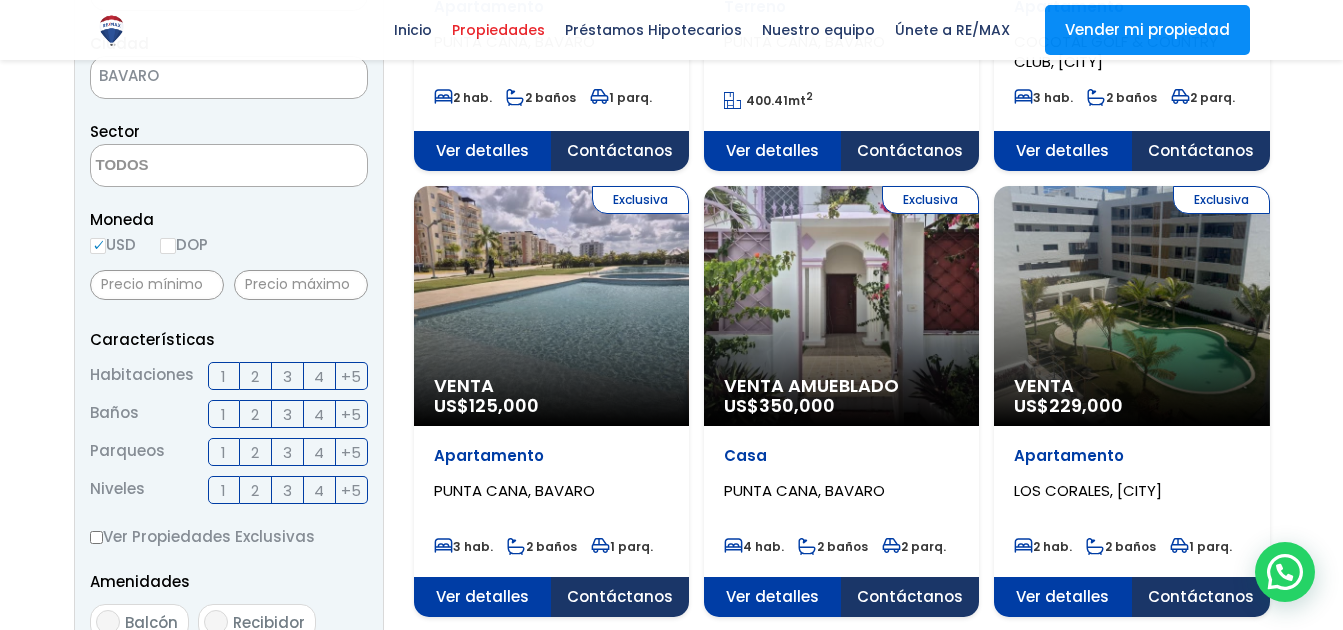 scroll, scrollTop: 606, scrollLeft: 0, axis: vertical 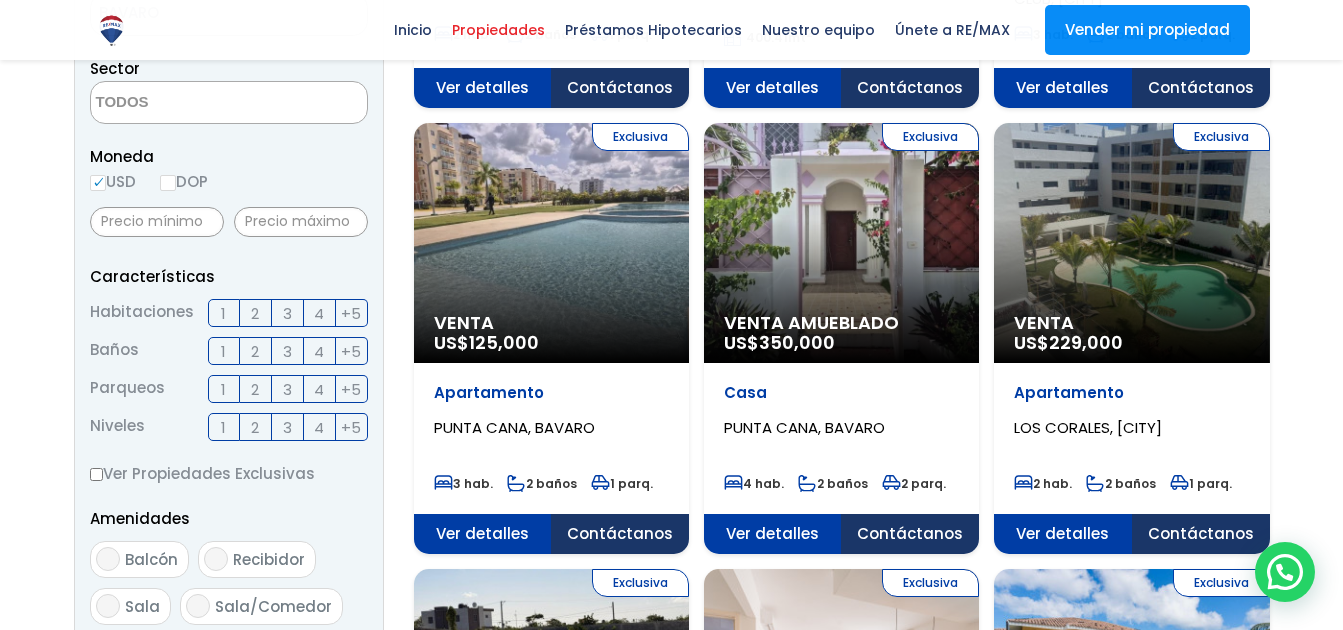 click on "Exclusiva
Venta
US$  [PRICE]" at bounding box center [551, -206] 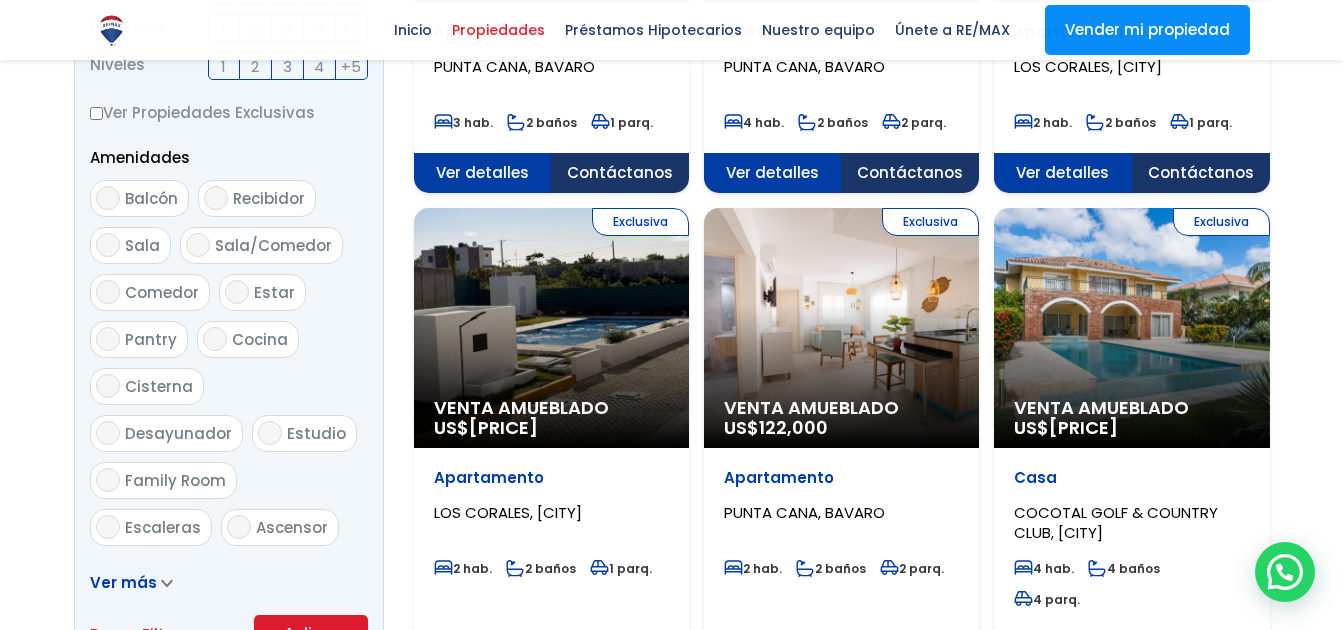 scroll, scrollTop: 1006, scrollLeft: 0, axis: vertical 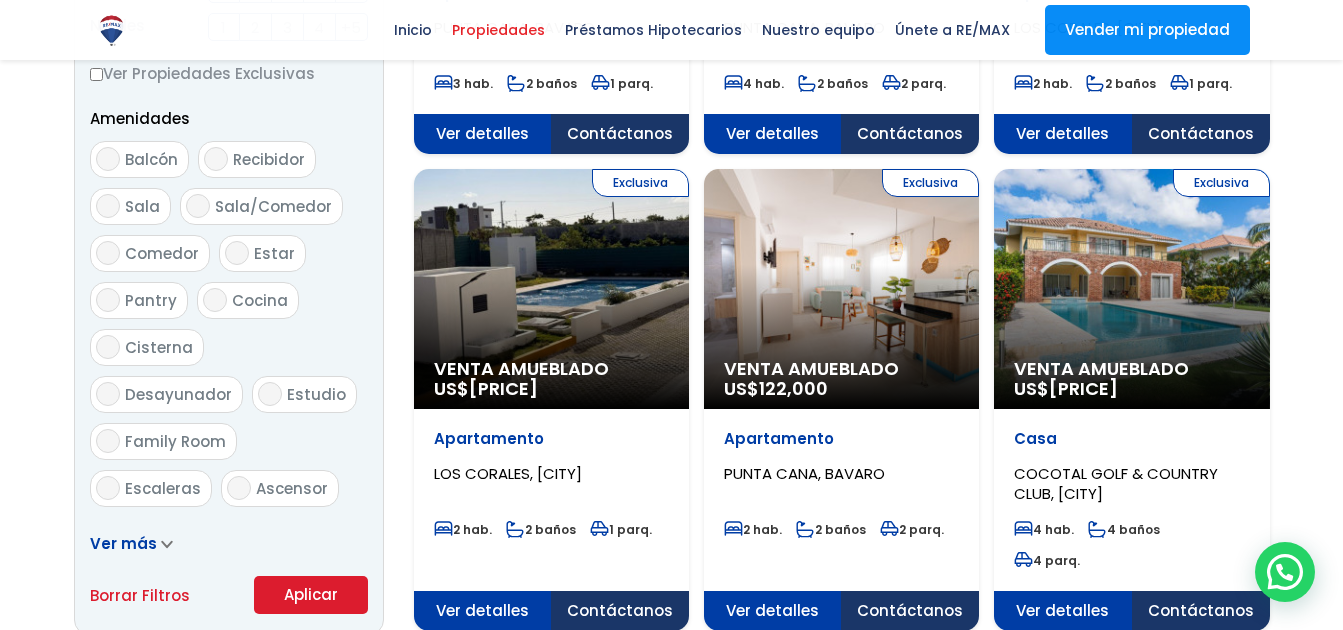 click on "Exclusiva
Venta Amueblado
US$  [PRICE]" at bounding box center [551, -606] 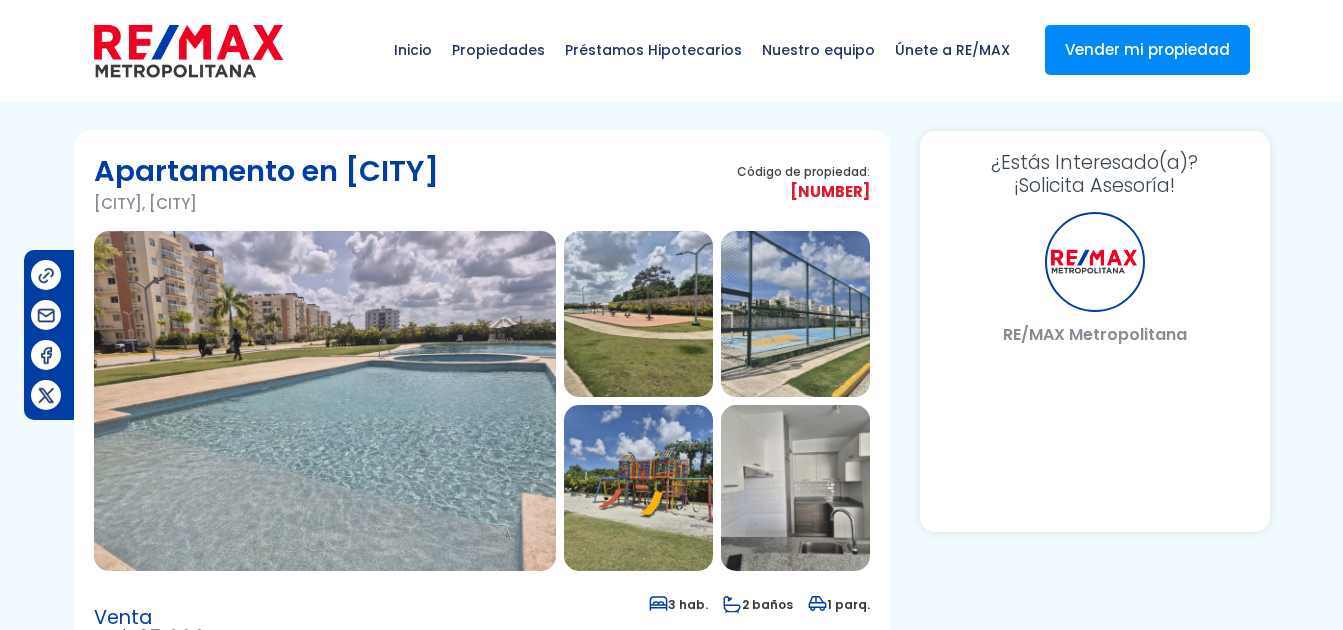 scroll, scrollTop: 0, scrollLeft: 0, axis: both 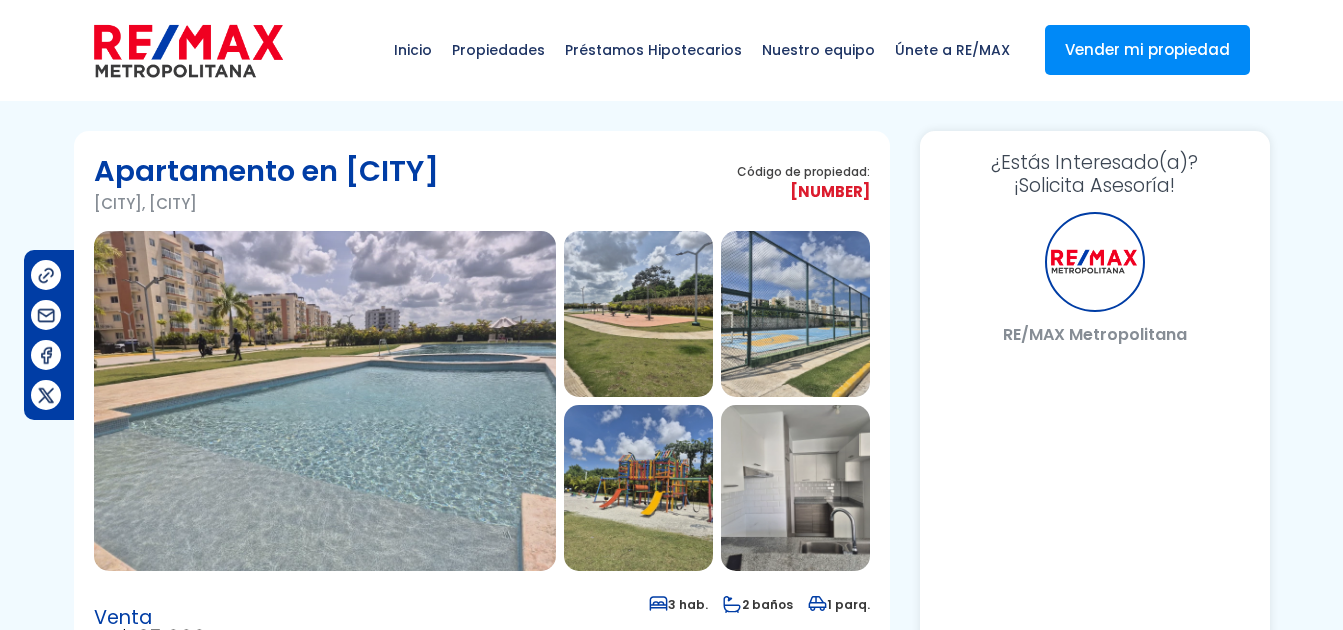 select on "ES" 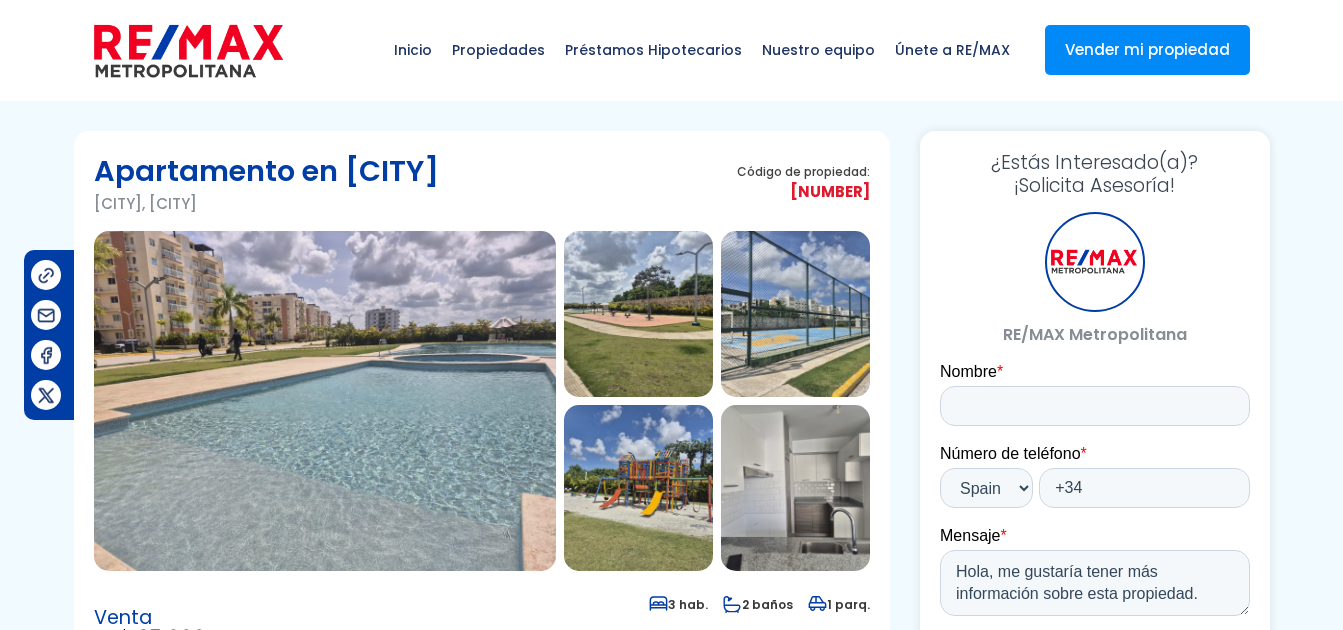 scroll, scrollTop: 0, scrollLeft: 0, axis: both 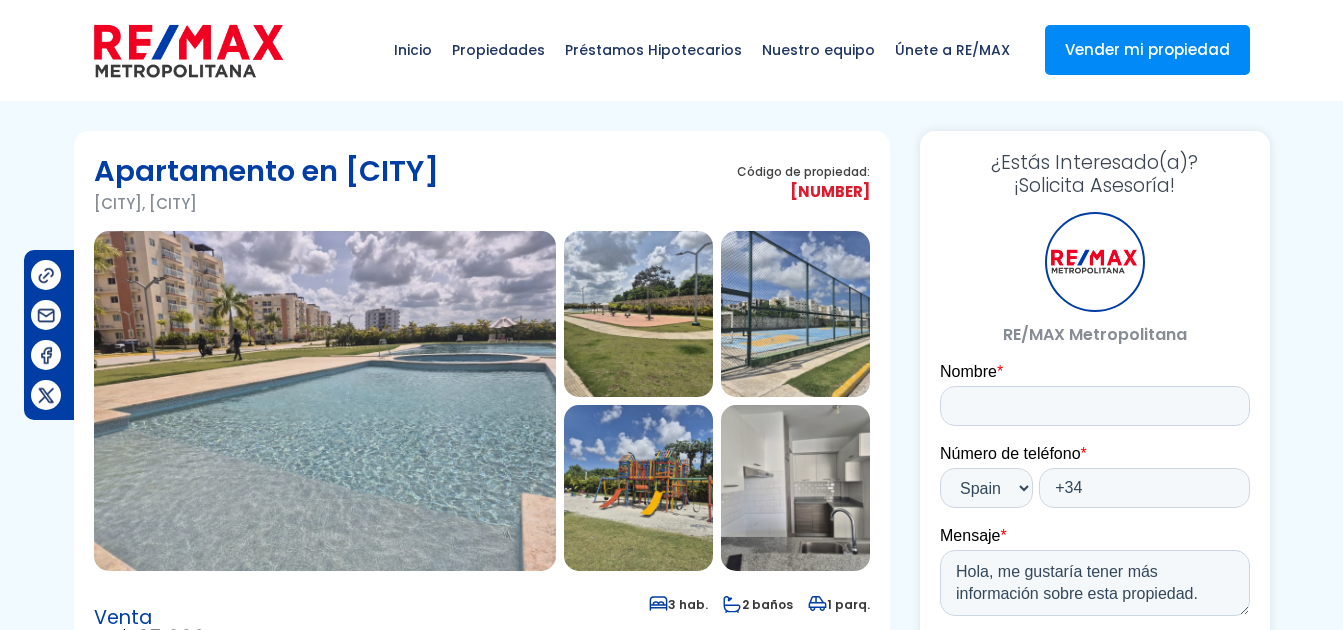 click at bounding box center [638, 314] 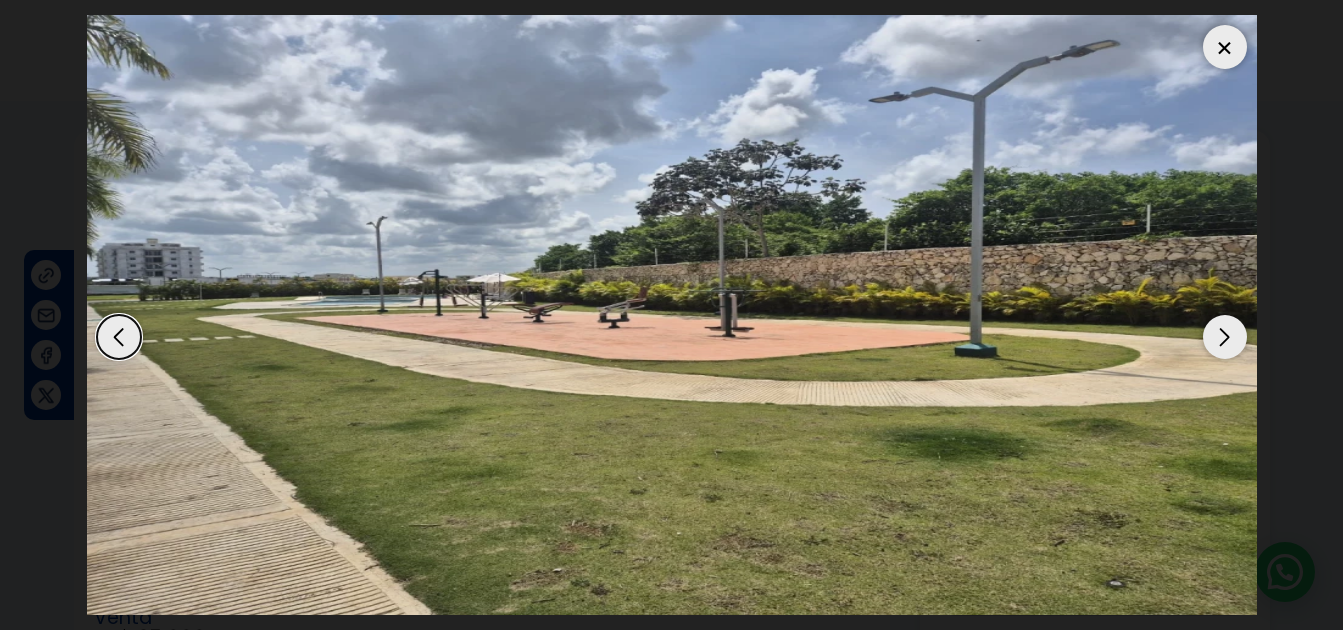 click at bounding box center [1225, 337] 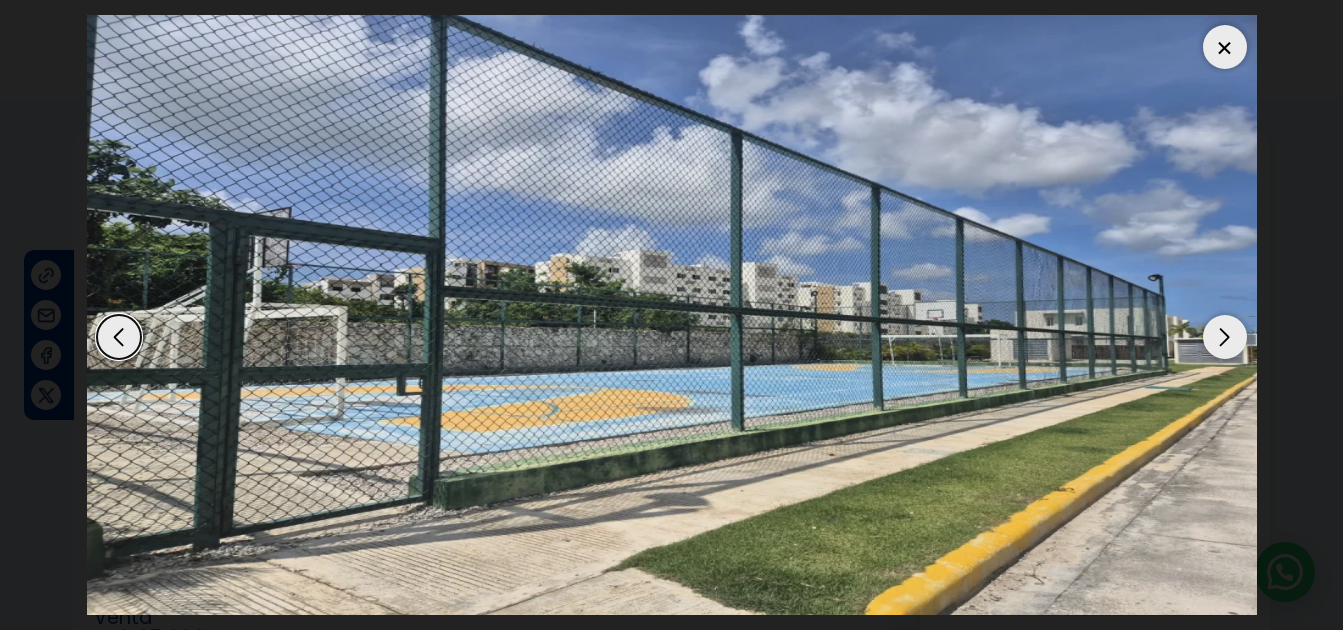 click at bounding box center [1225, 337] 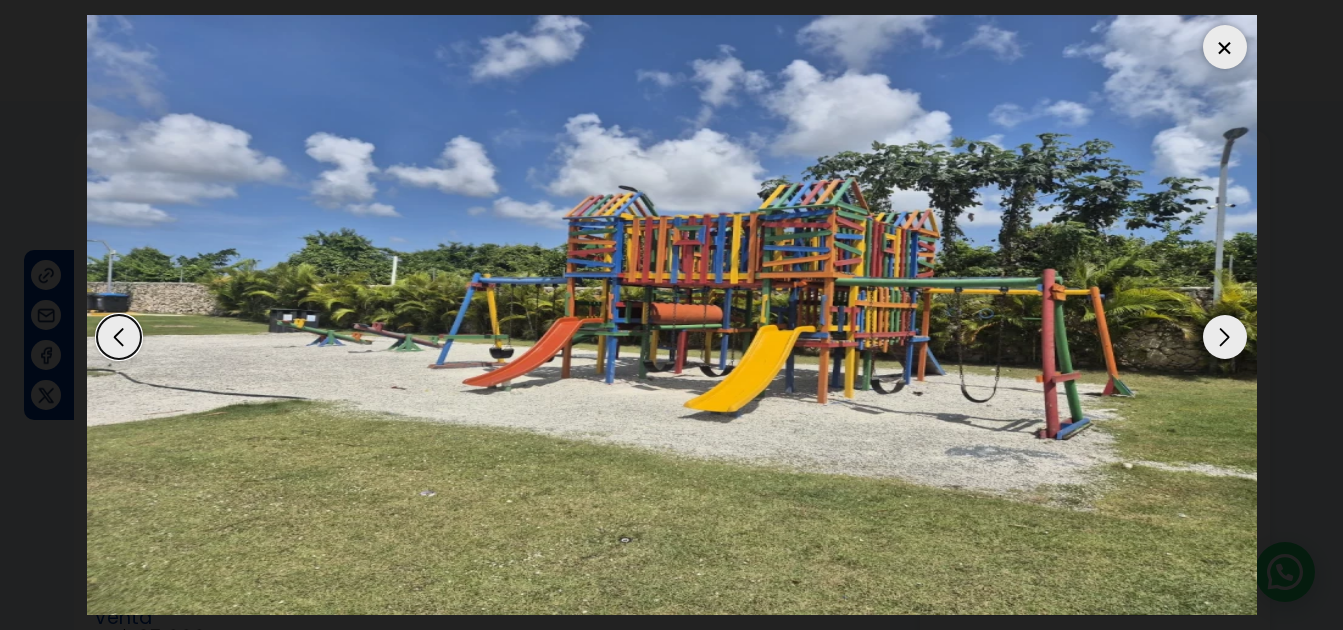 click at bounding box center (1225, 337) 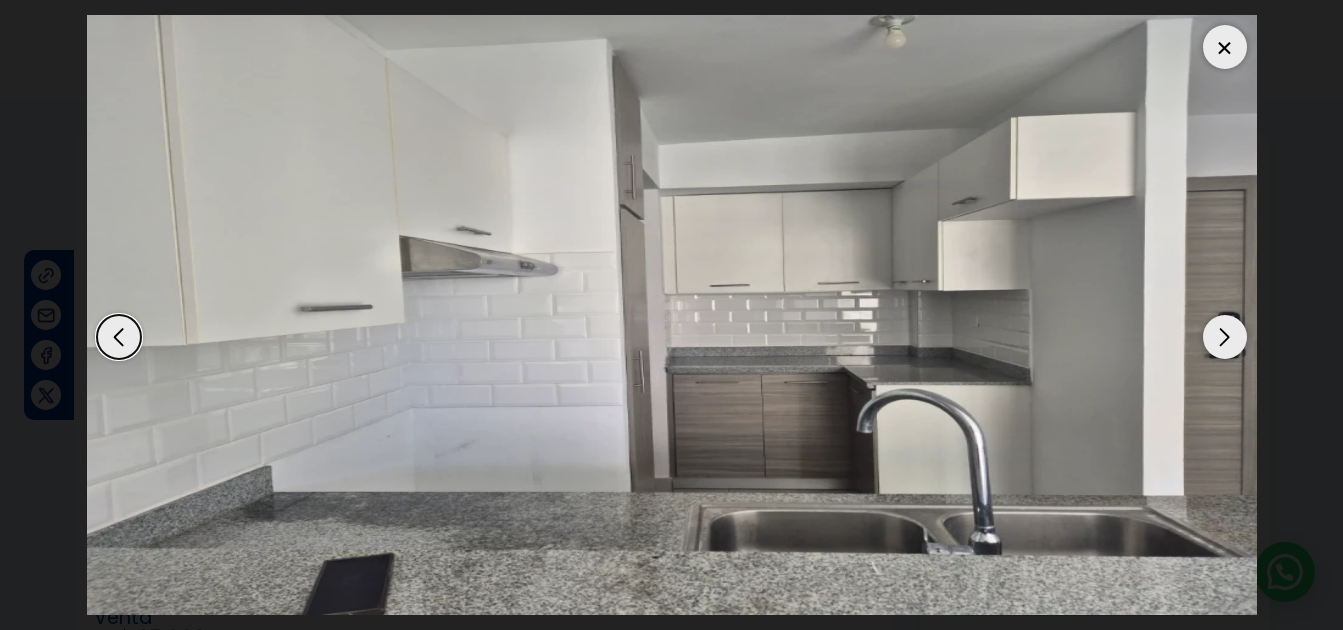 click at bounding box center (1225, 337) 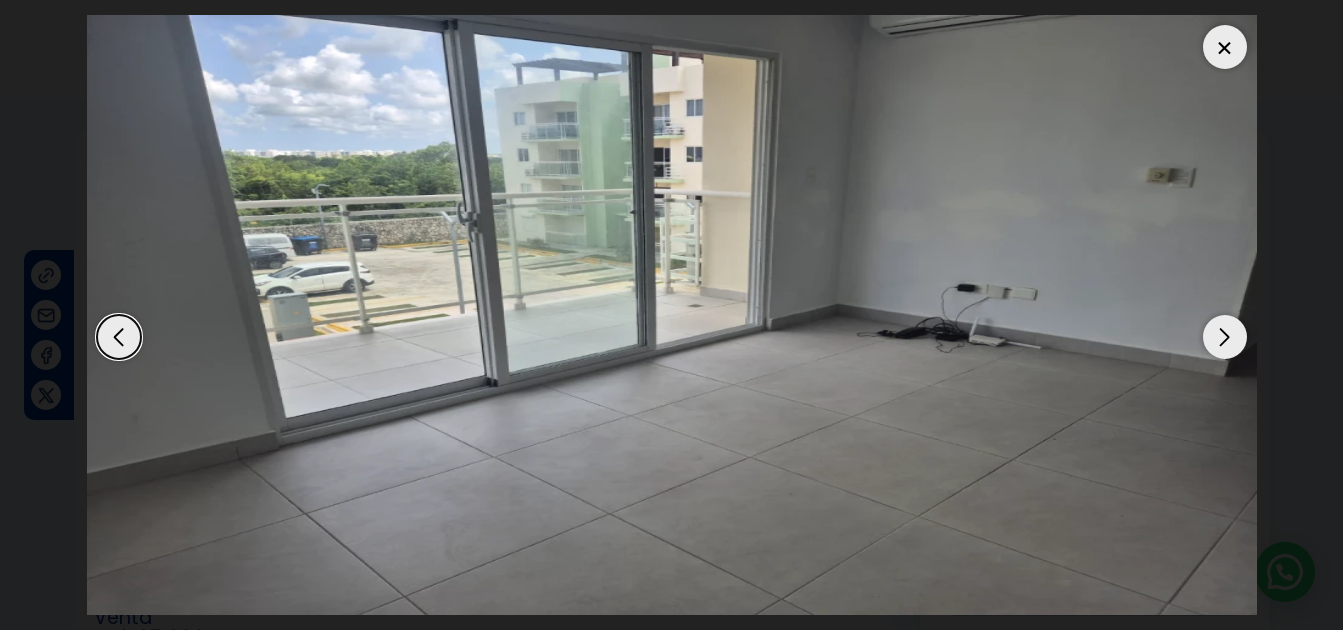 click at bounding box center (1225, 337) 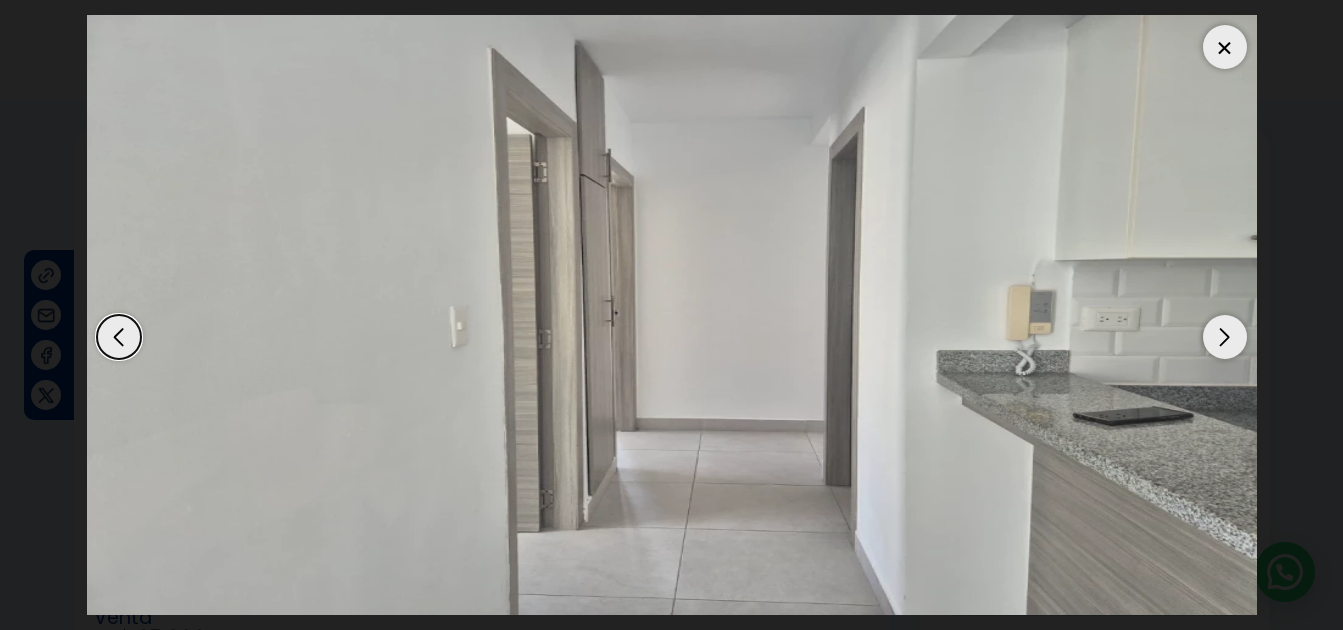 click at bounding box center (1225, 337) 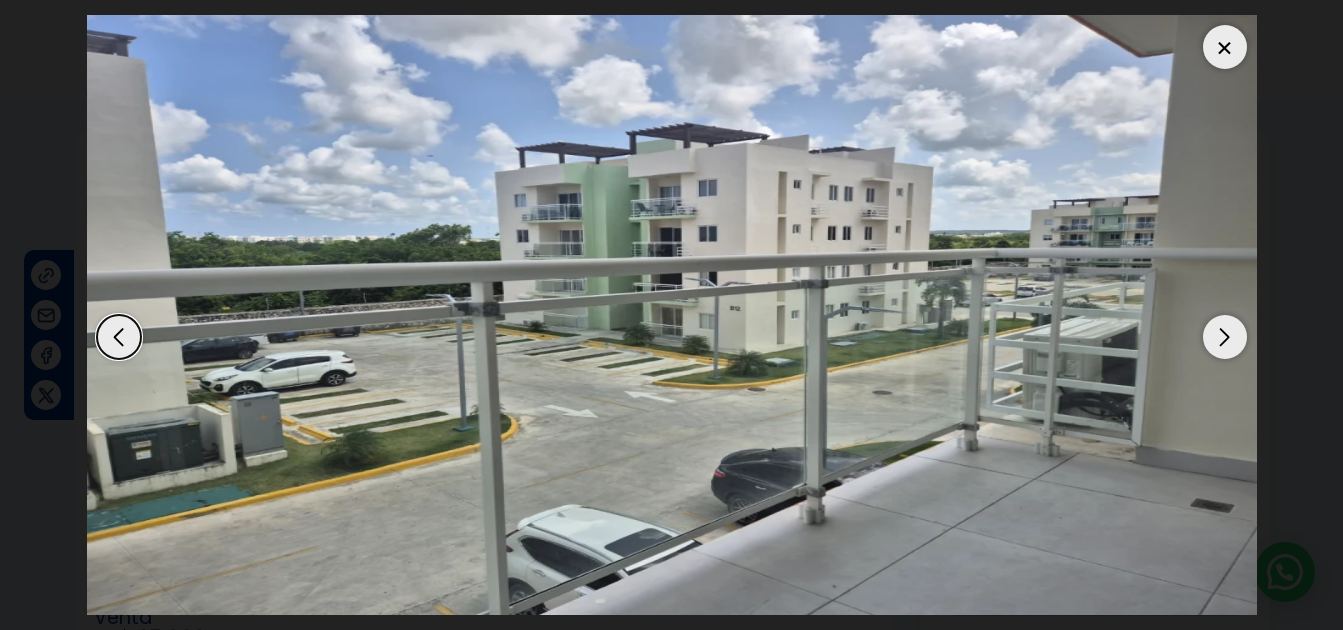 click at bounding box center [1225, 337] 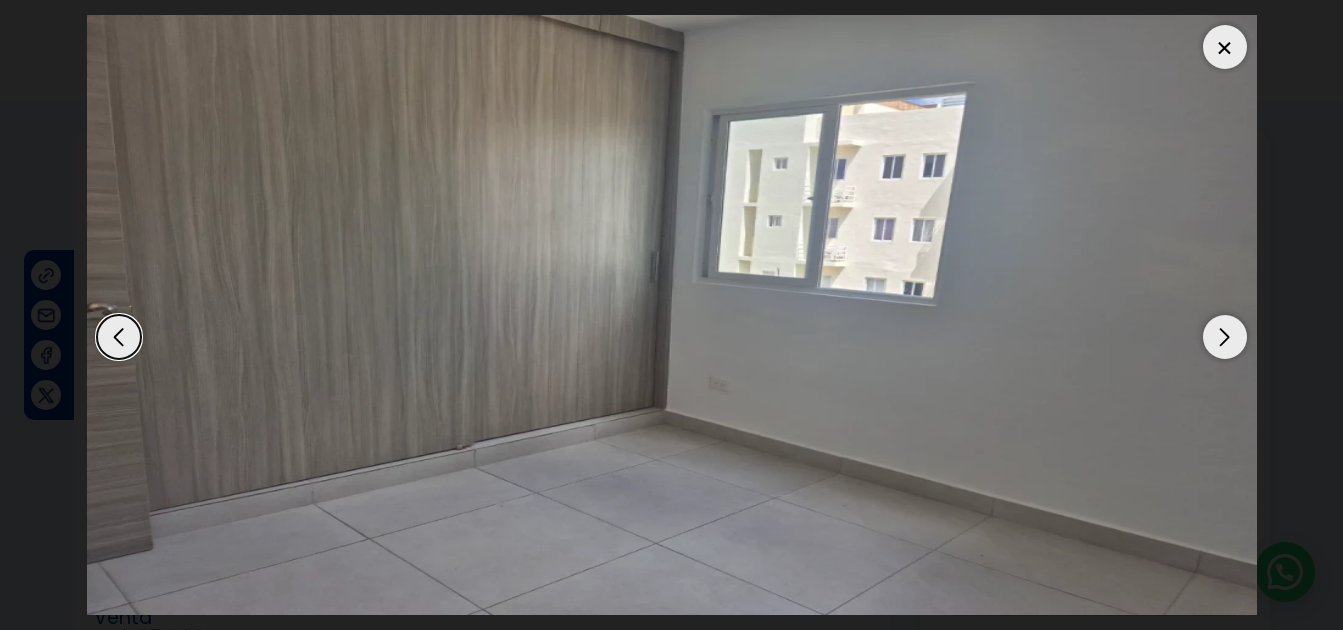 click at bounding box center (1225, 337) 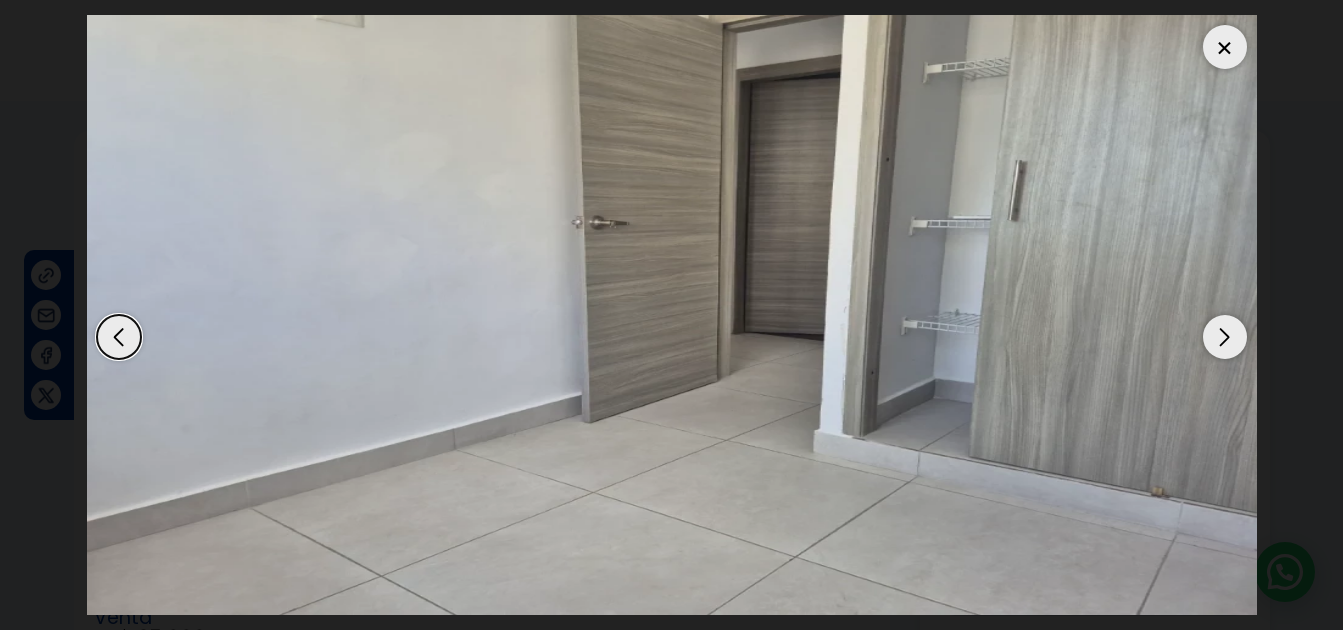 click at bounding box center [1225, 337] 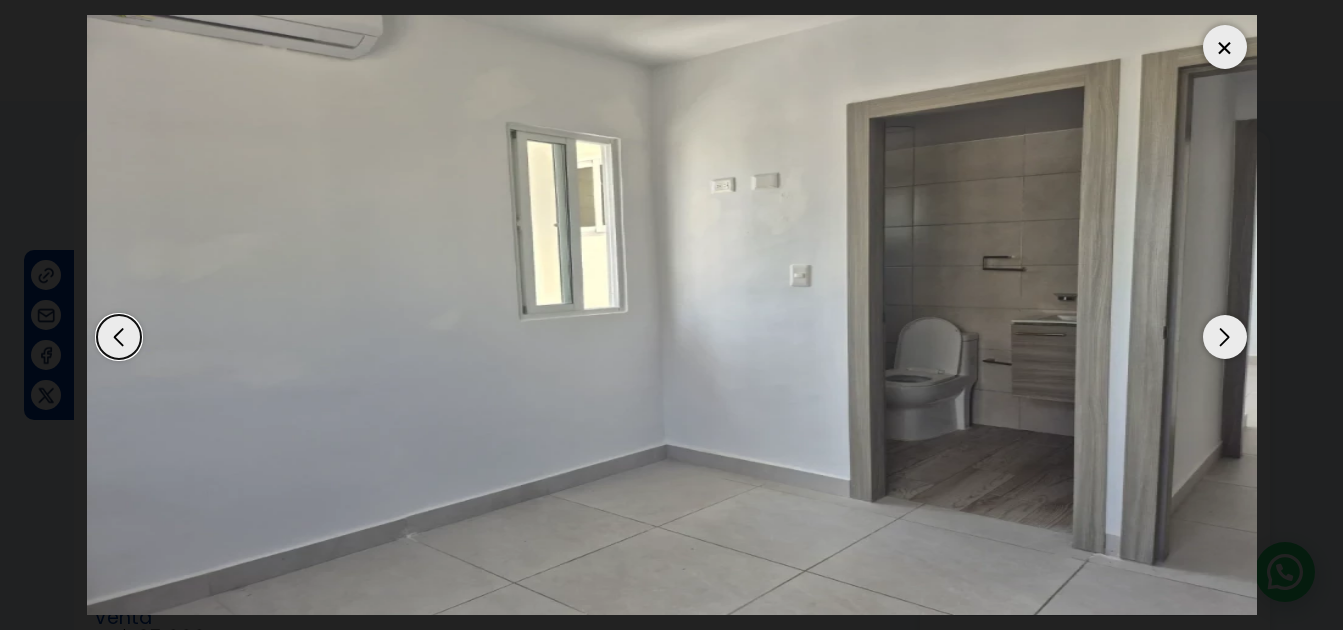 click at bounding box center [1225, 337] 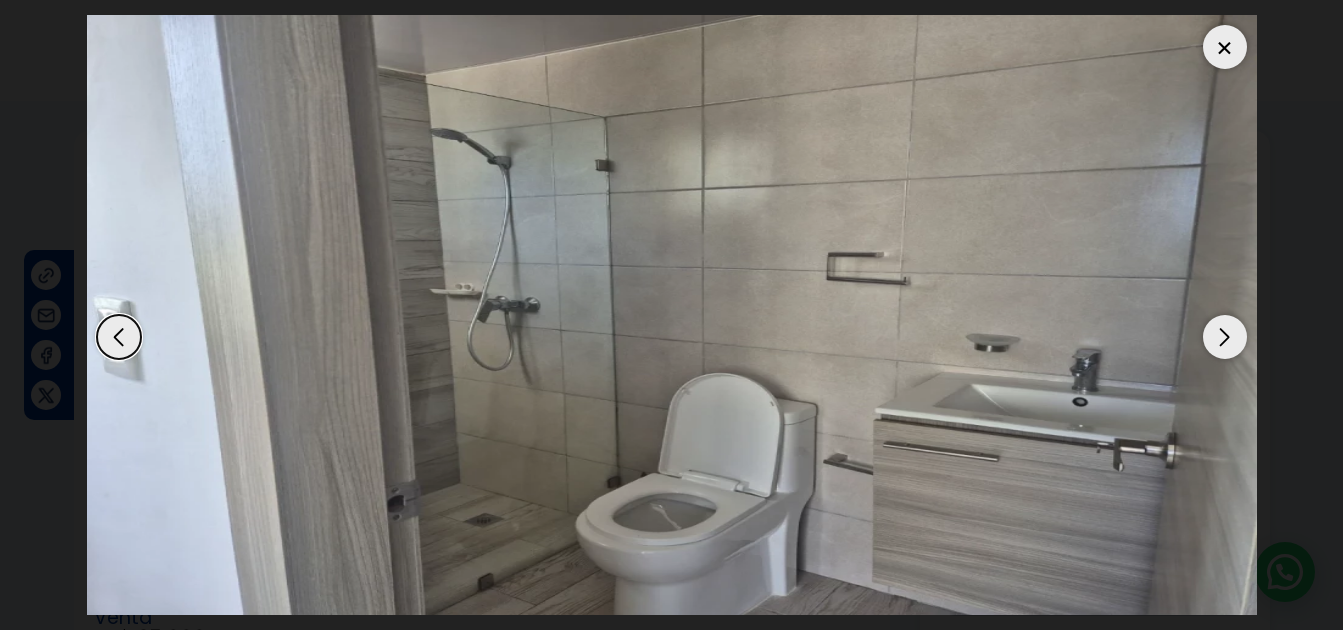 click at bounding box center [1225, 337] 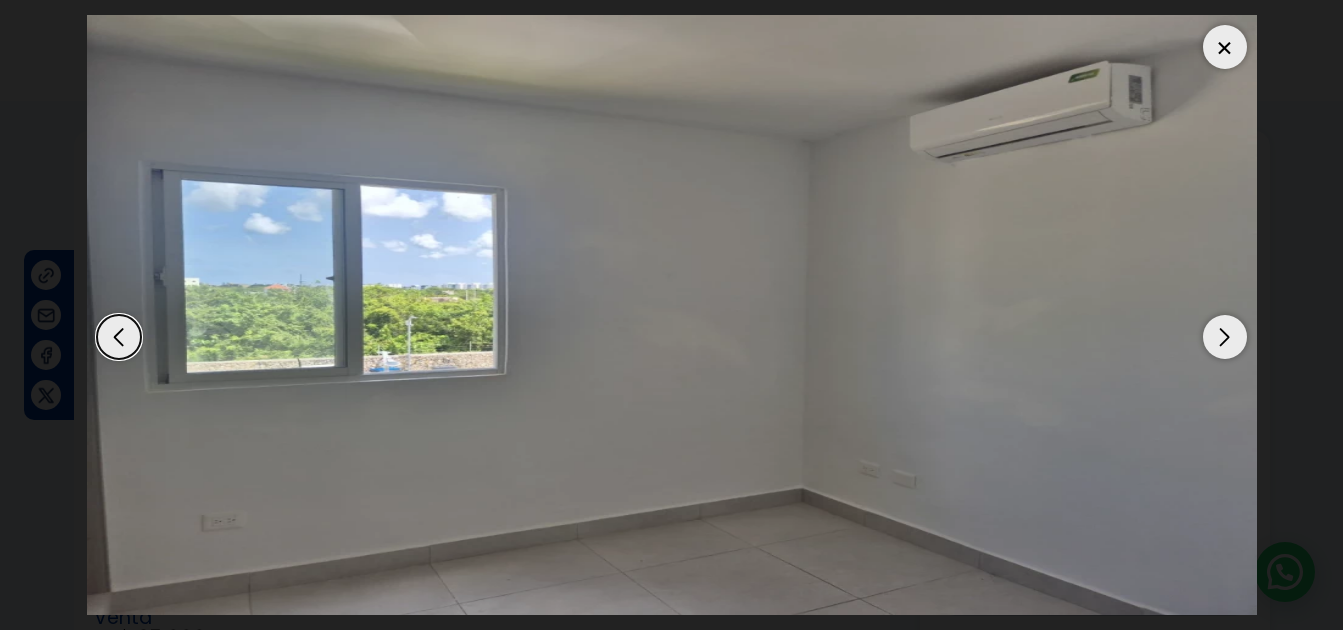 click at bounding box center [1225, 337] 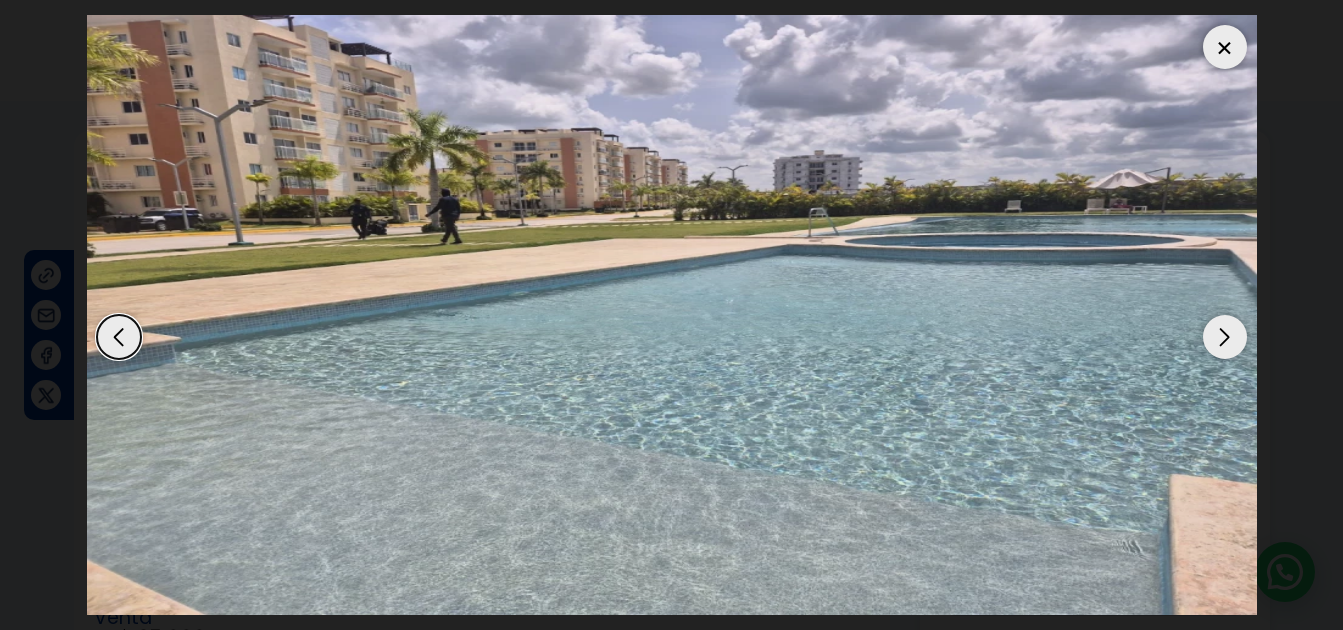 click at bounding box center [1225, 337] 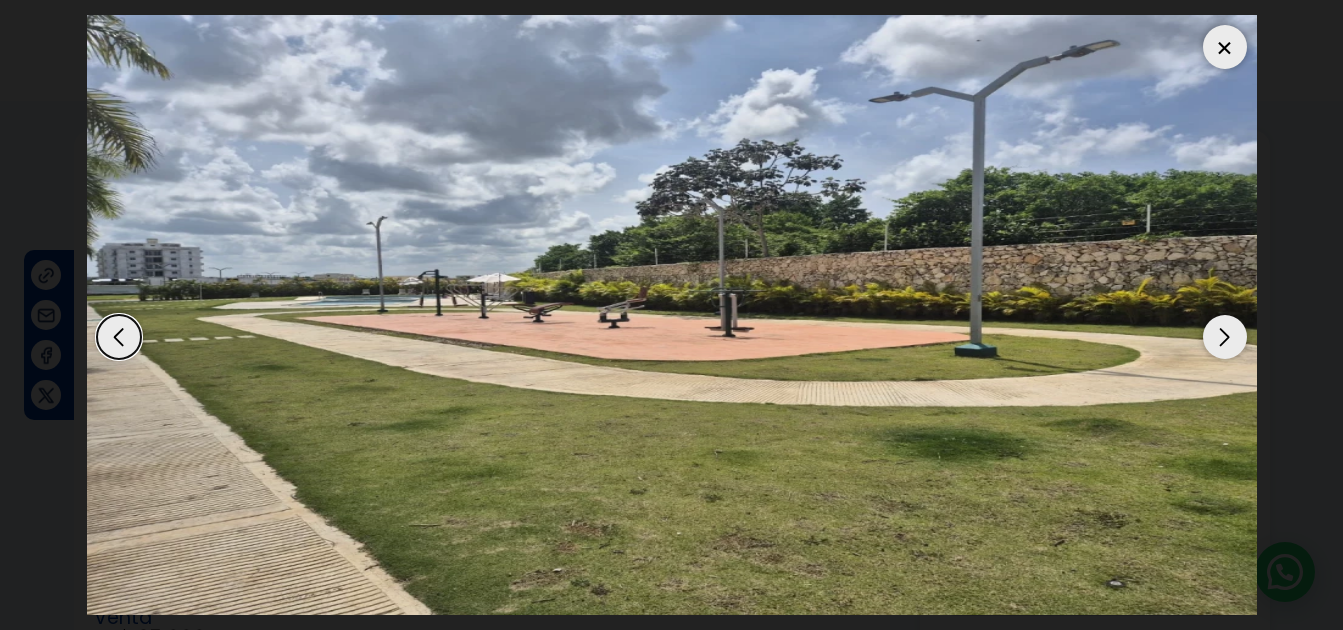 click at bounding box center (1225, 337) 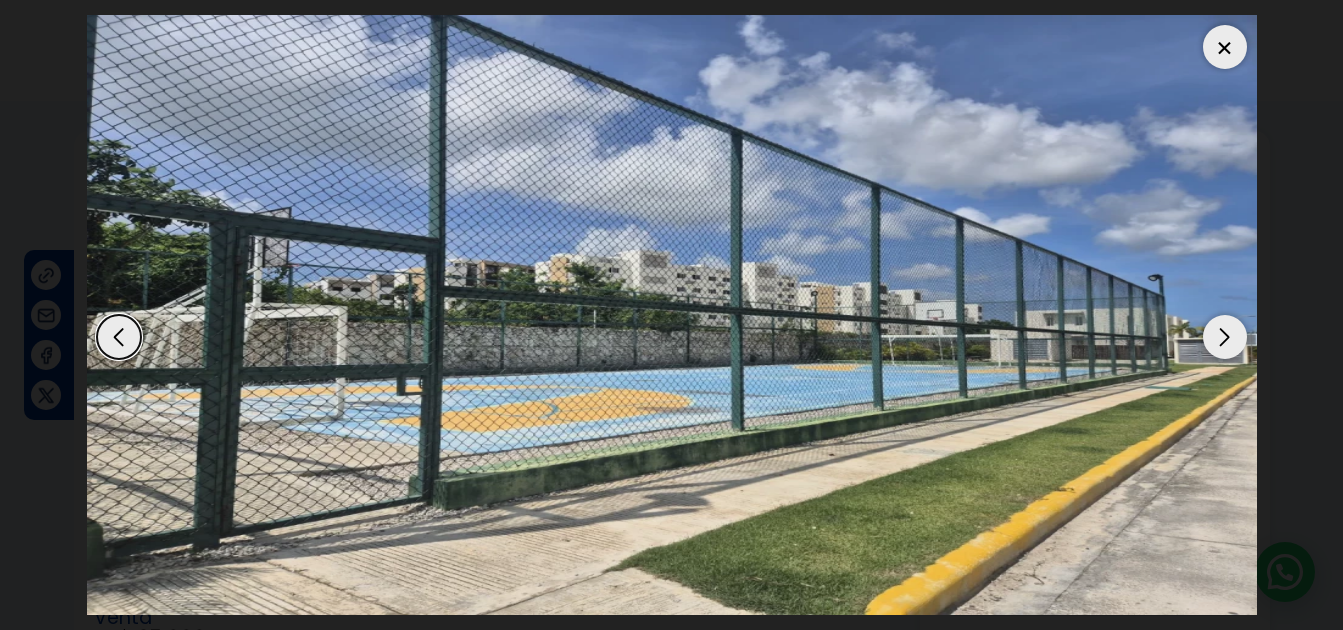click at bounding box center (1225, 337) 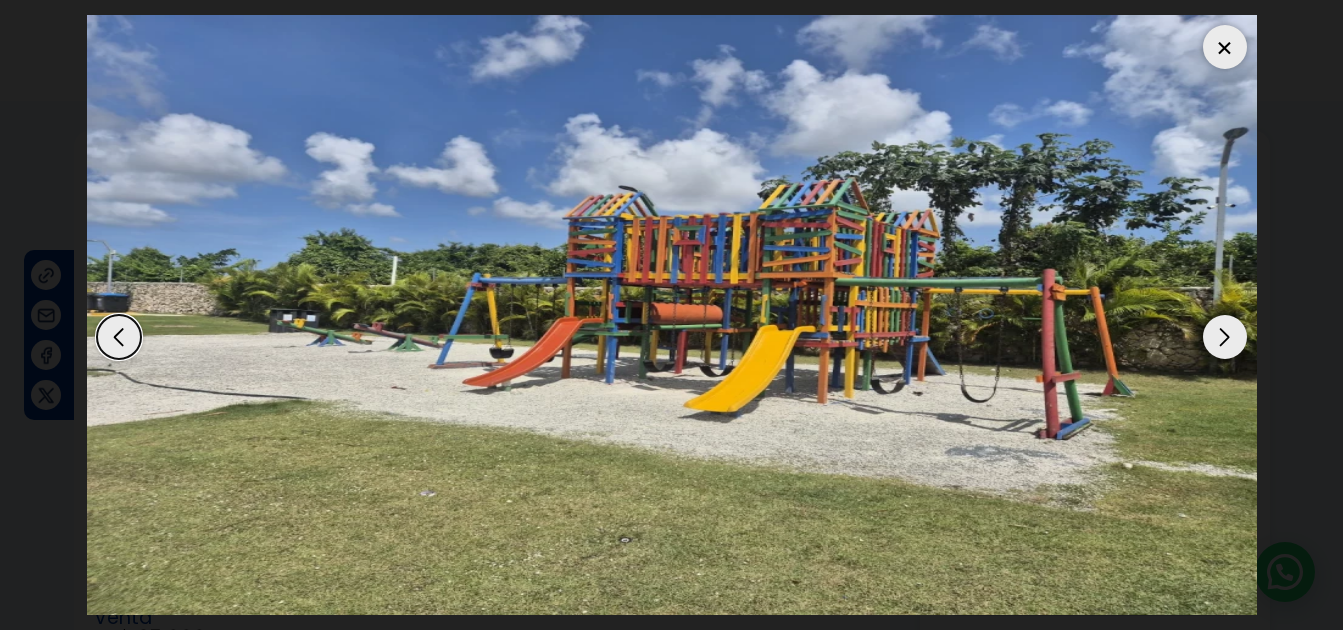 click at bounding box center (1225, 337) 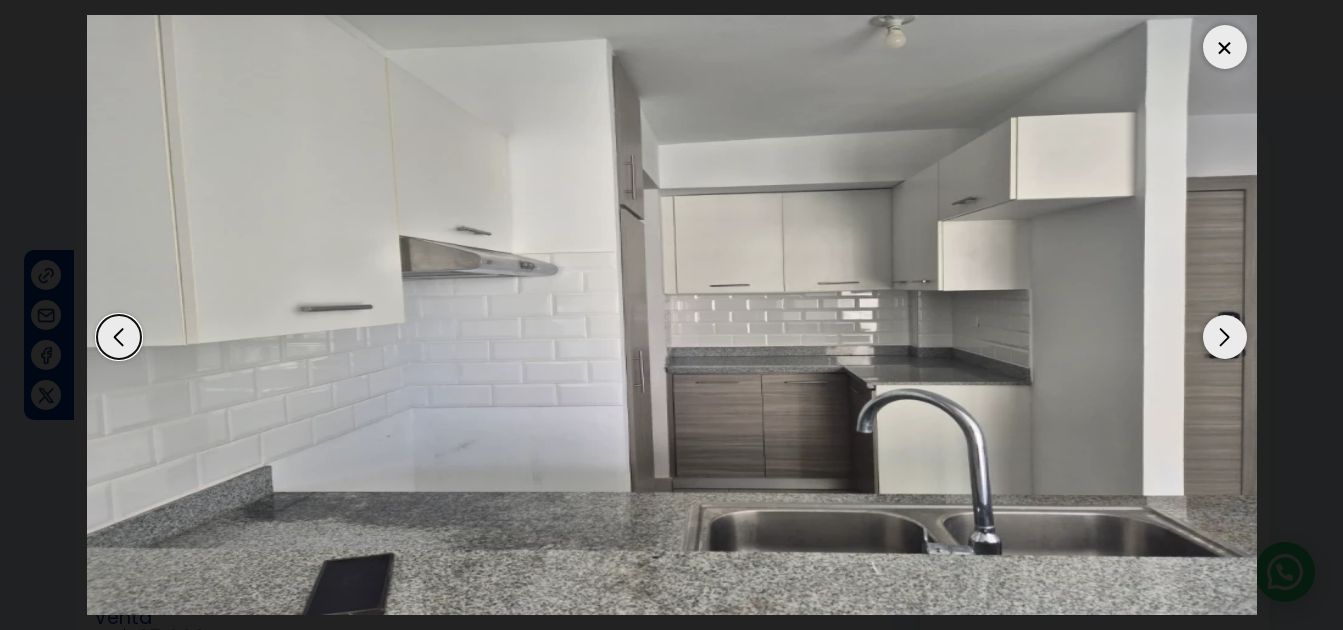 click at bounding box center (1225, 337) 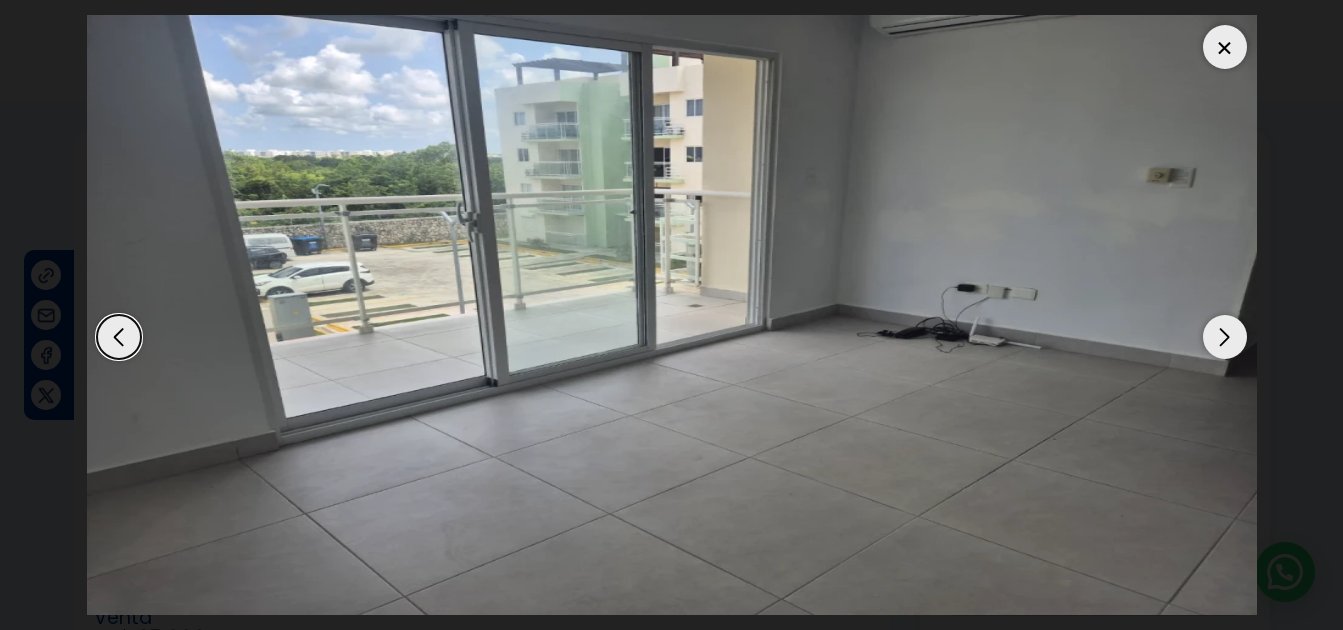click at bounding box center (1225, 47) 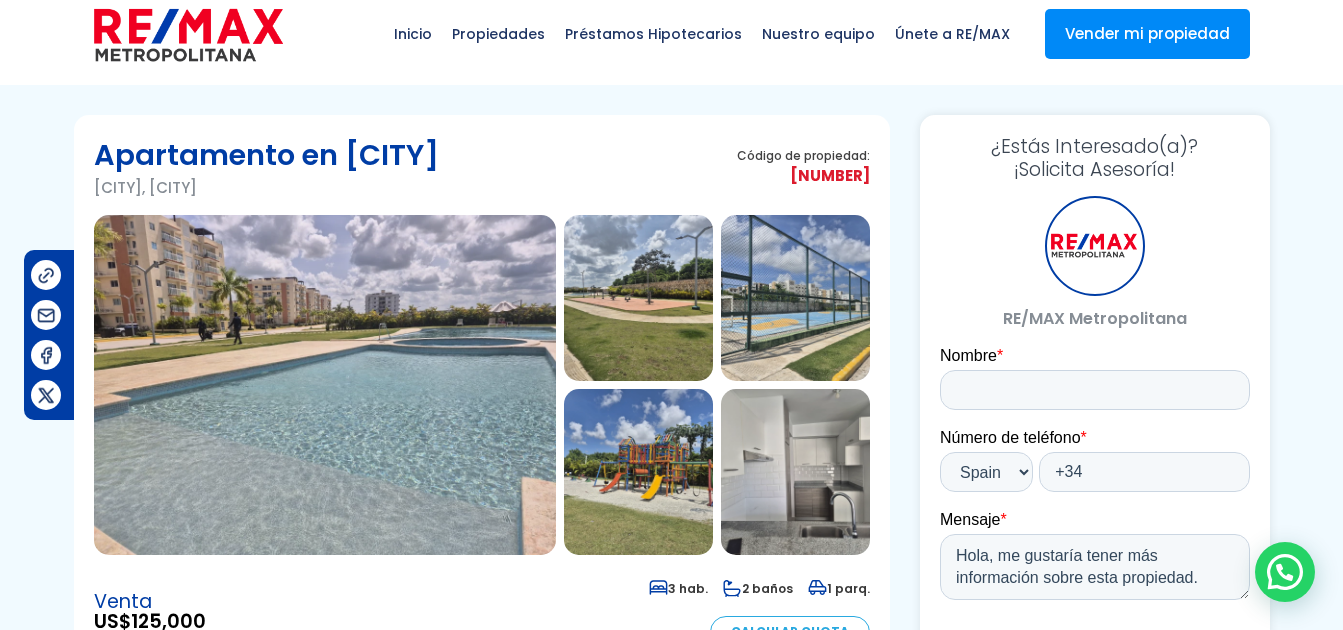 scroll, scrollTop: 0, scrollLeft: 0, axis: both 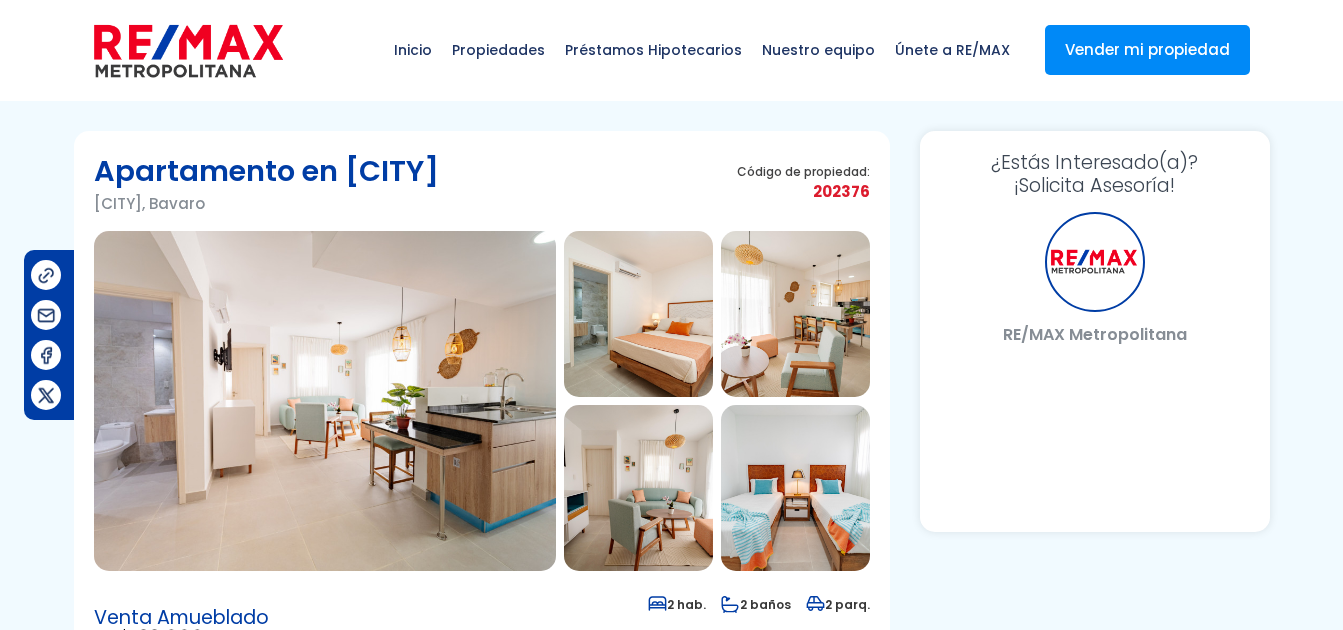 select on "ES" 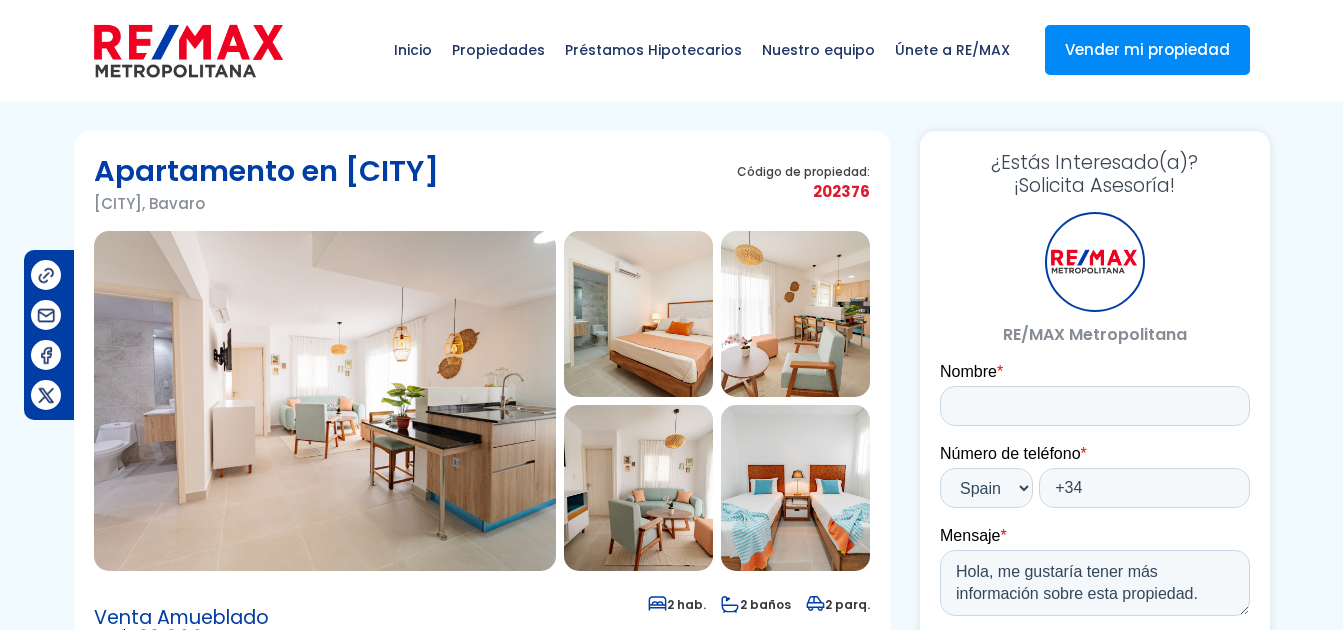 scroll, scrollTop: 0, scrollLeft: 0, axis: both 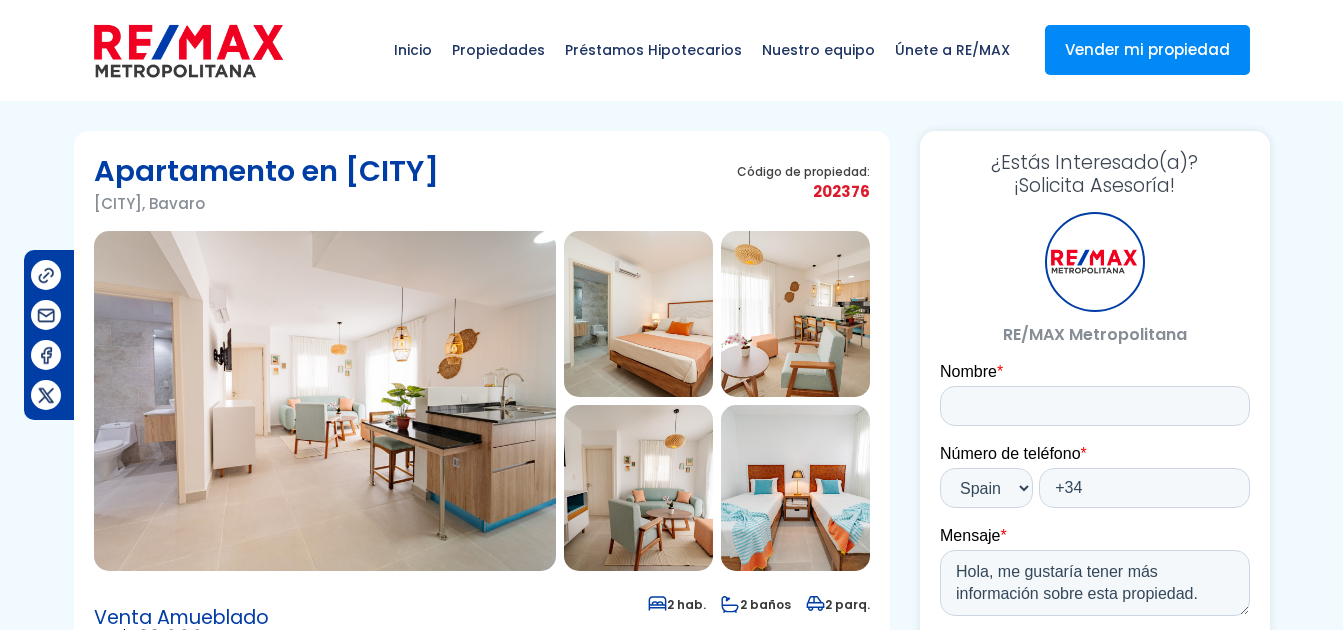 click at bounding box center [325, 401] 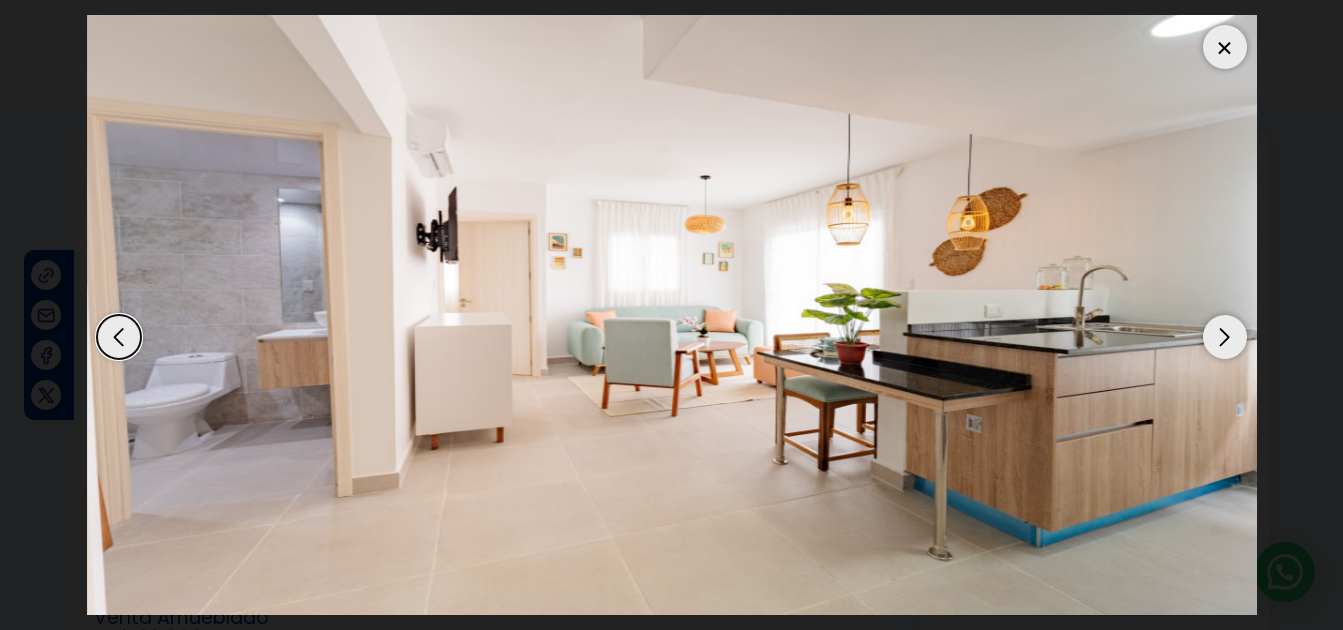 click at bounding box center [1225, 337] 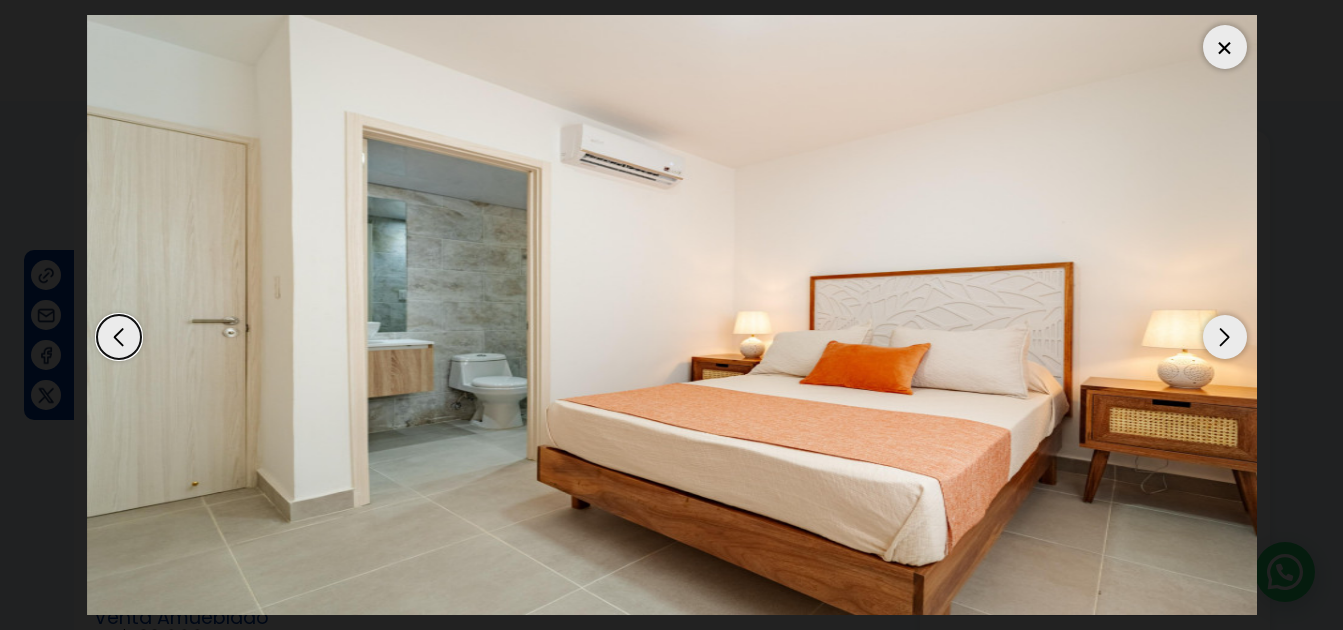 click at bounding box center [1225, 337] 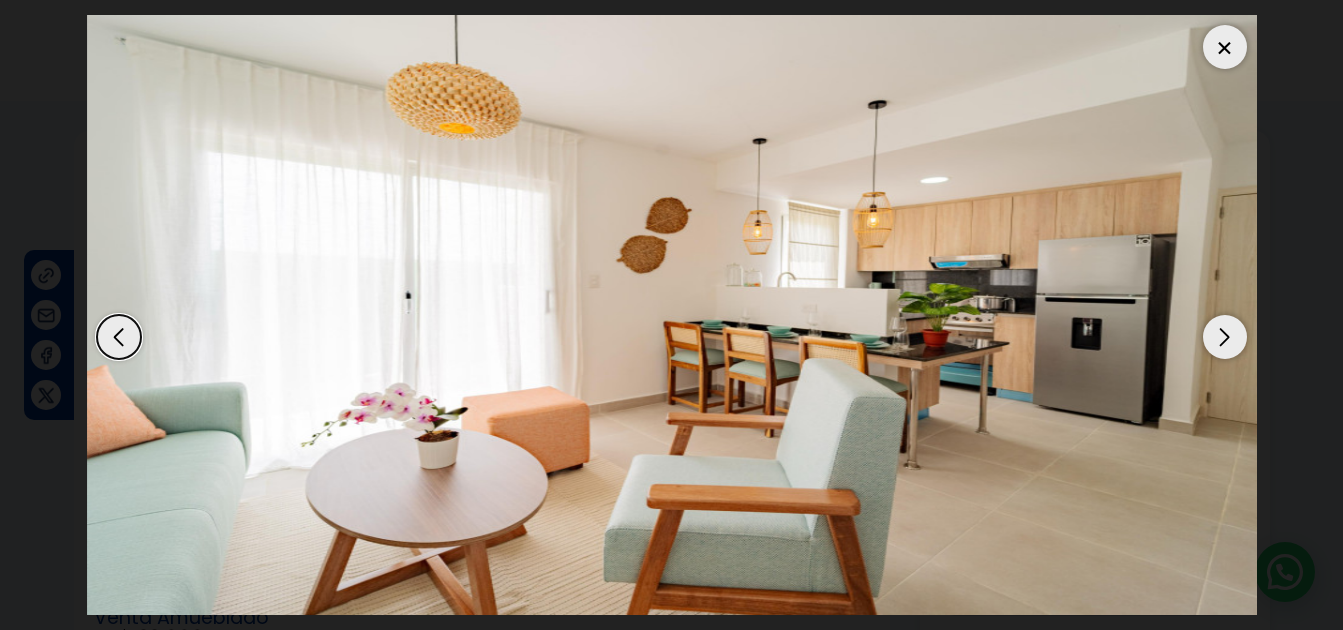 click at bounding box center (1225, 337) 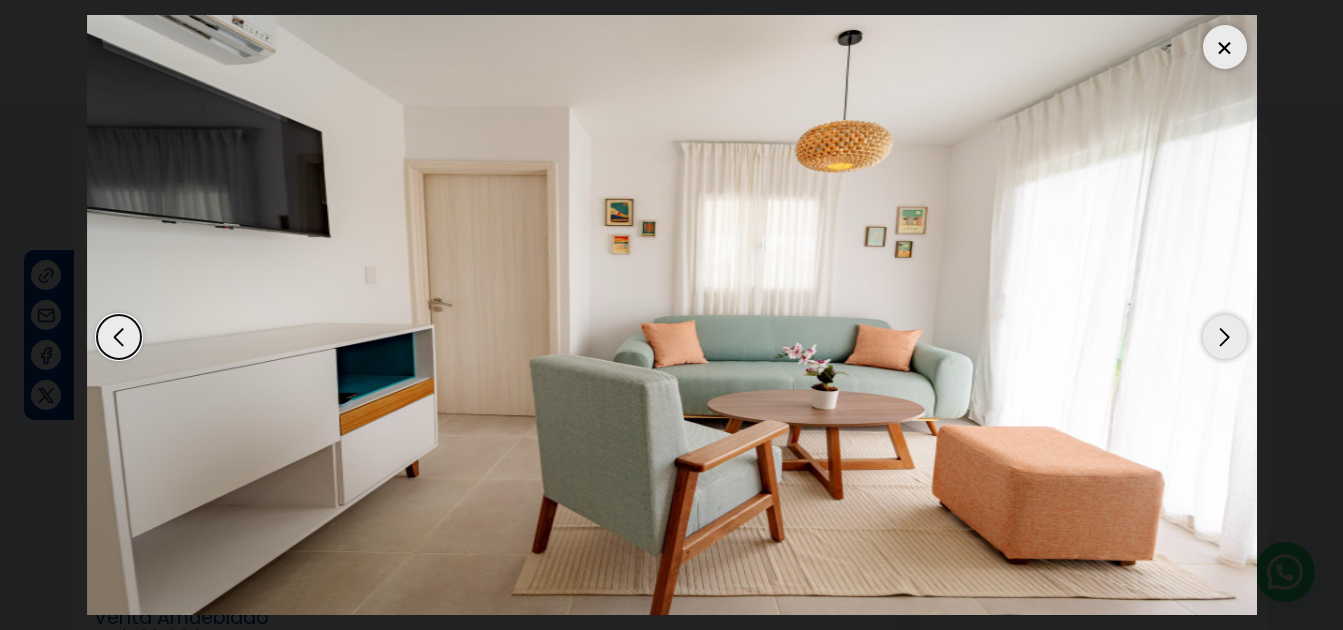 click at bounding box center (1225, 337) 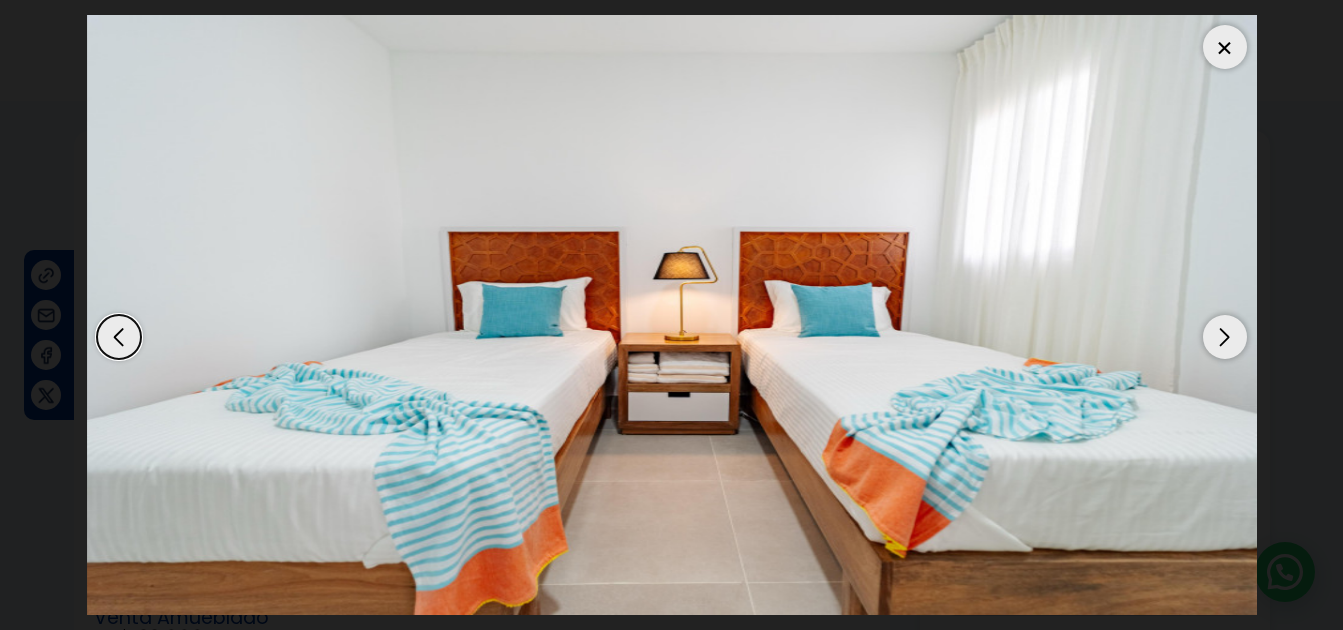 click at bounding box center (1225, 337) 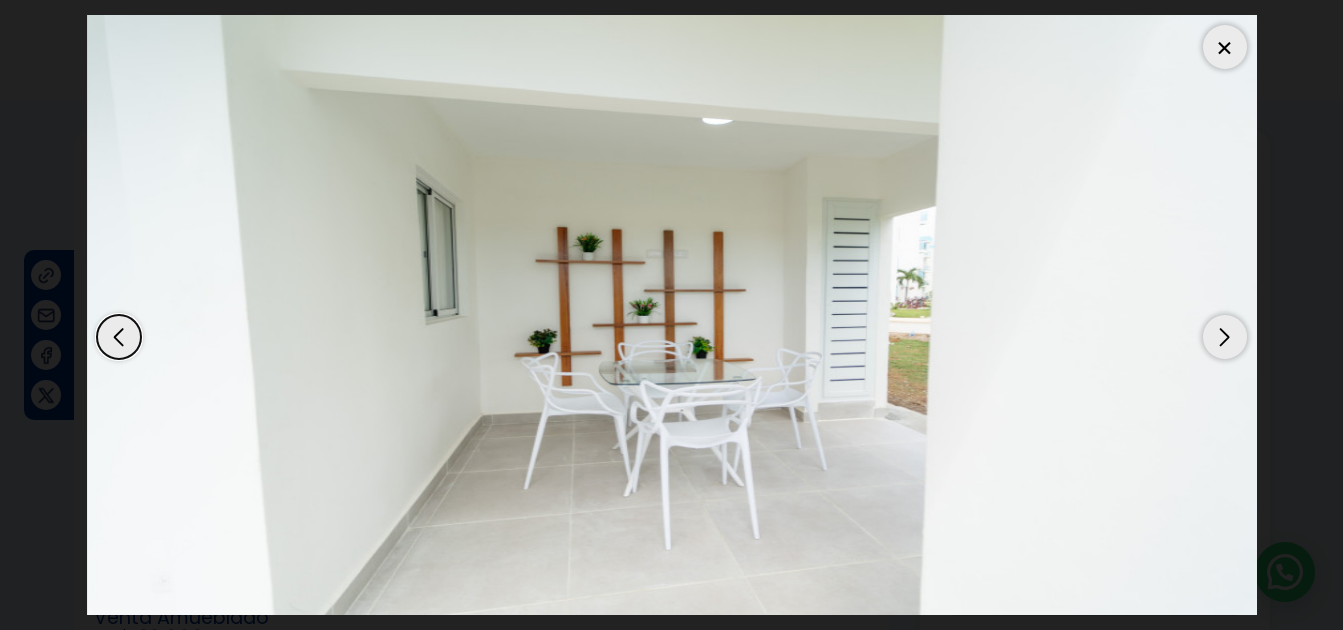 click at bounding box center (1225, 337) 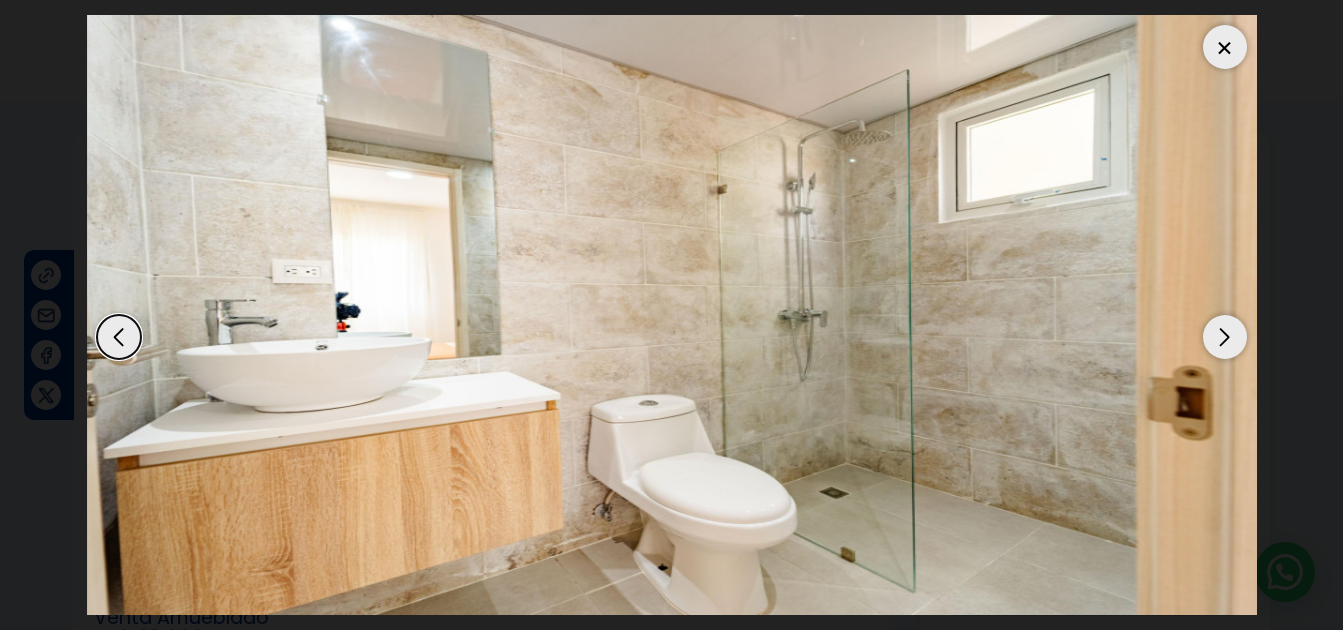 click at bounding box center [1225, 337] 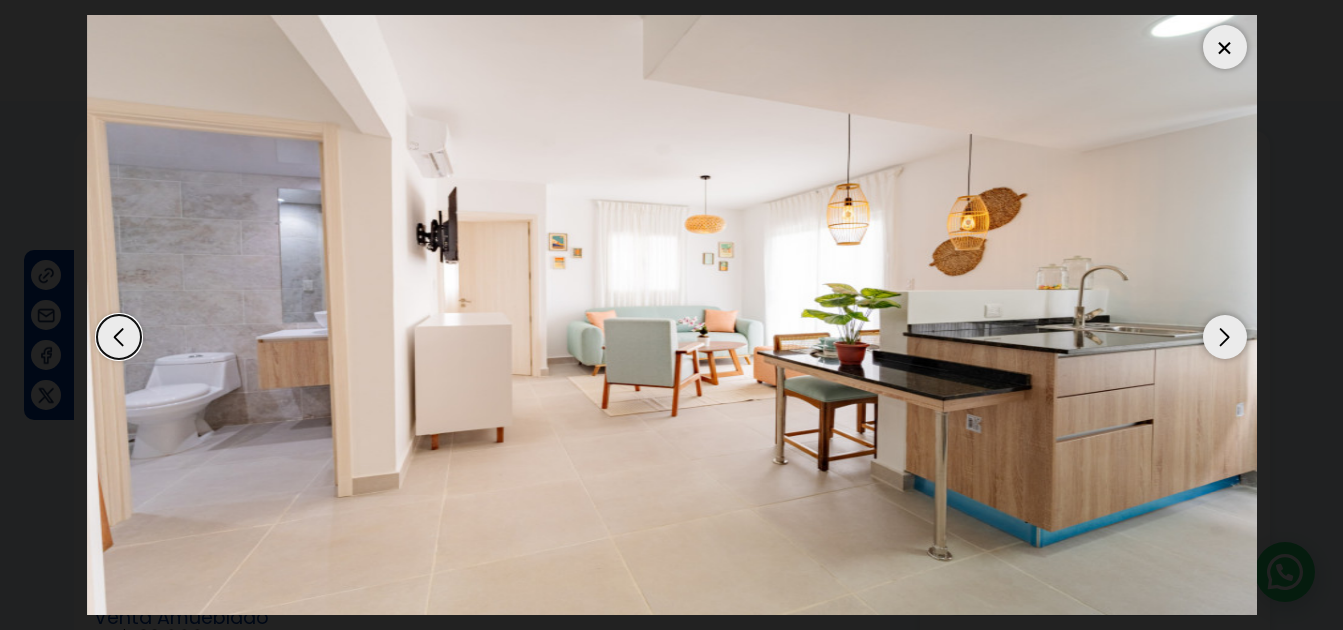click at bounding box center (1225, 337) 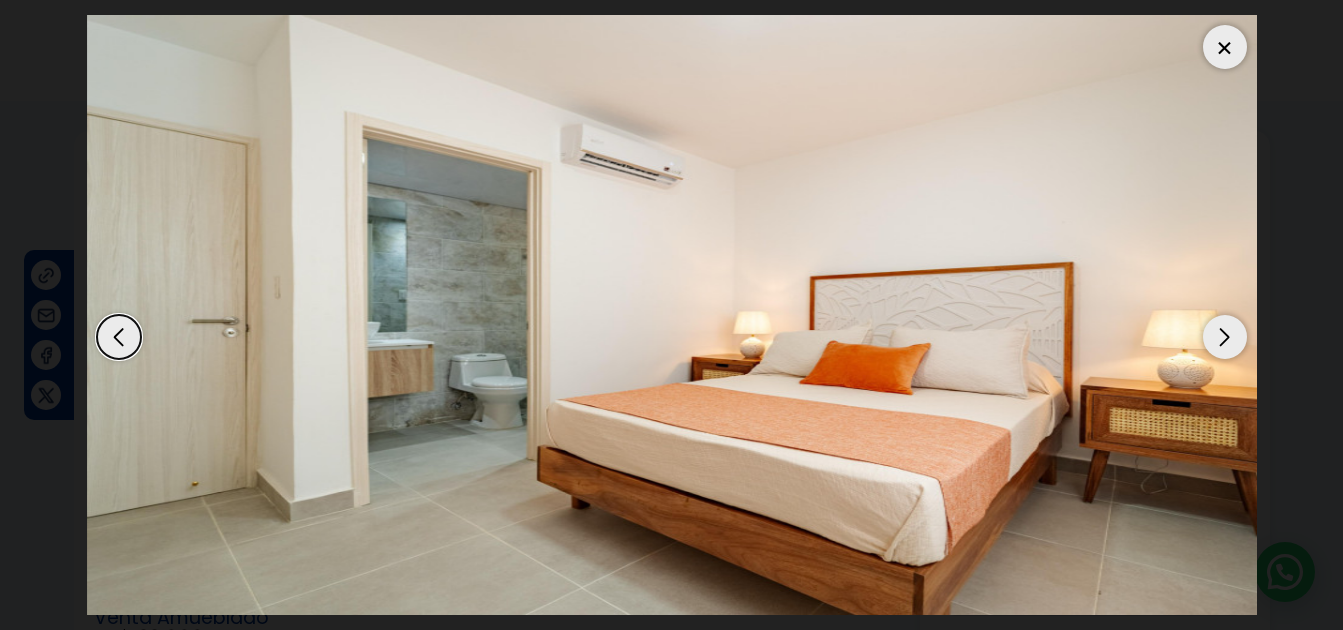 click at bounding box center [1225, 337] 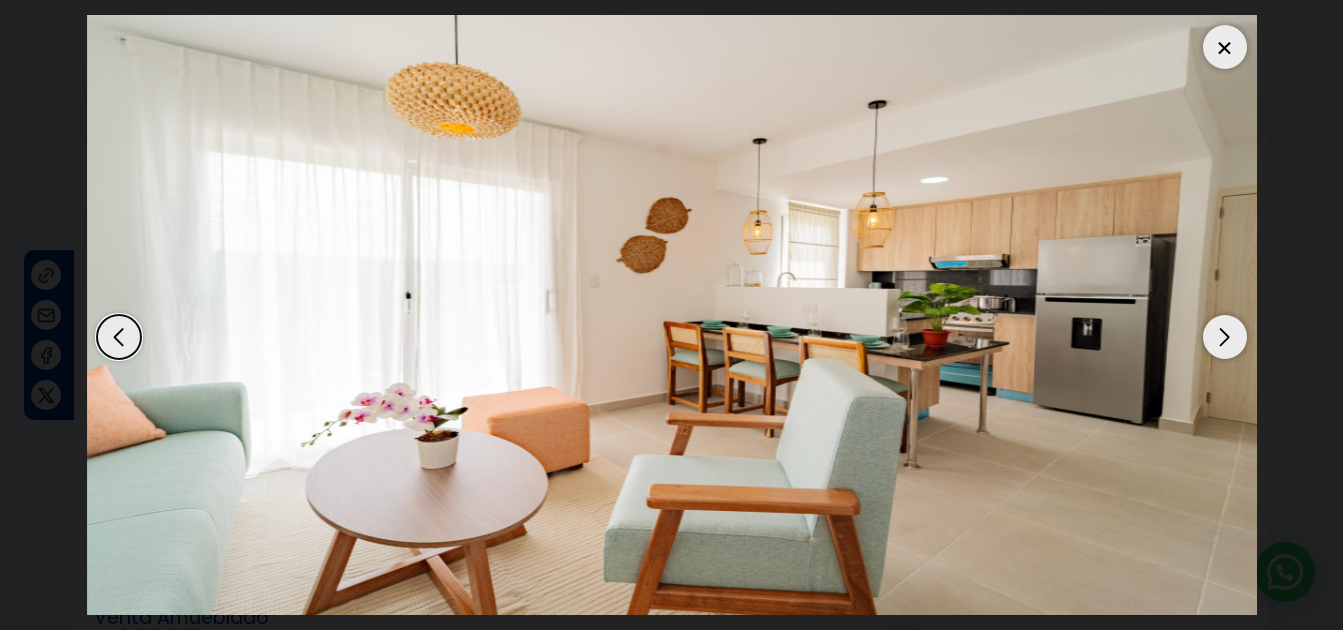 click at bounding box center (1225, 337) 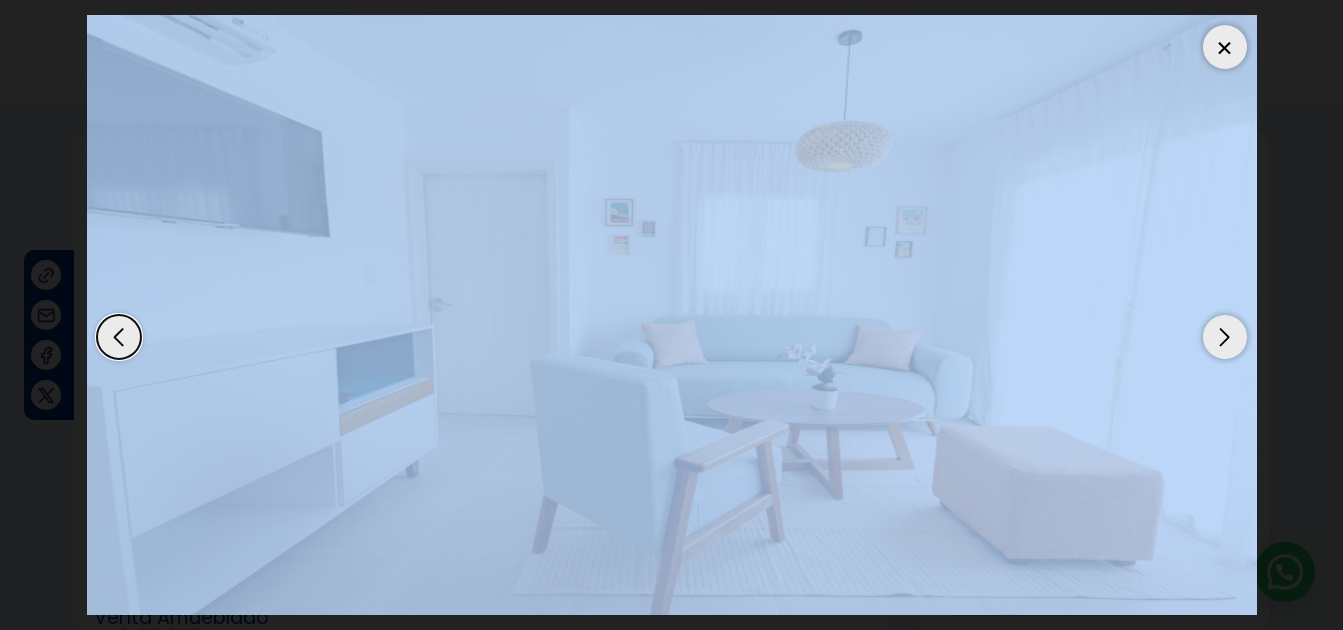click at bounding box center [1225, 337] 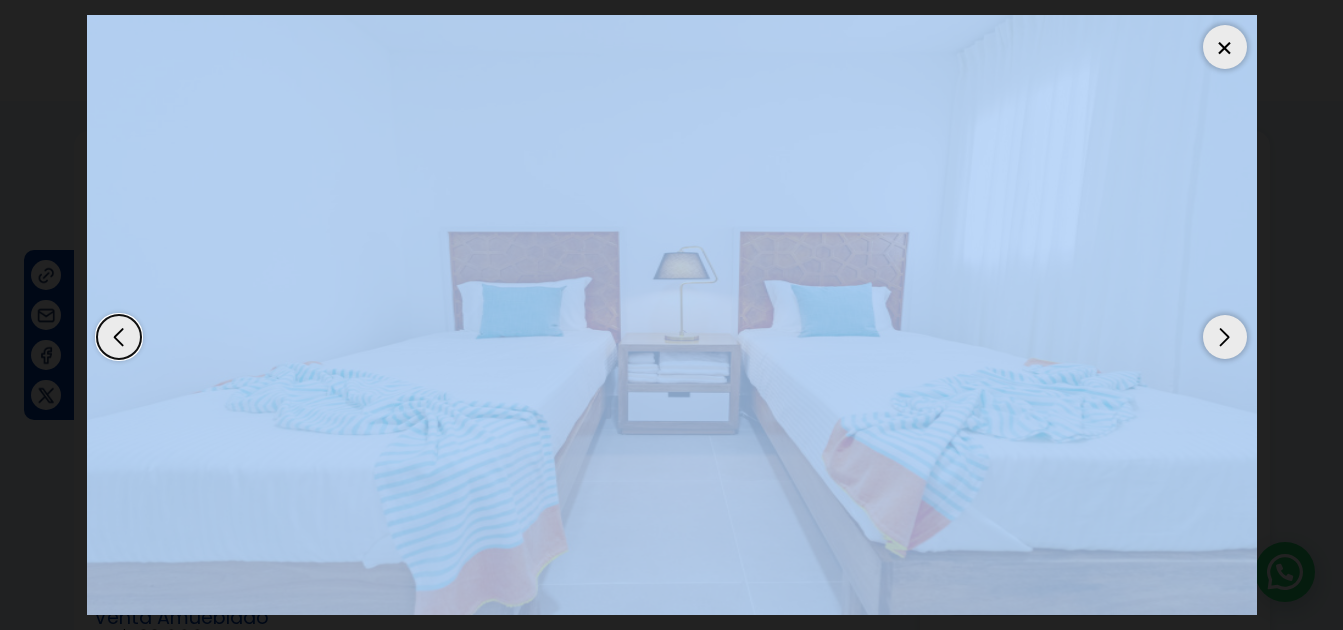 click at bounding box center [1225, 337] 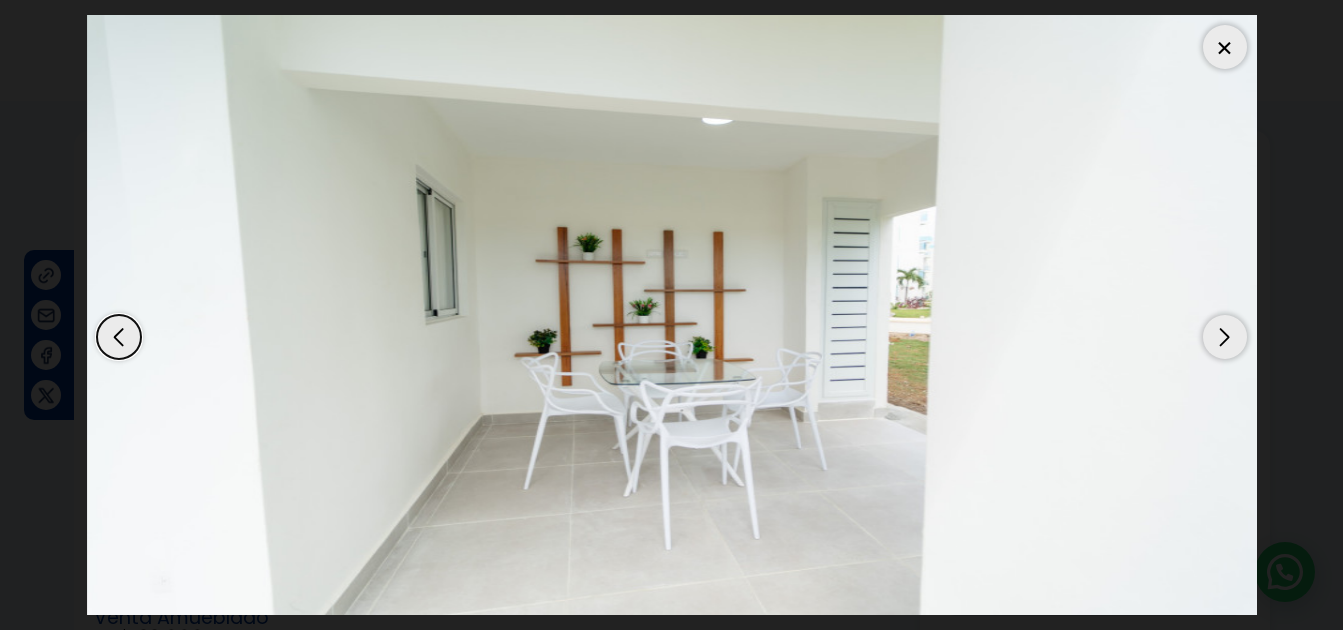 click at bounding box center (1225, 47) 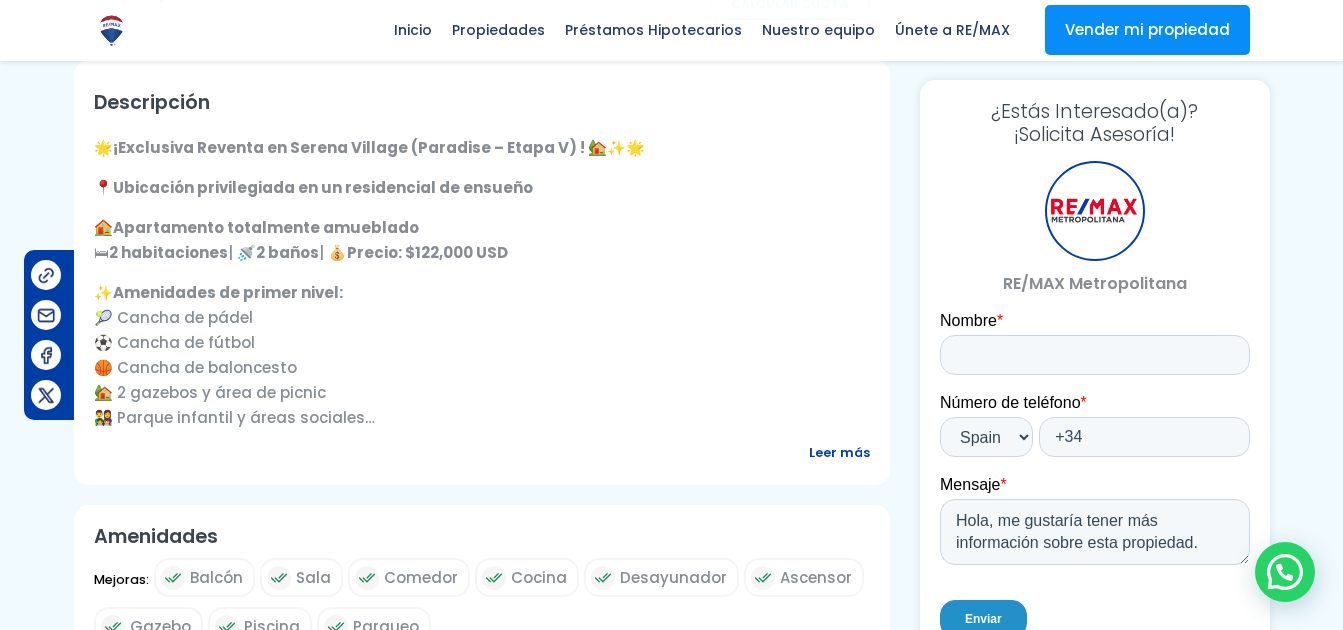 scroll, scrollTop: 646, scrollLeft: 0, axis: vertical 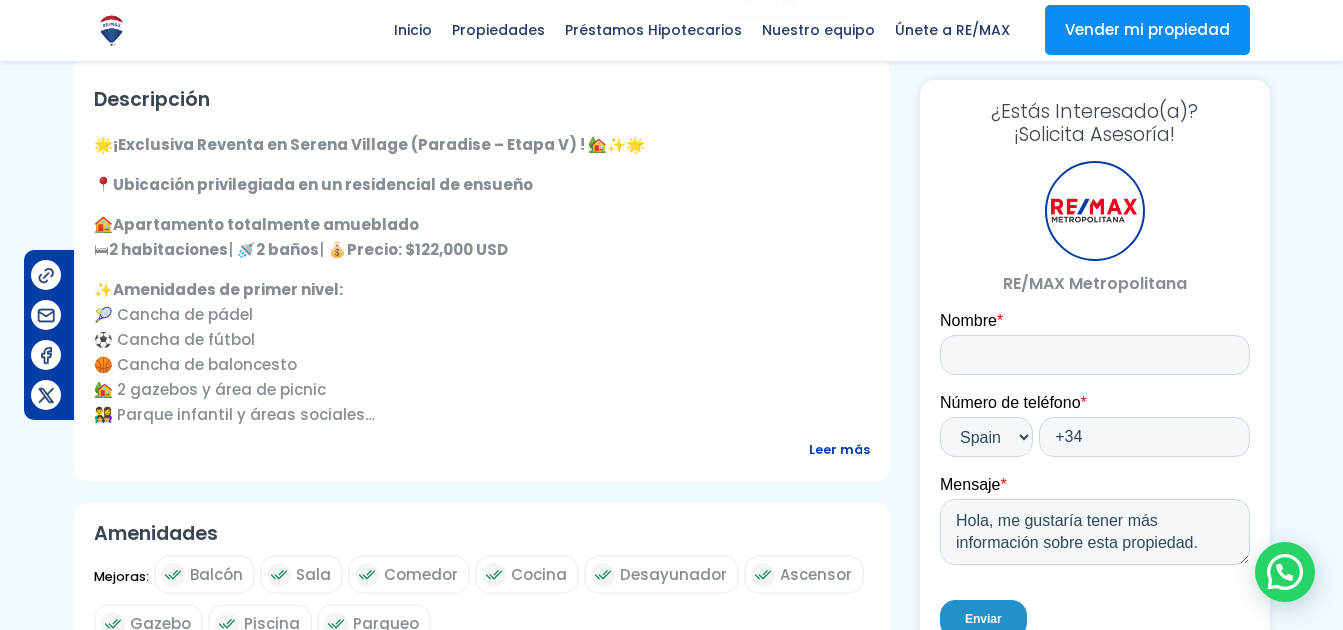 click on "Leer más" at bounding box center (839, 449) 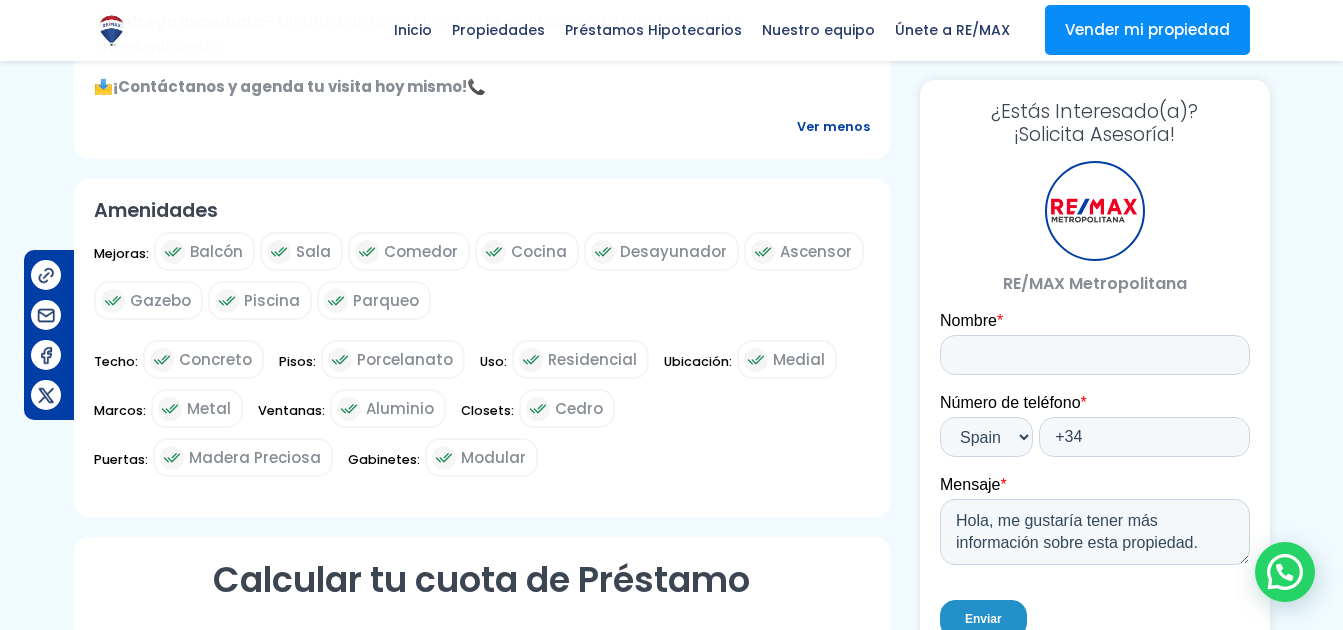 scroll, scrollTop: 1126, scrollLeft: 0, axis: vertical 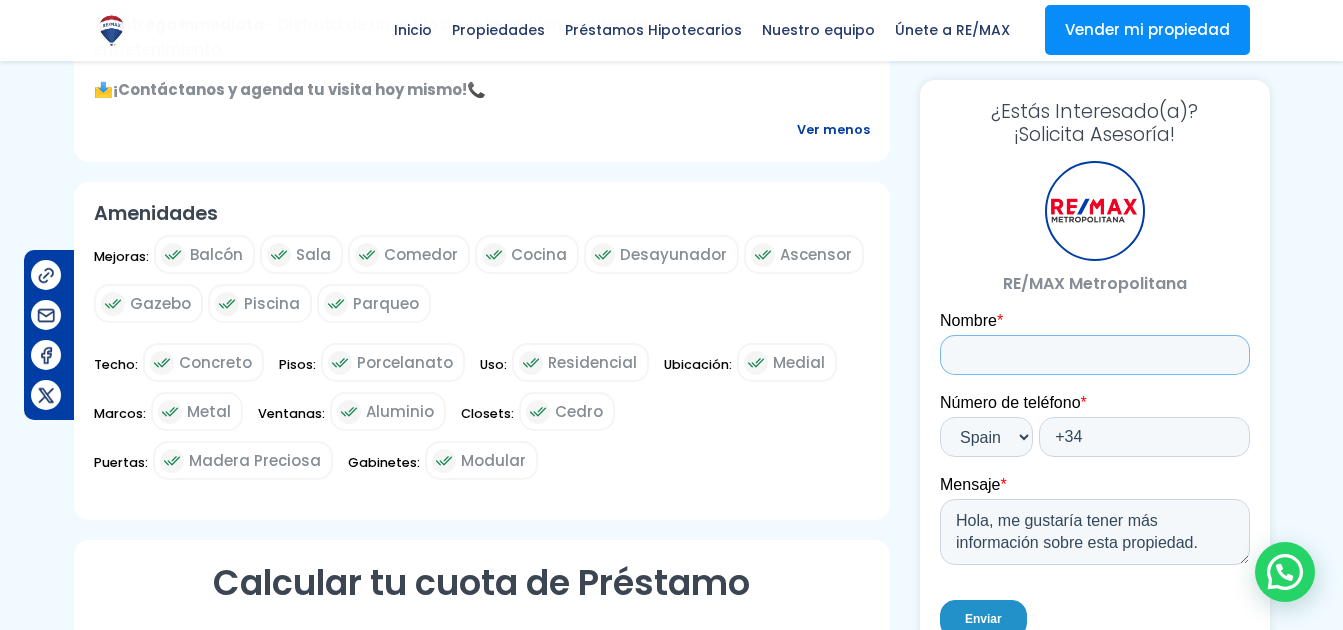 click on "Nombre *" at bounding box center [1094, 355] 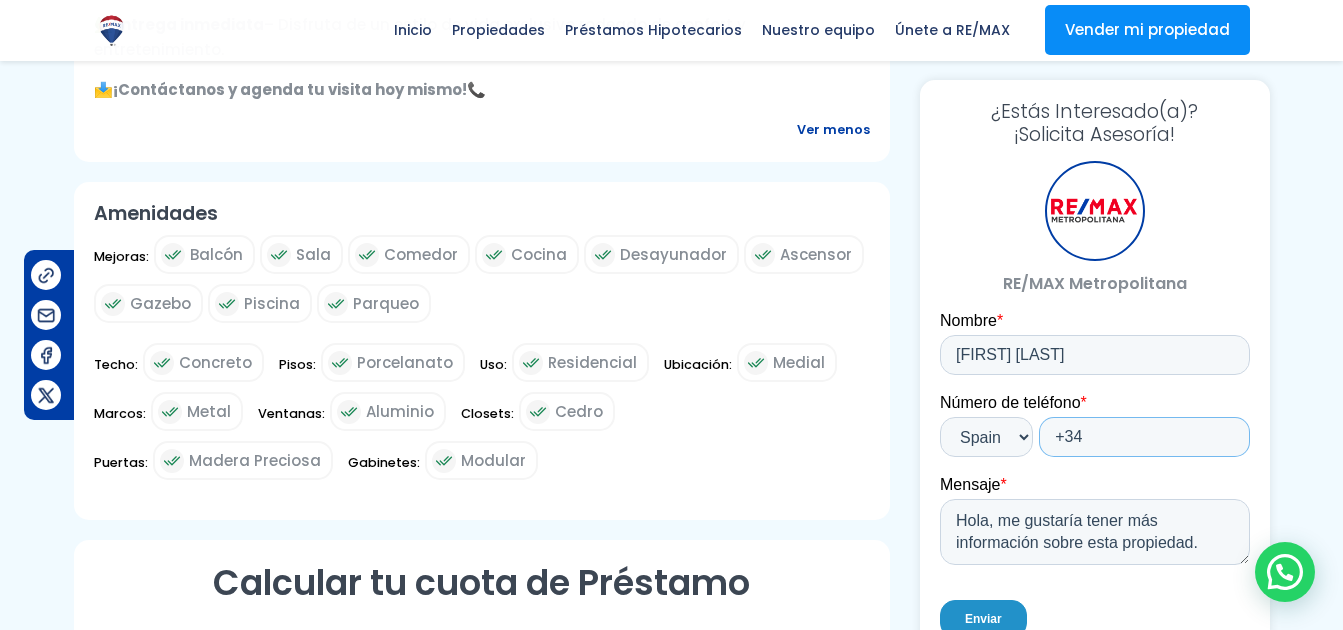 click on "+34" at bounding box center (1143, 437) 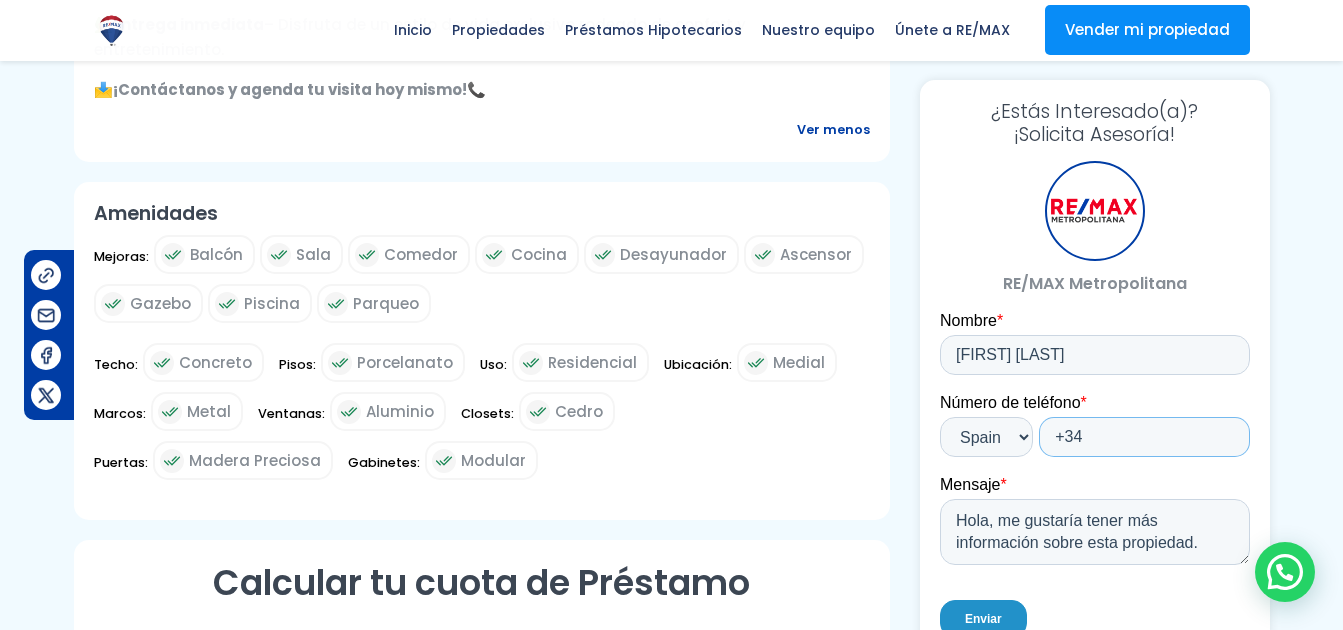 type on "+34 [PHONE]" 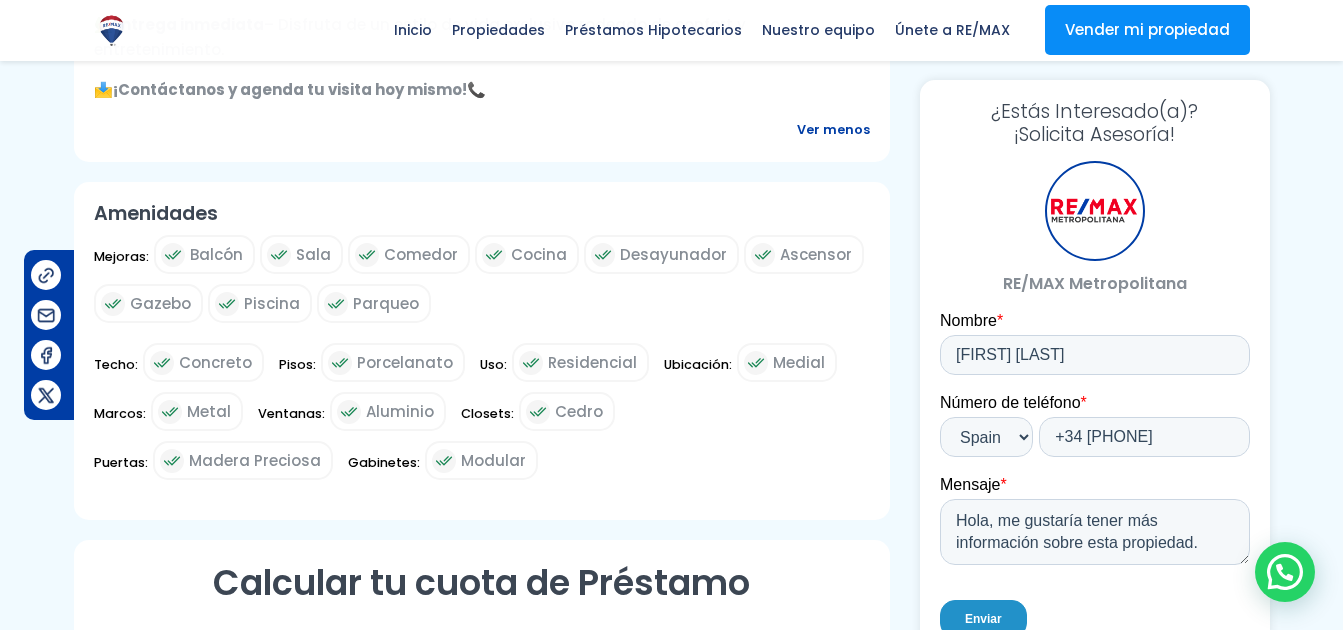 click on "Enviar" at bounding box center [982, 619] 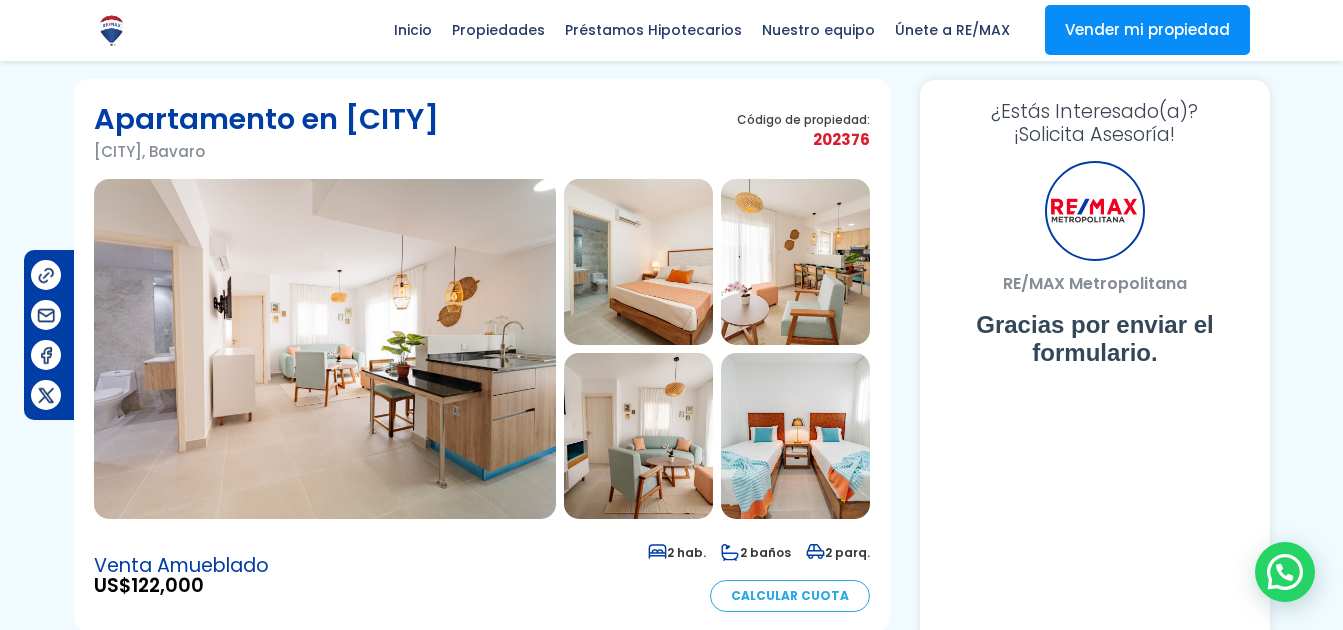 scroll, scrollTop: 49, scrollLeft: 0, axis: vertical 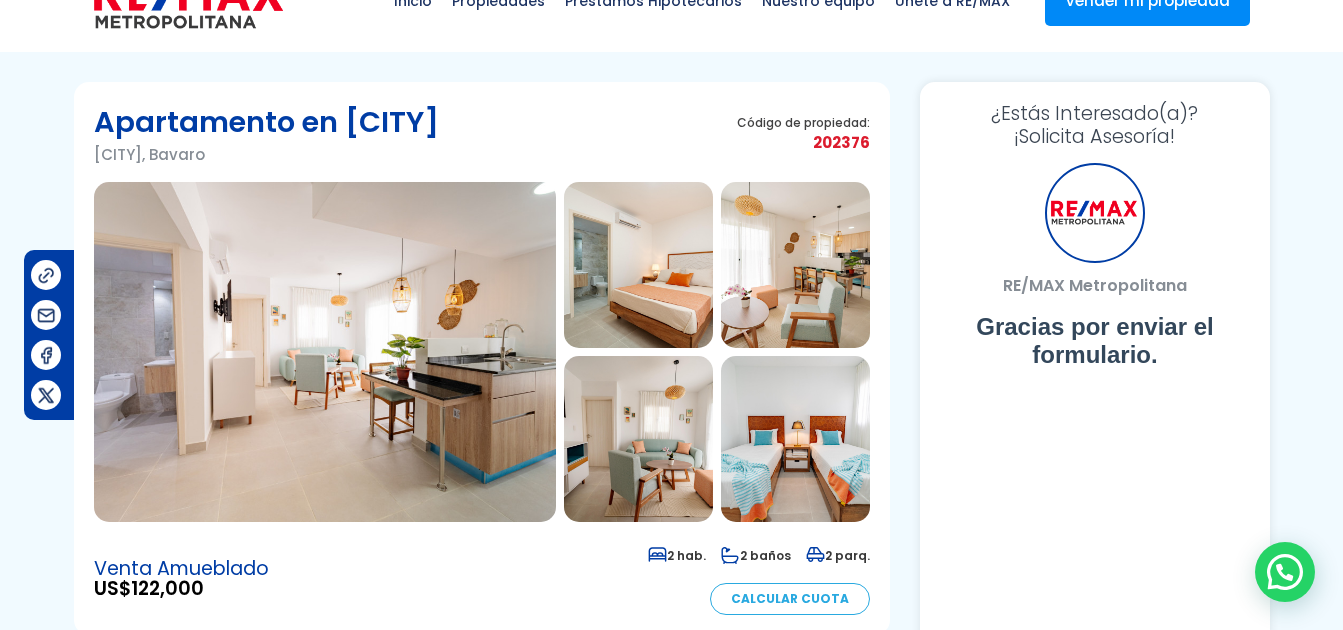 click at bounding box center [325, 352] 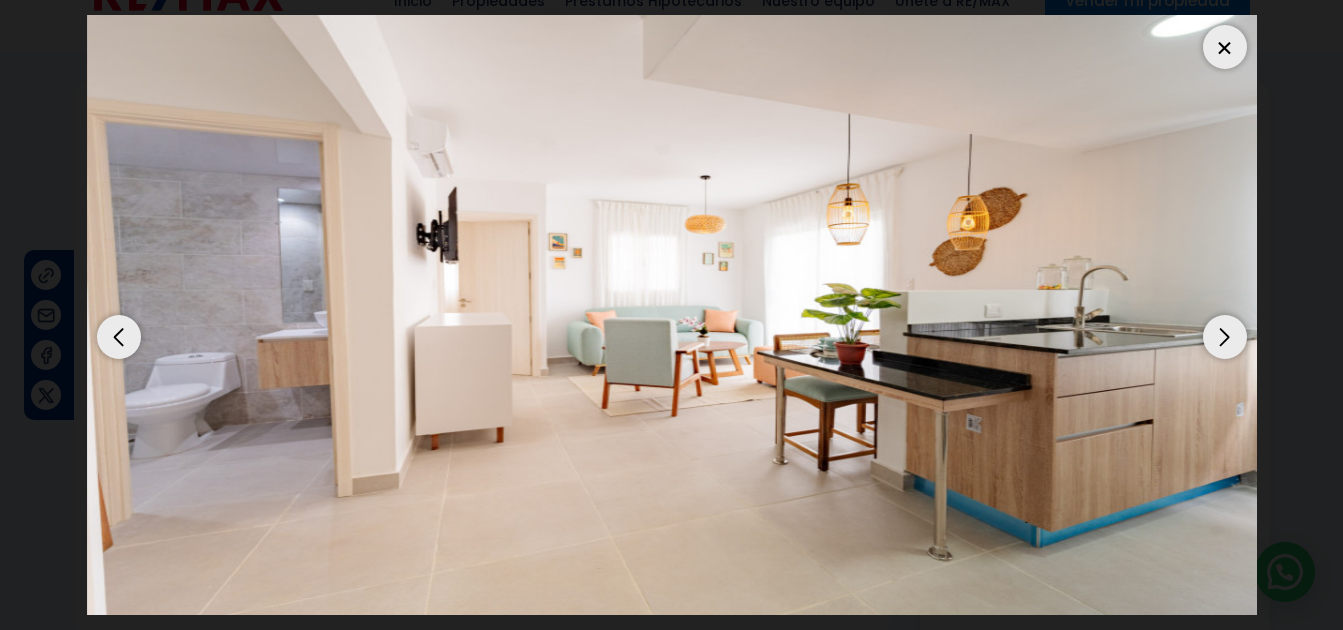 click at bounding box center (1225, 337) 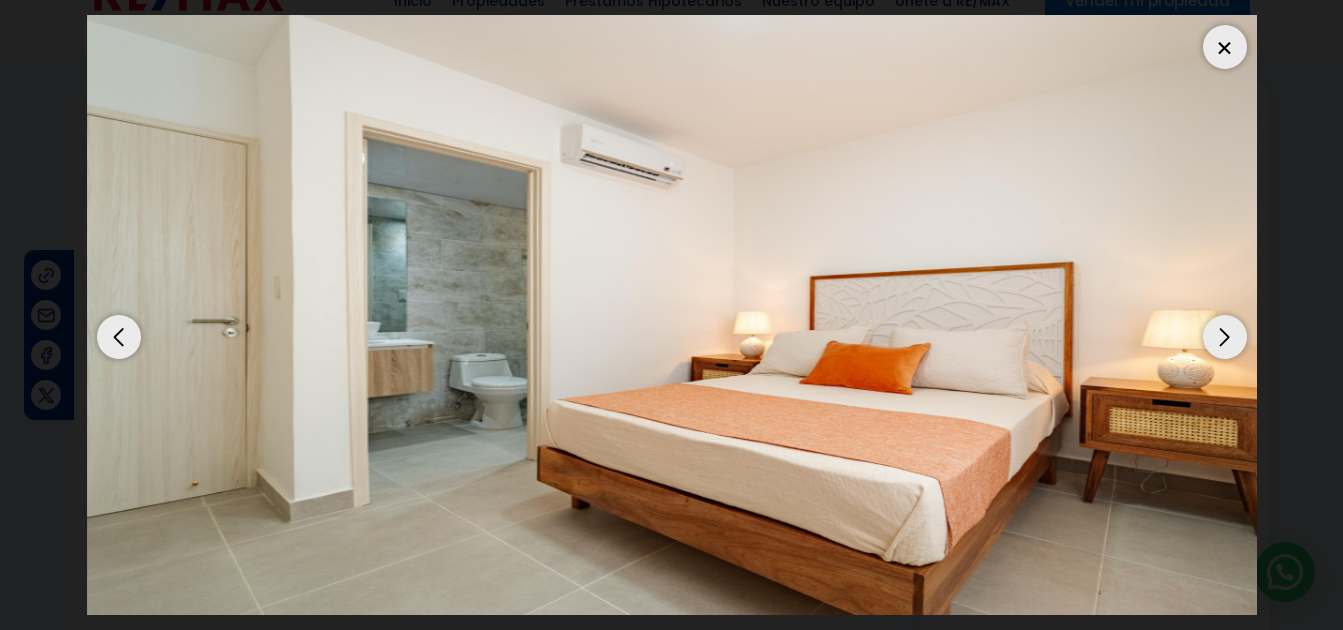 click at bounding box center (1225, 337) 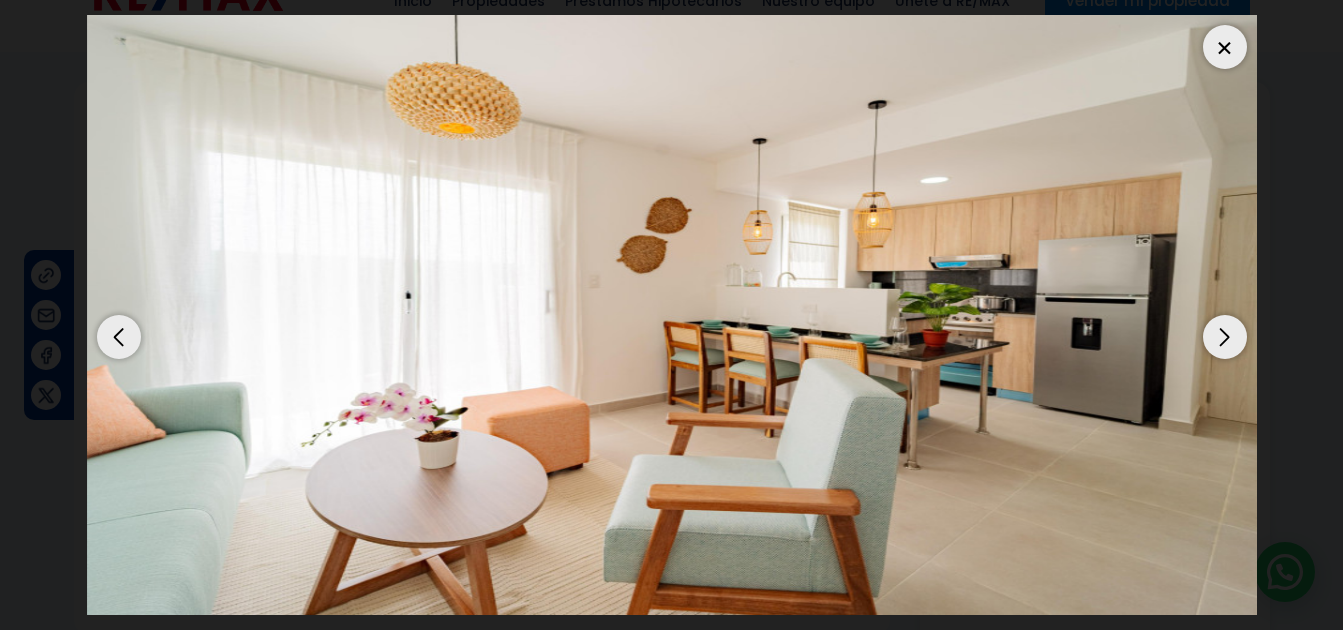 click at bounding box center (1225, 337) 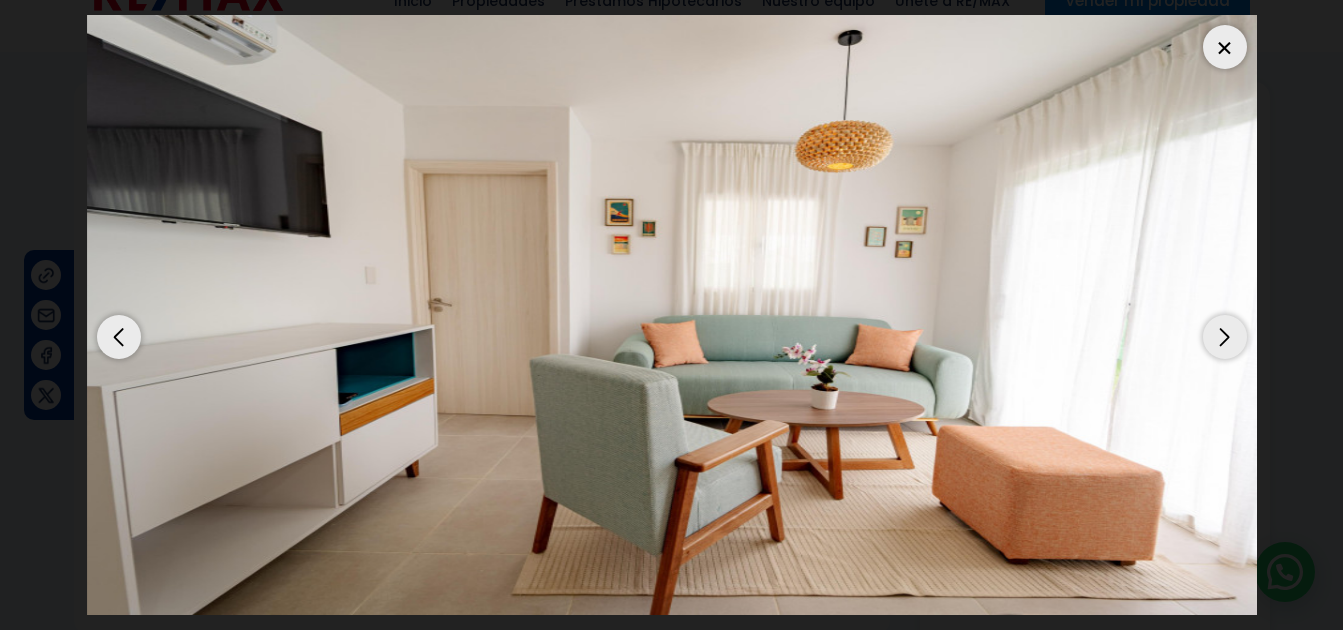 click at bounding box center (1225, 337) 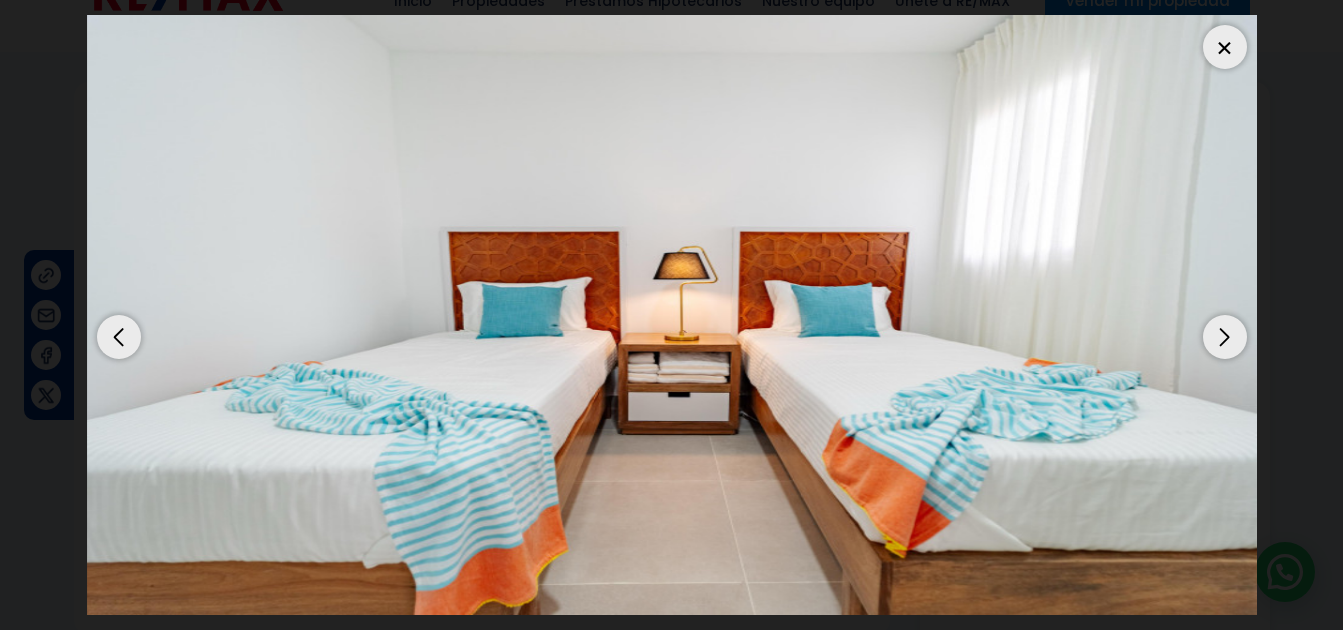click at bounding box center (1225, 337) 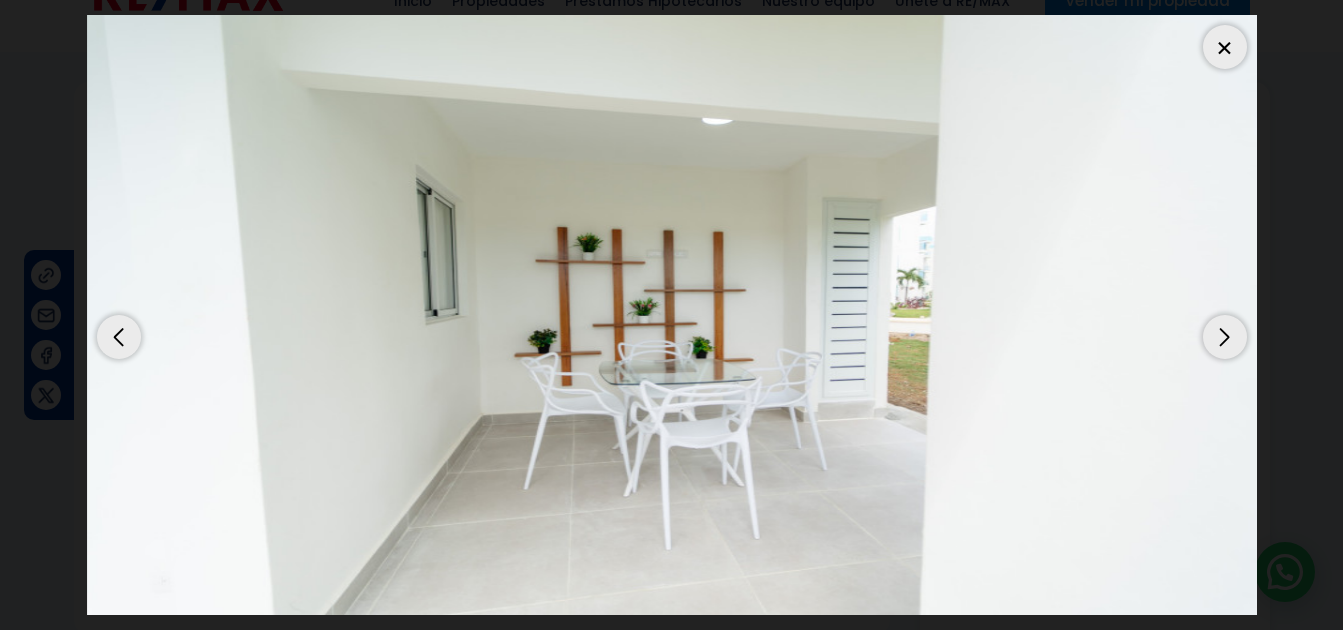 click at bounding box center [1225, 337] 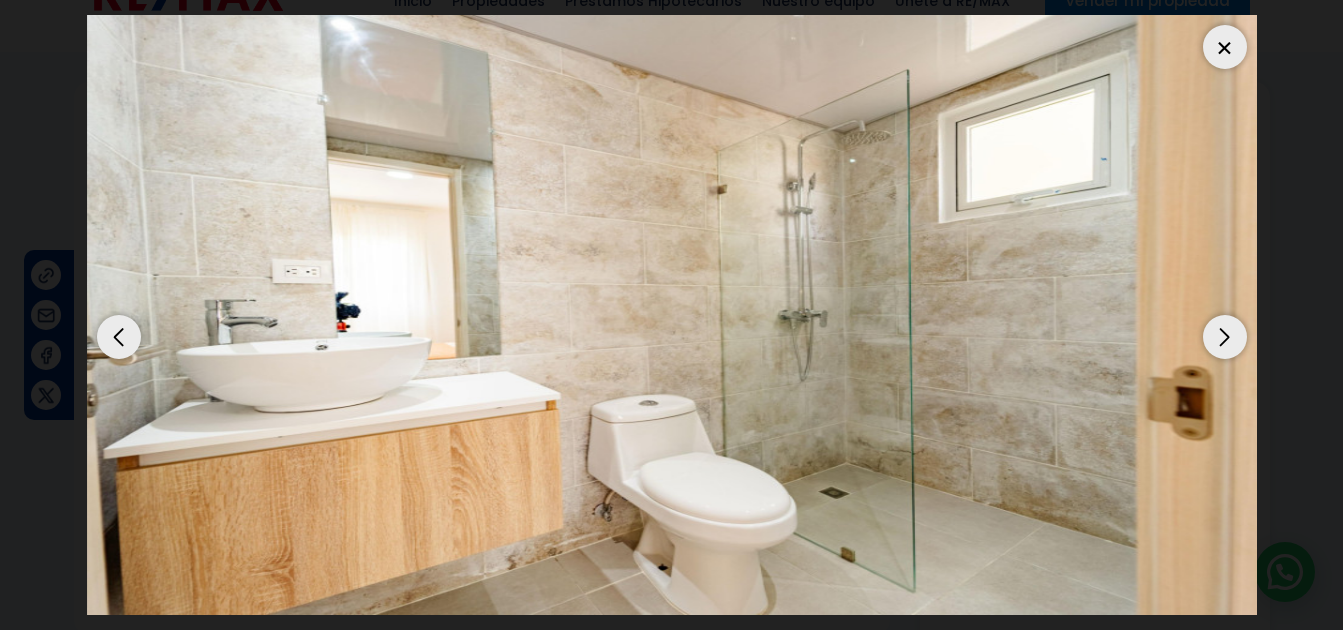 click at bounding box center (1225, 337) 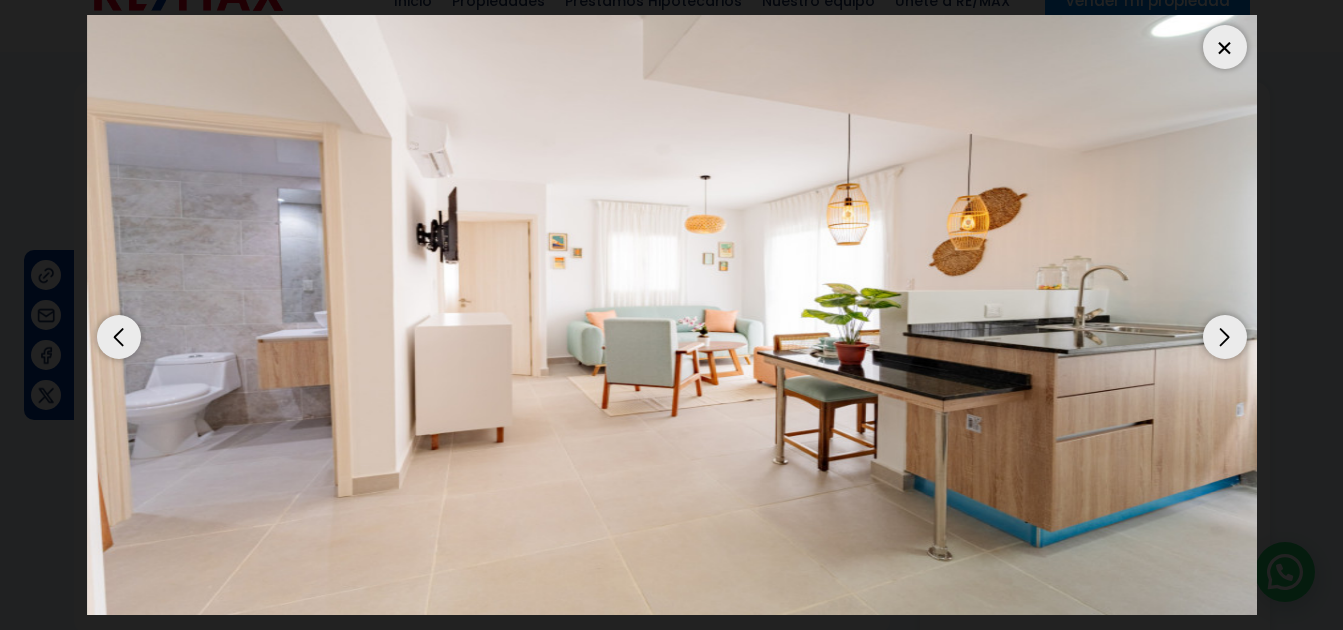 click at bounding box center (1225, 337) 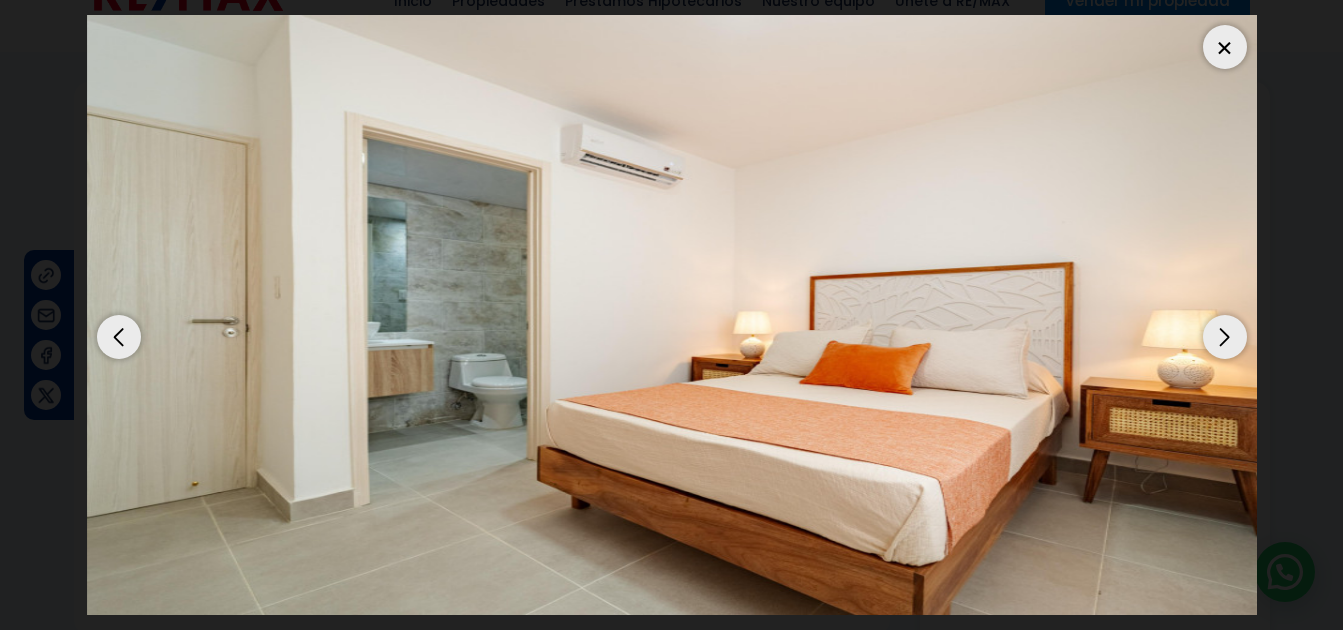 click at bounding box center [119, 337] 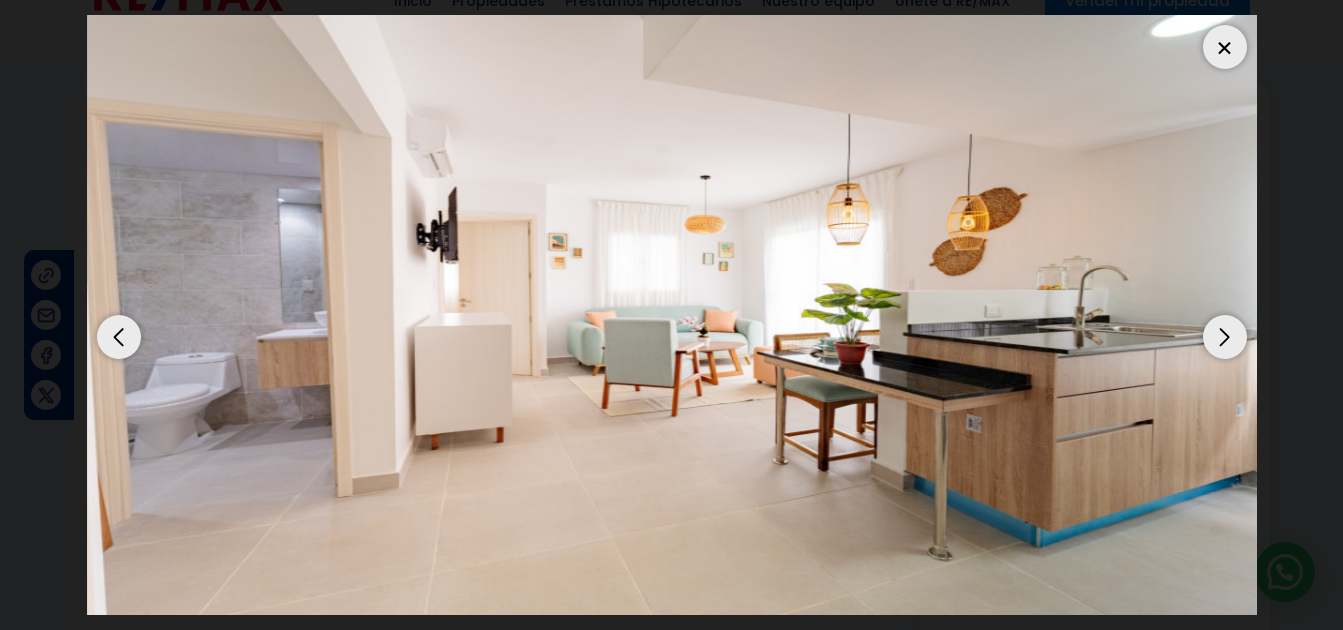 click at bounding box center [119, 337] 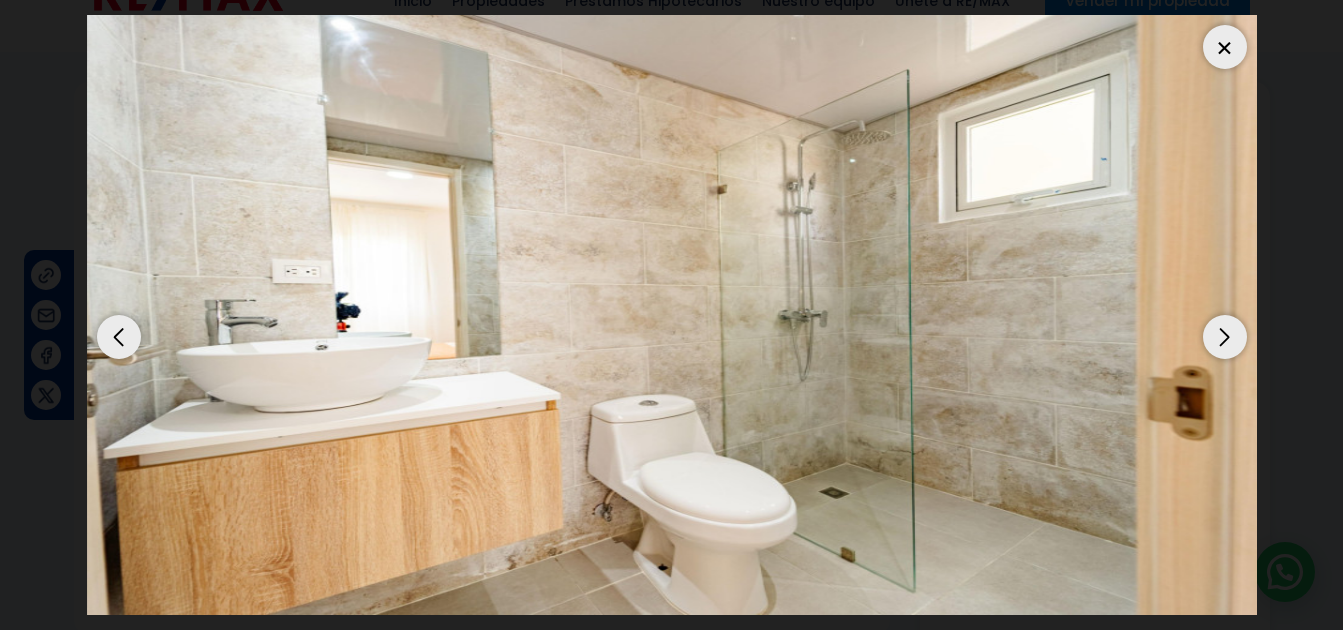 click at bounding box center [1225, 337] 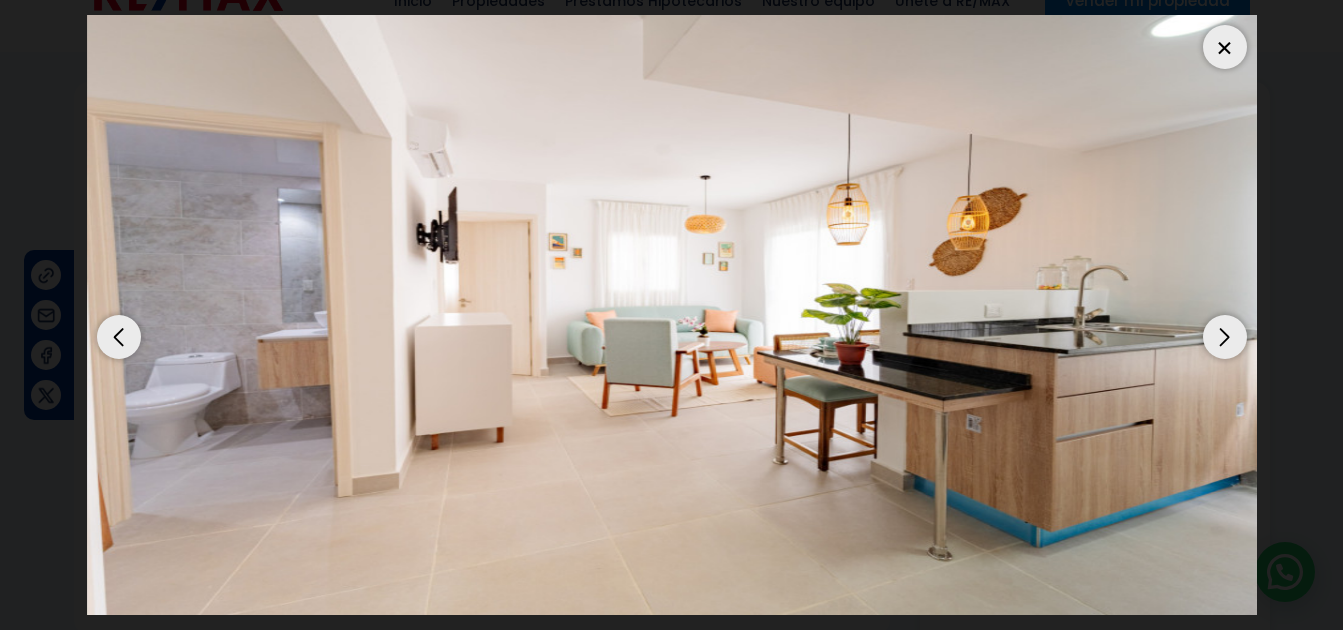 click at bounding box center (1225, 337) 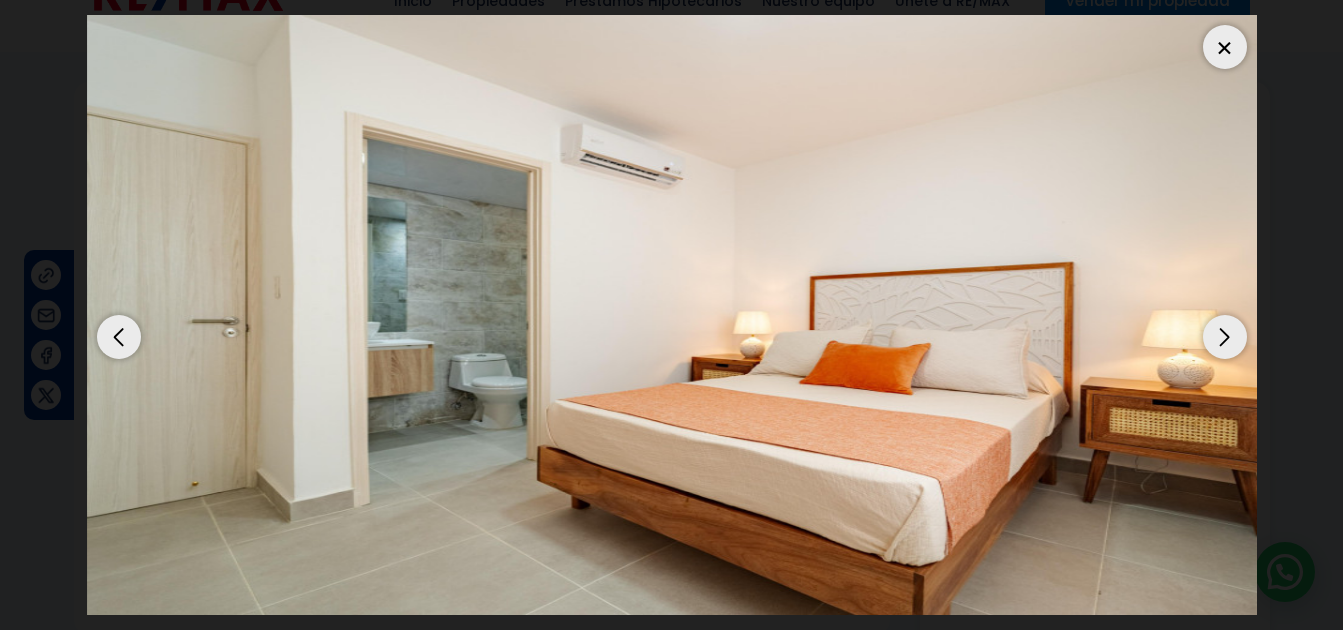 click at bounding box center (1225, 337) 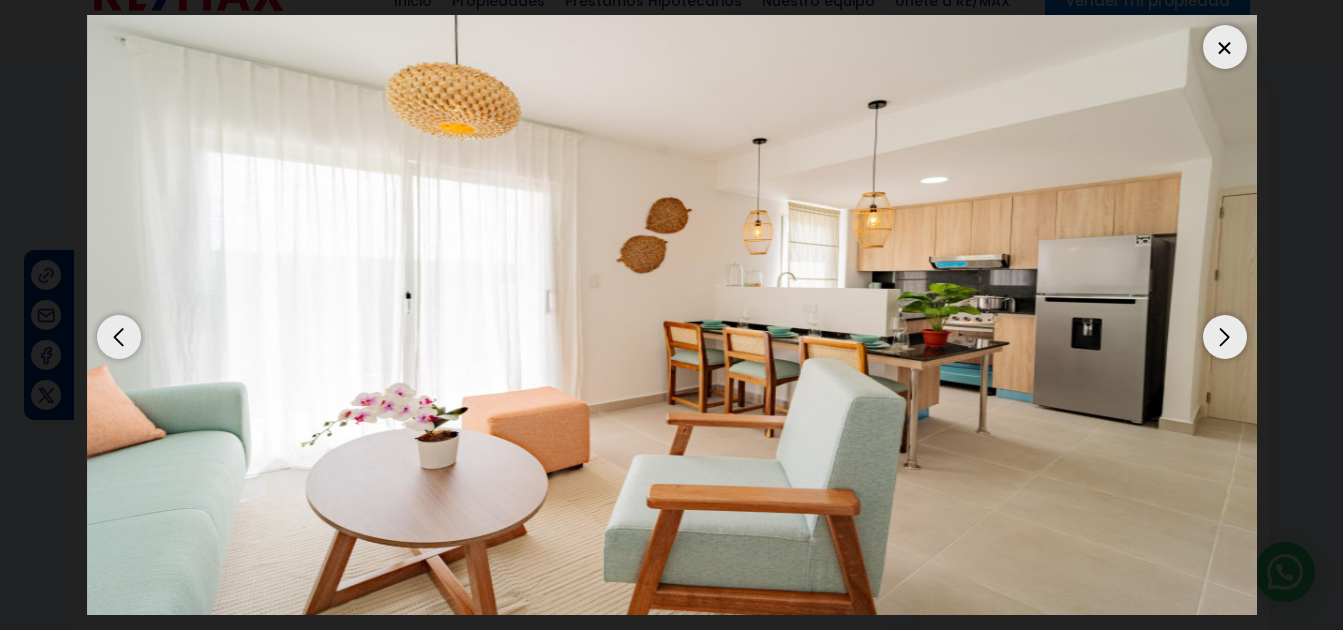 click at bounding box center (1225, 337) 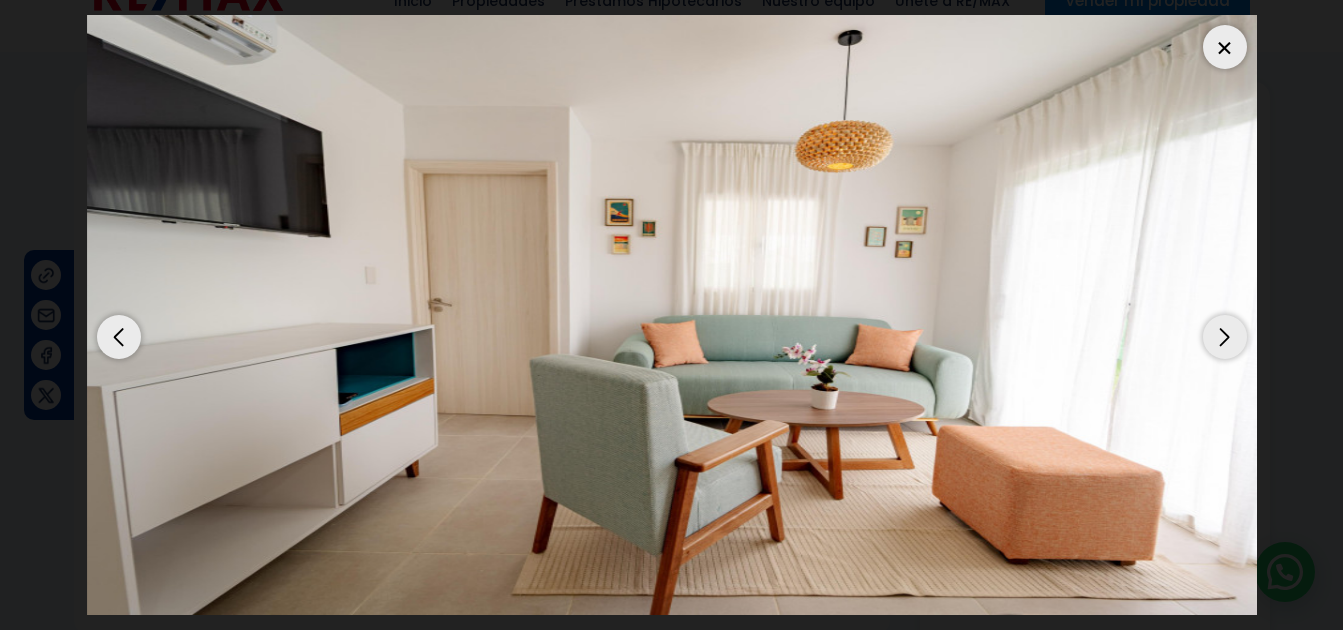 click at bounding box center [1225, 337] 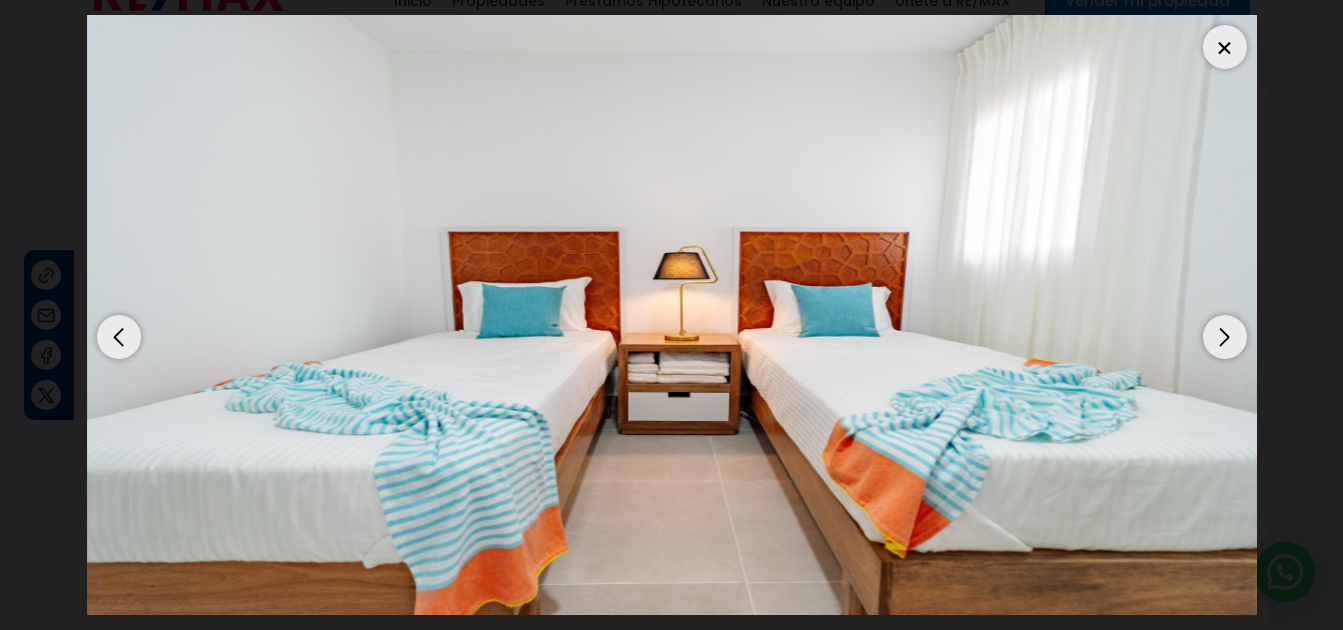 click at bounding box center (1225, 337) 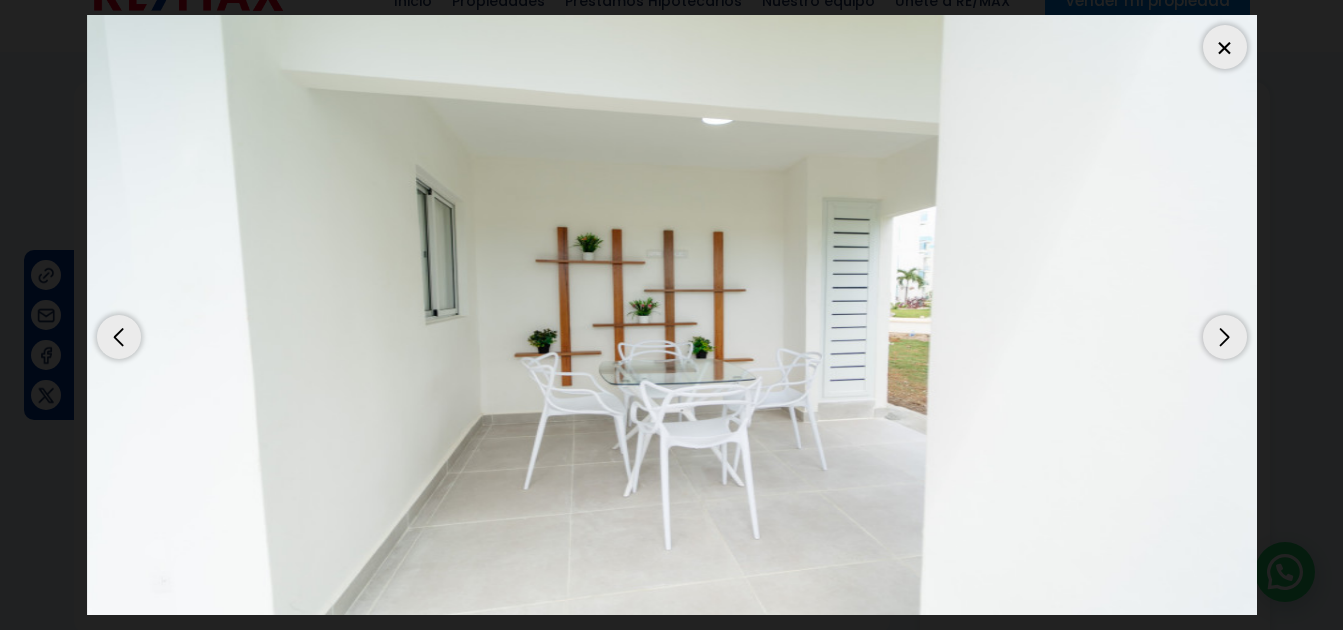 click at bounding box center (1225, 337) 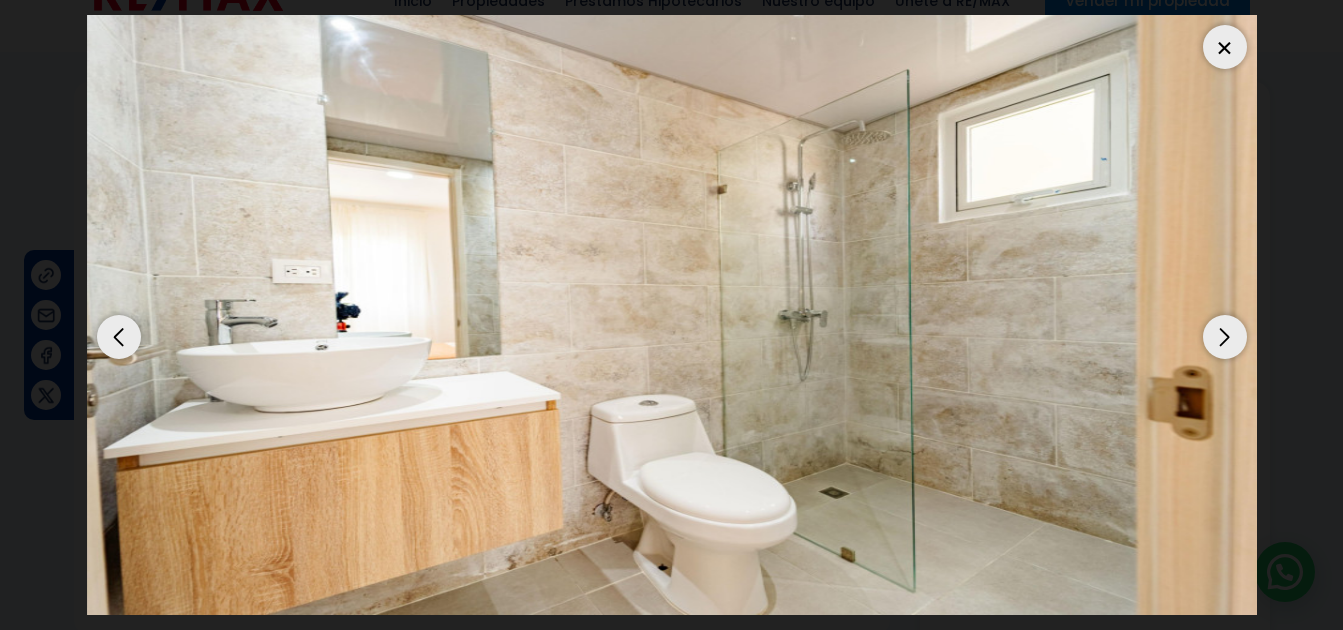 click at bounding box center [1225, 337] 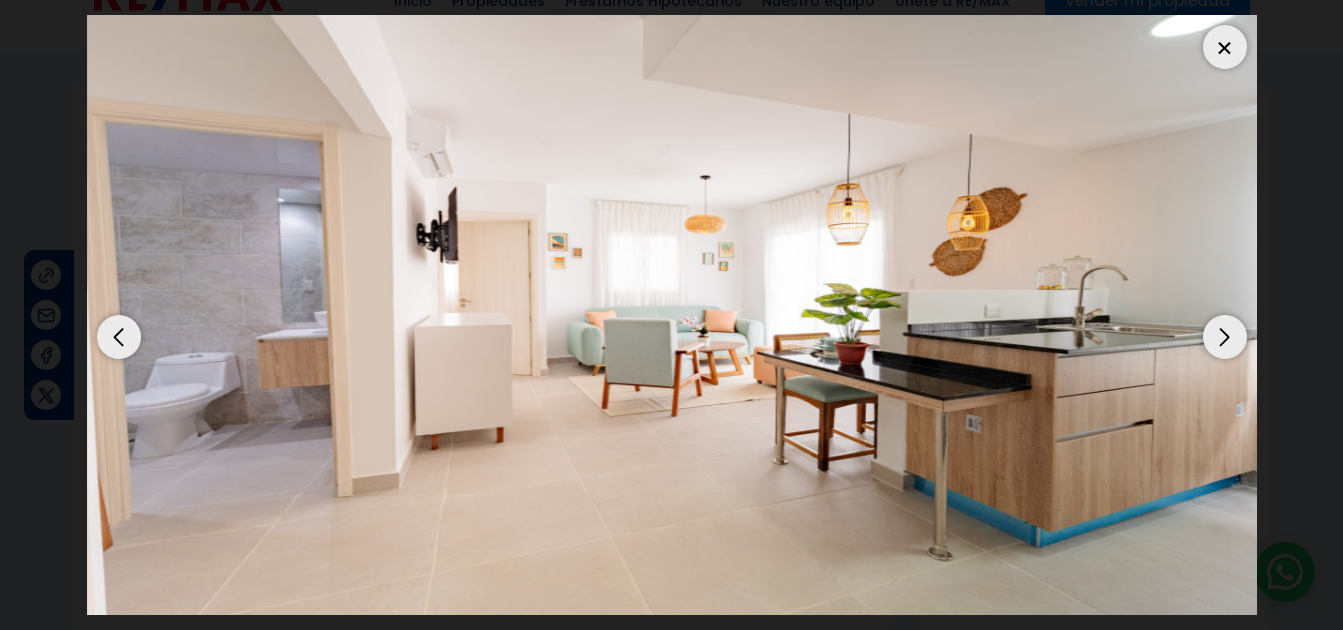 click at bounding box center [1225, 337] 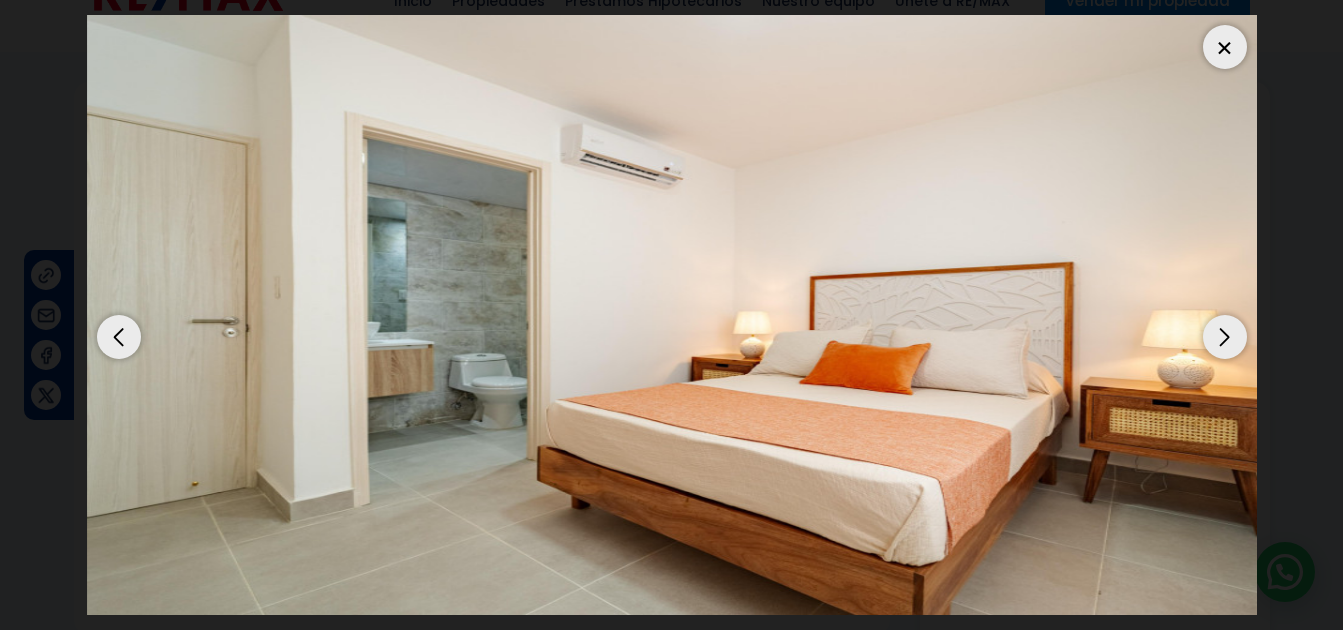 click at bounding box center (1225, 337) 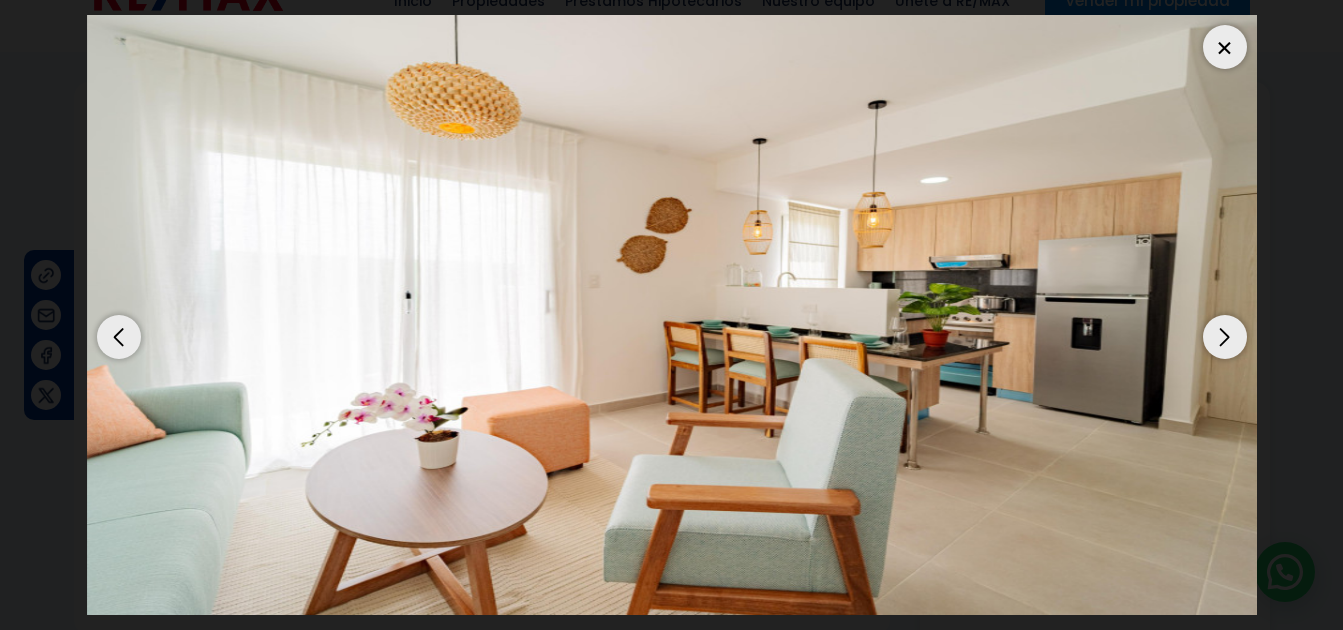 click at bounding box center (1225, 337) 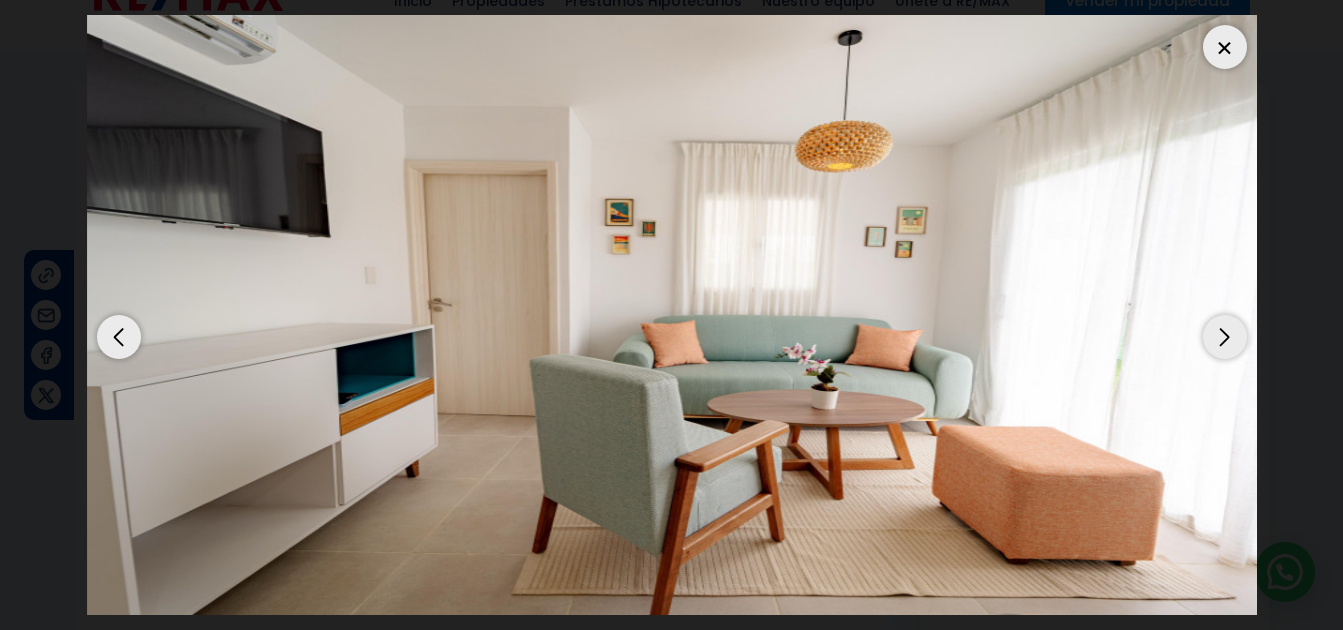 click at bounding box center [1225, 337] 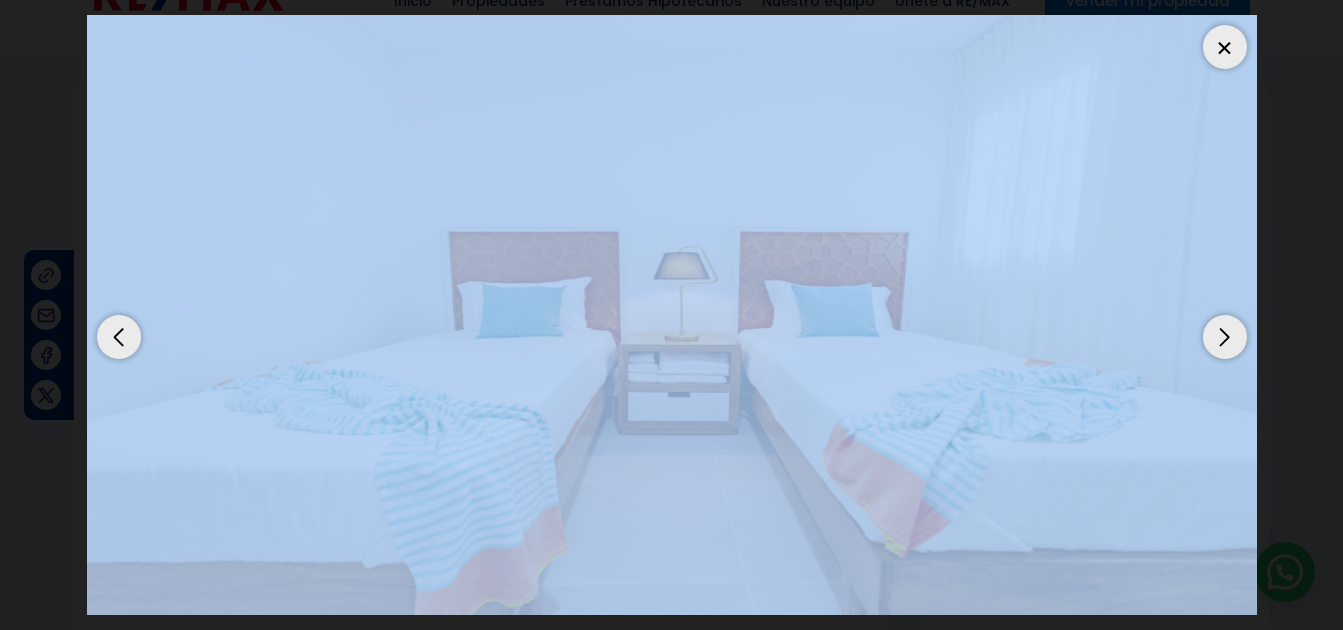 click at bounding box center (1225, 337) 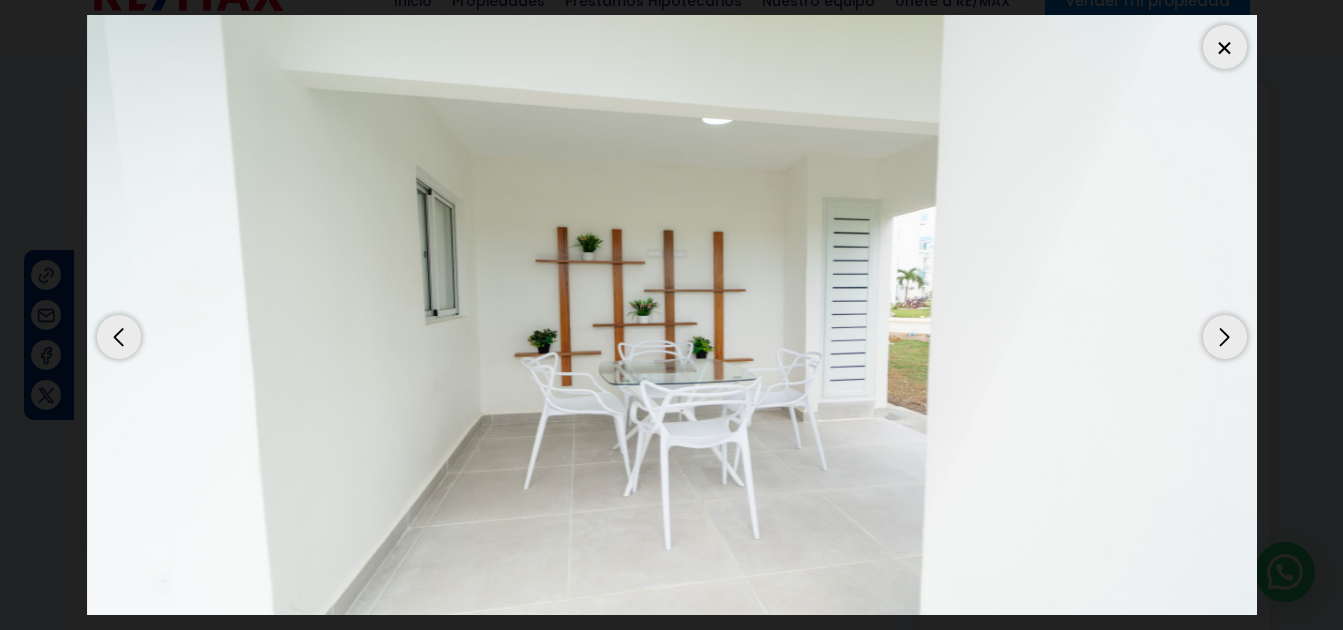 click at bounding box center [1225, 47] 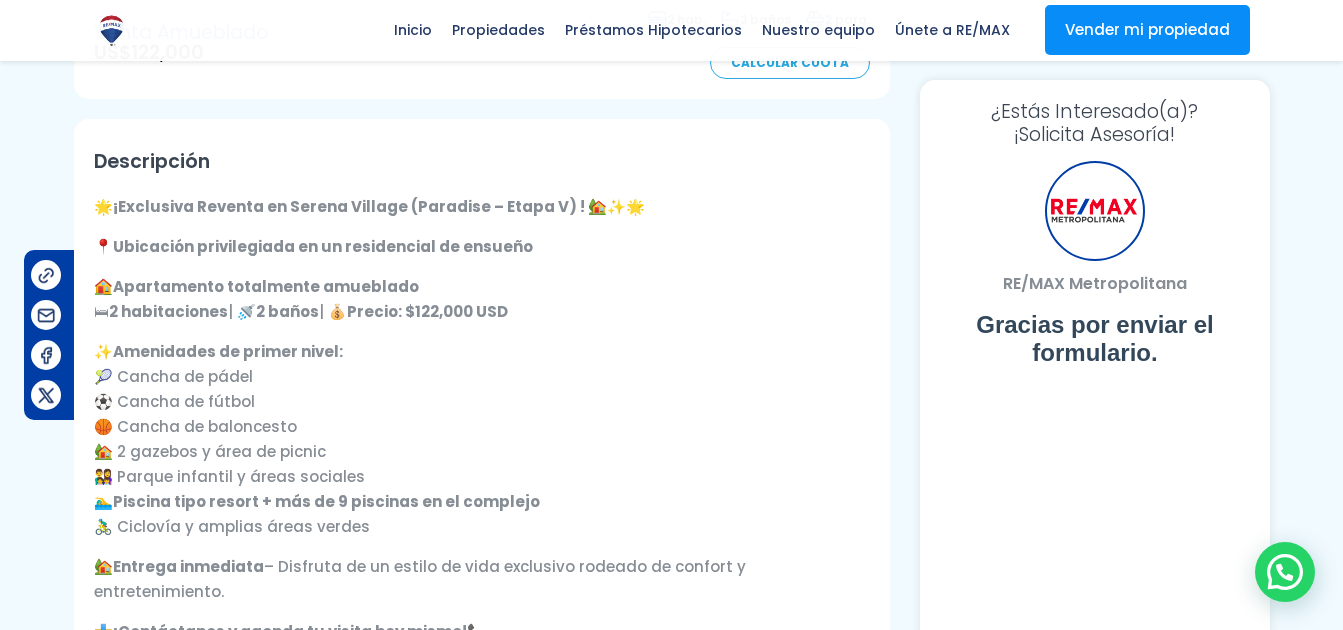 scroll, scrollTop: 581, scrollLeft: 0, axis: vertical 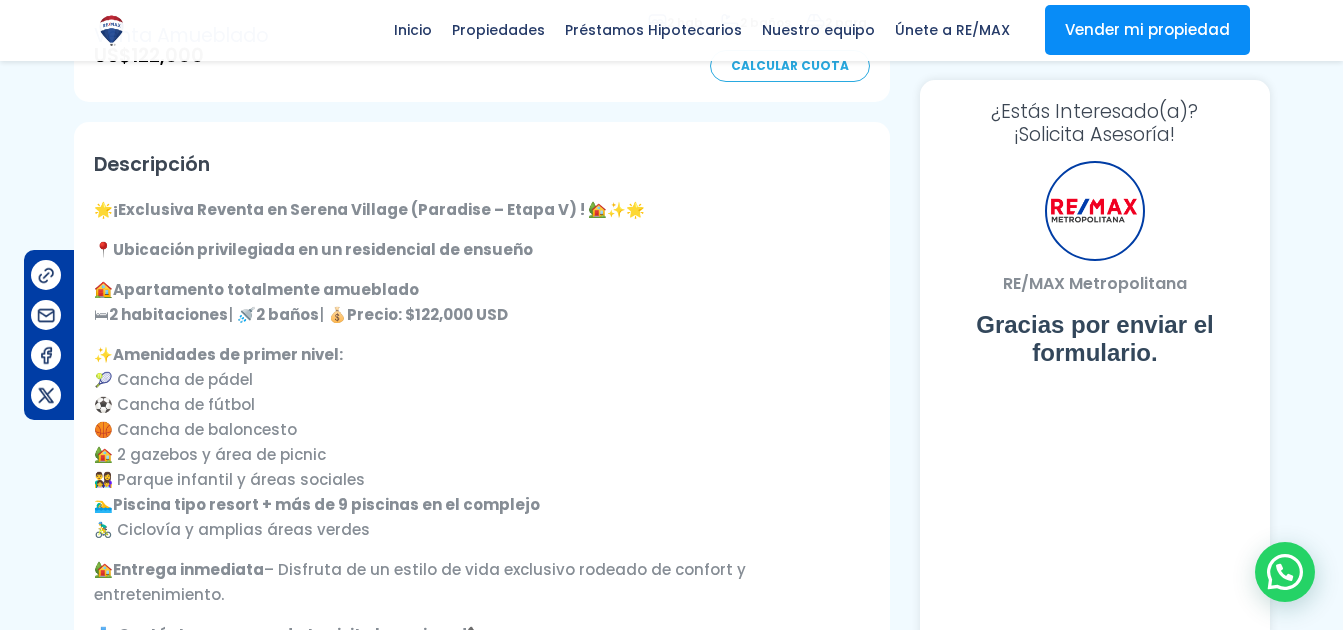 drag, startPoint x: 288, startPoint y: 210, endPoint x: 564, endPoint y: 207, distance: 276.0163 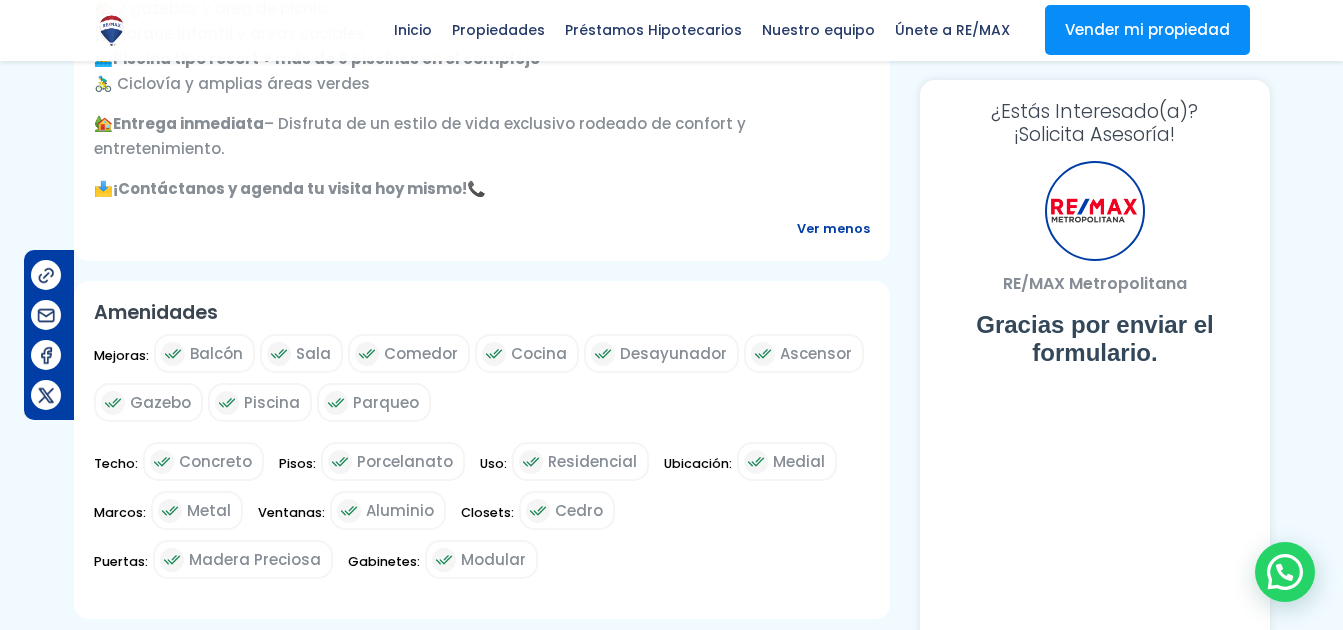 scroll, scrollTop: 0, scrollLeft: 0, axis: both 